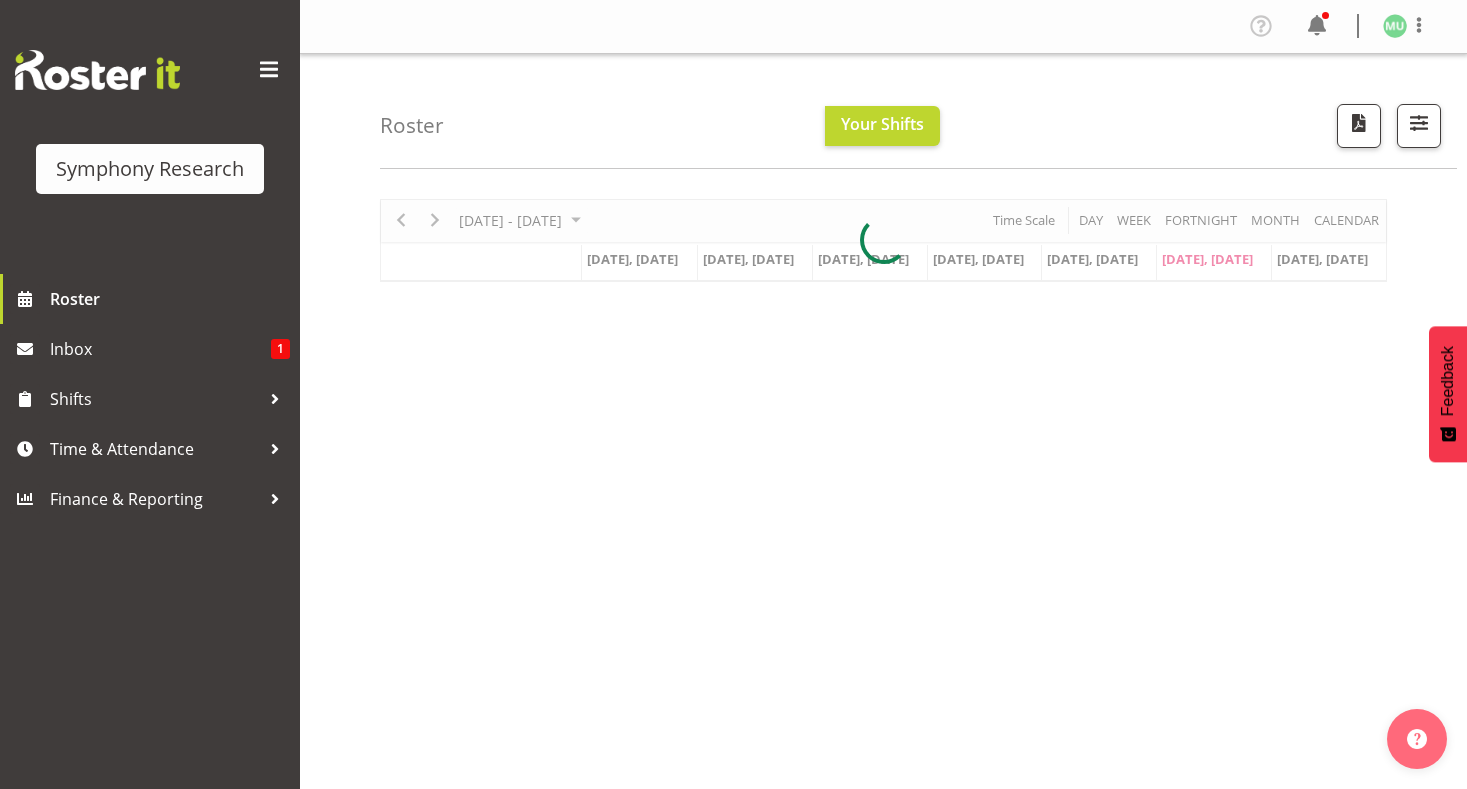 scroll, scrollTop: 0, scrollLeft: 0, axis: both 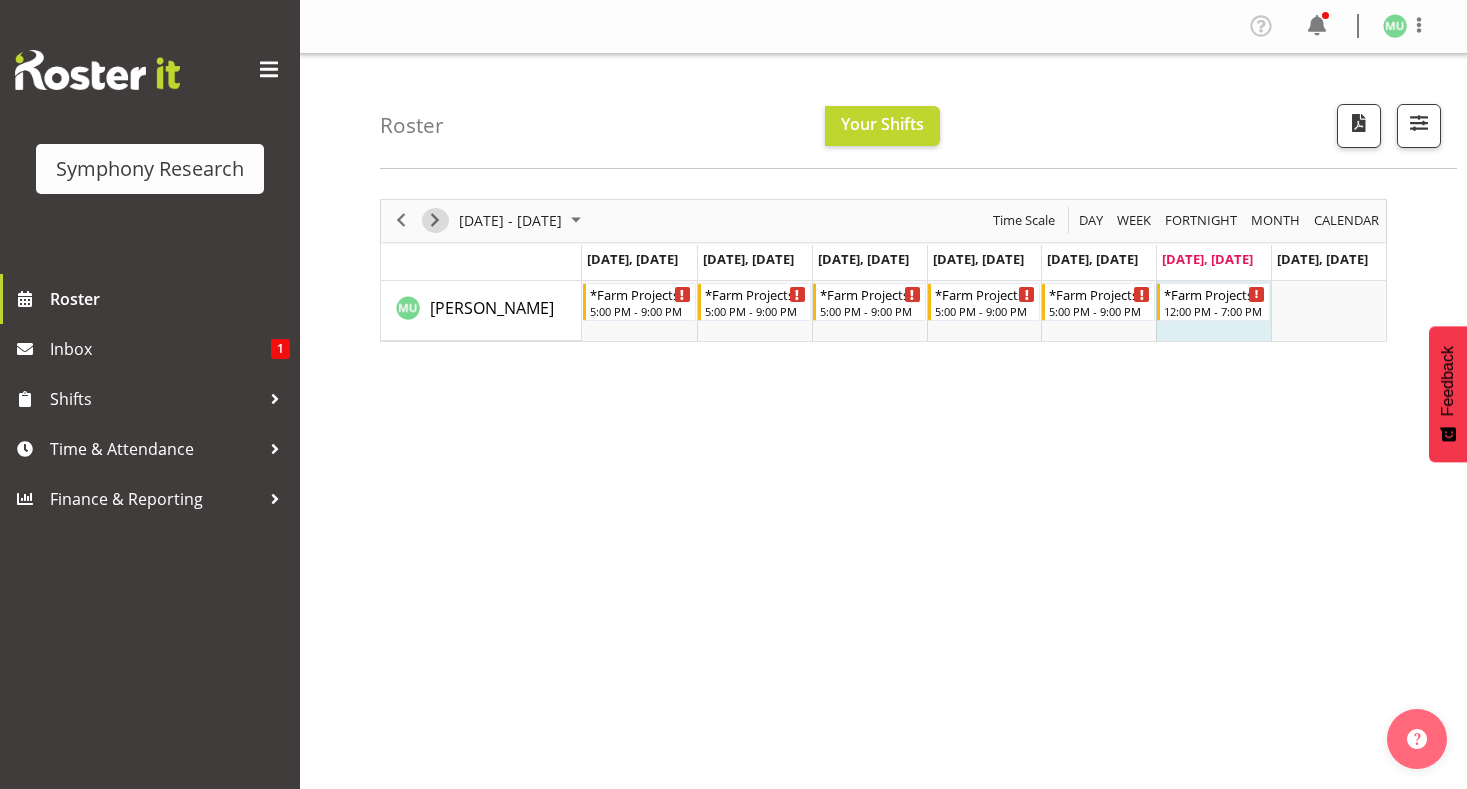 click at bounding box center [435, 220] 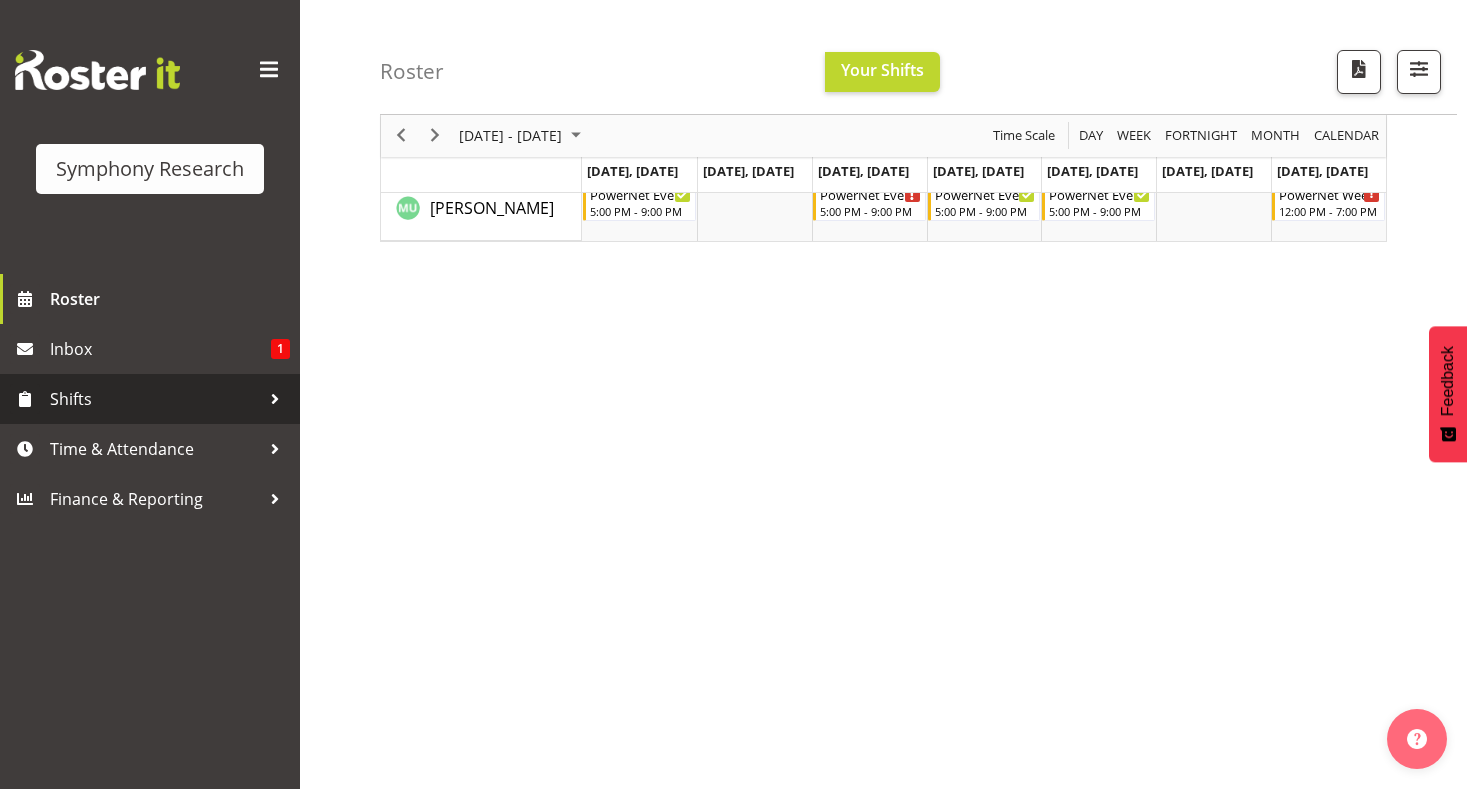scroll, scrollTop: 195, scrollLeft: 0, axis: vertical 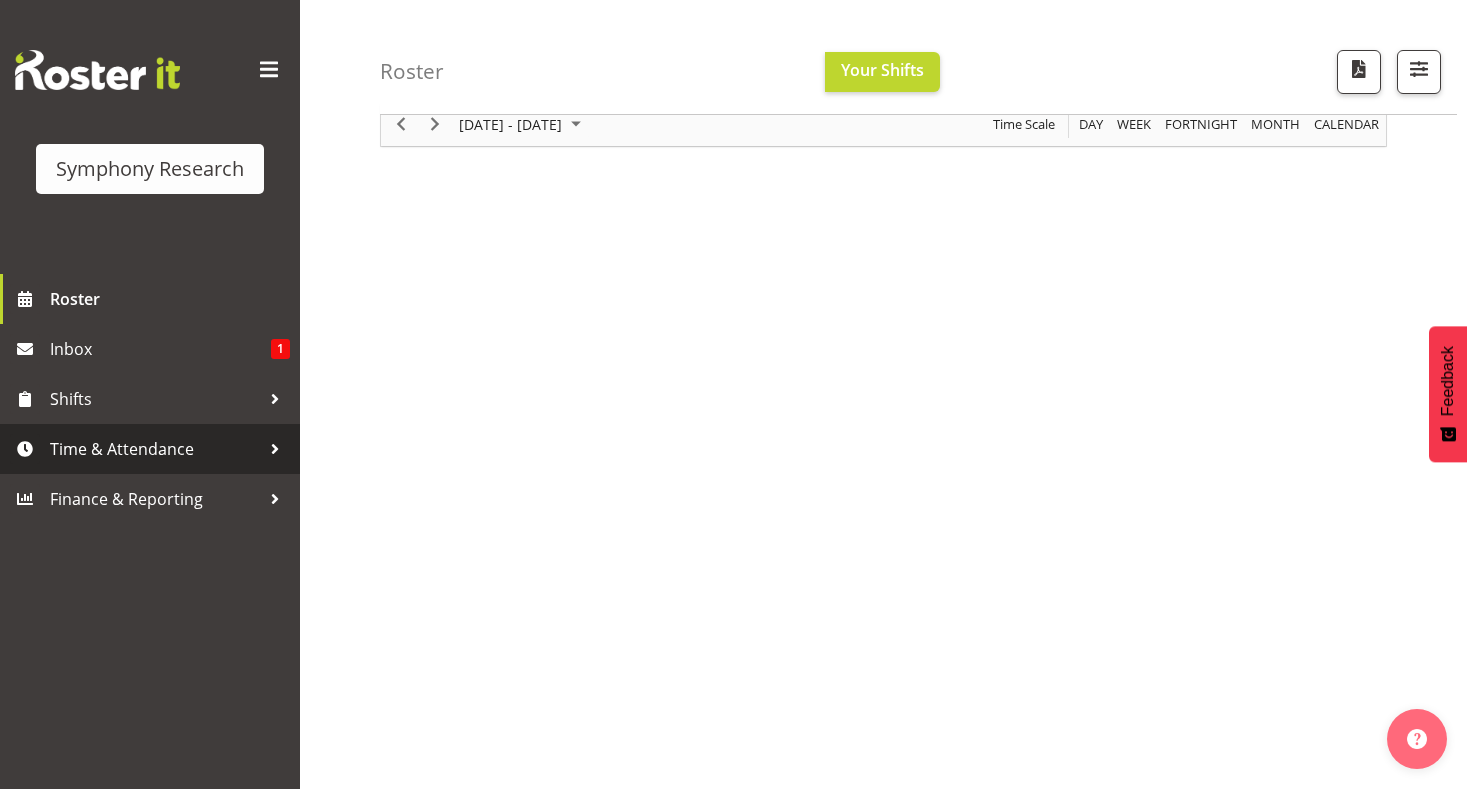 click at bounding box center (275, 449) 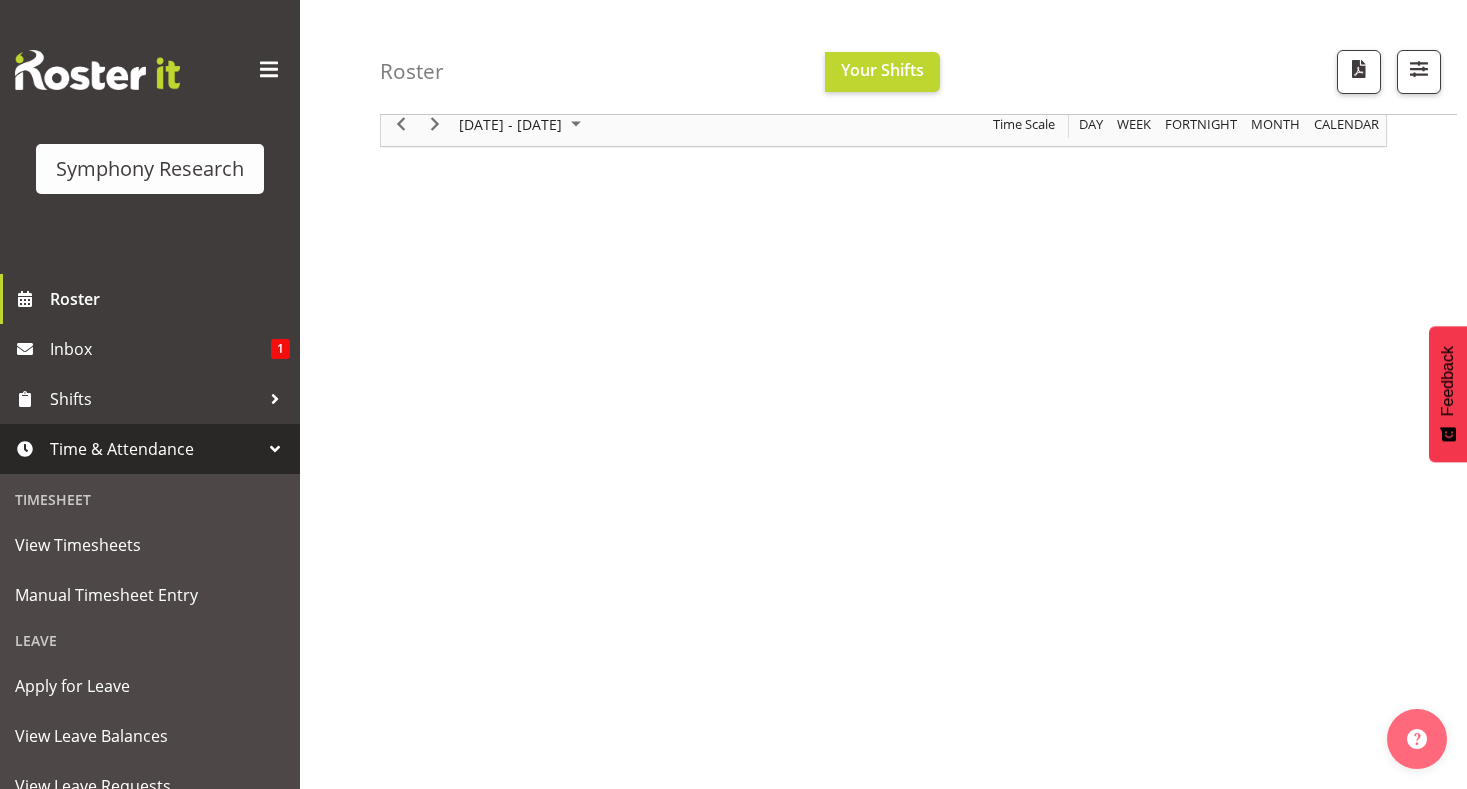 scroll, scrollTop: 100, scrollLeft: 0, axis: vertical 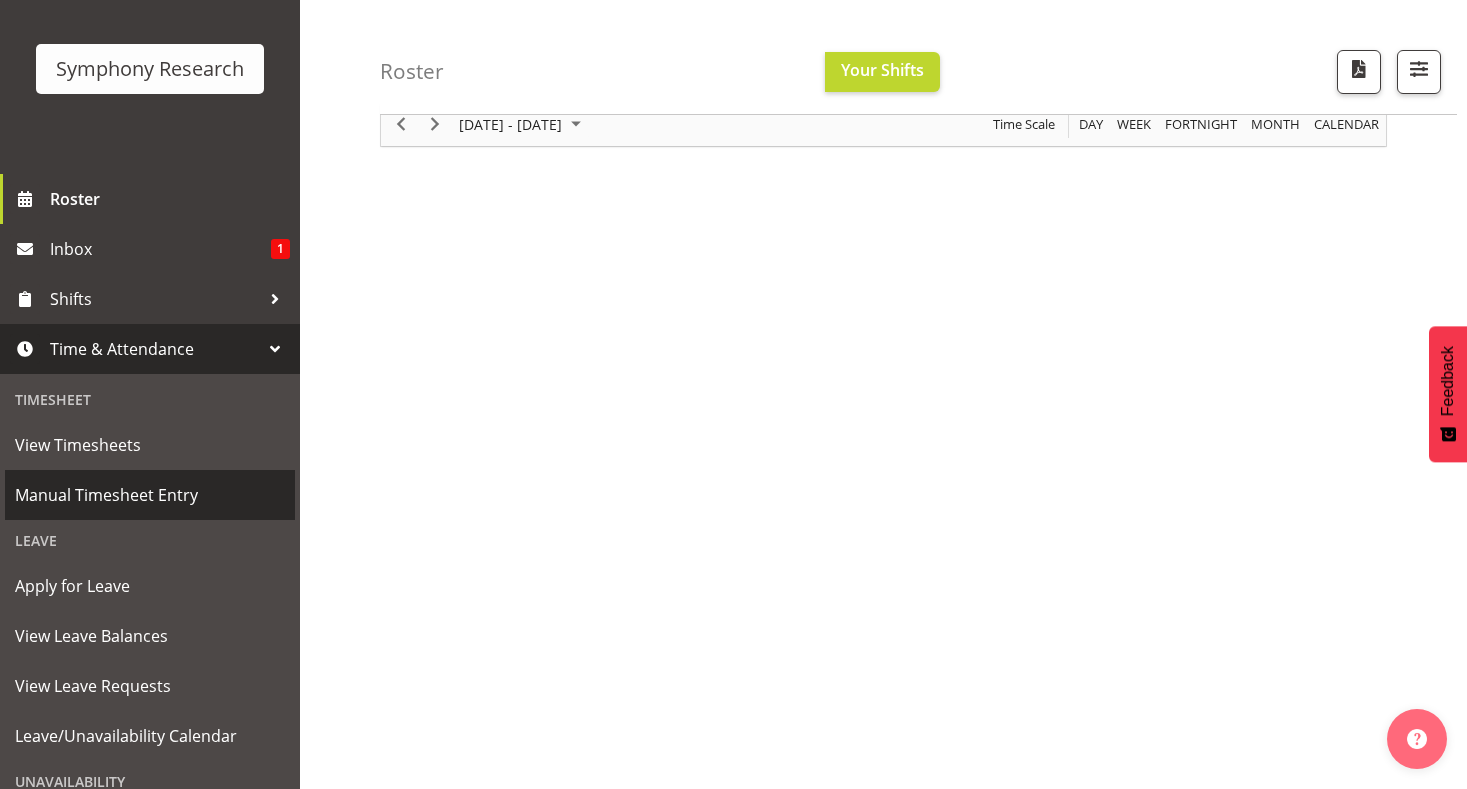 click on "Manual Timesheet Entry" at bounding box center [150, 495] 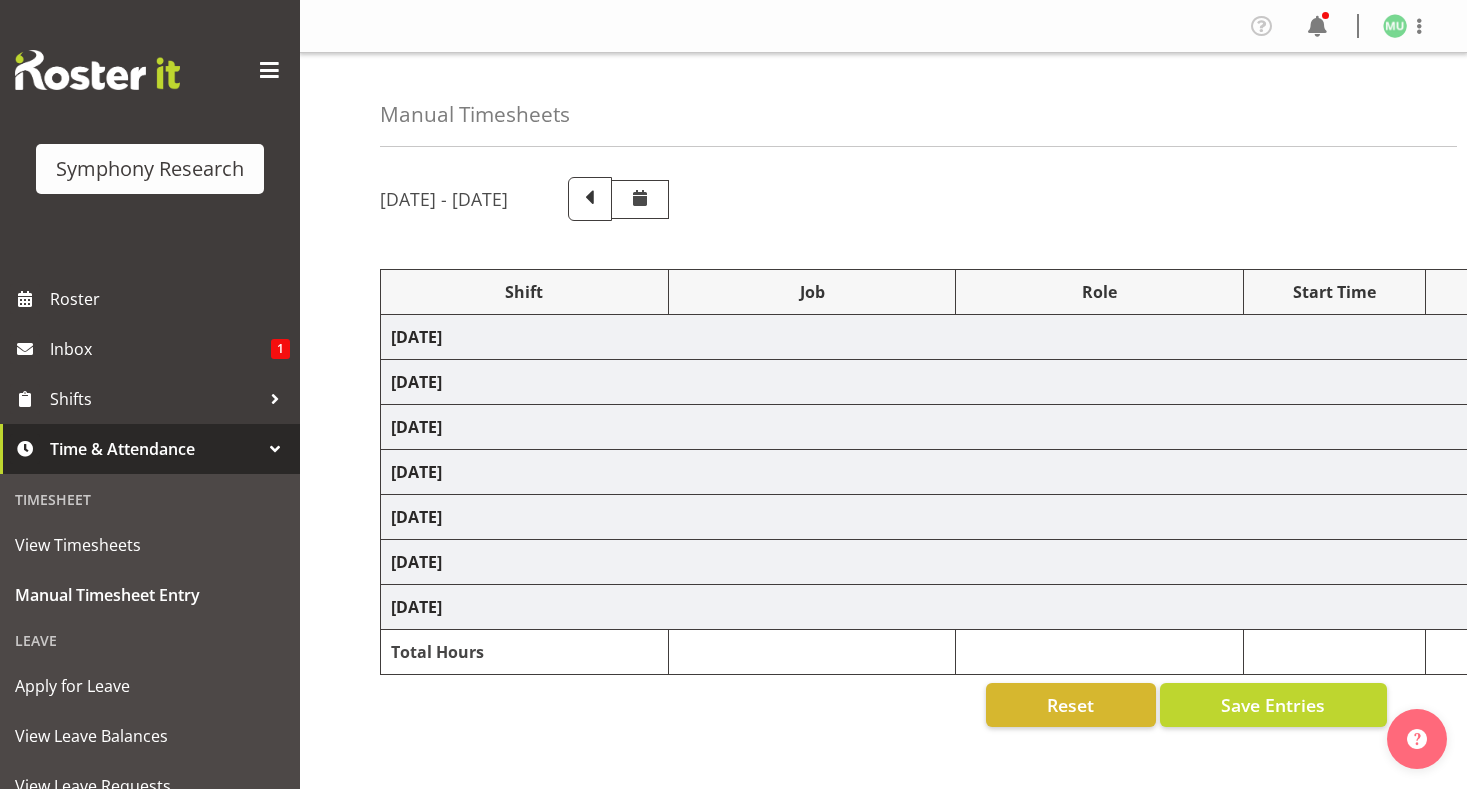 scroll, scrollTop: 0, scrollLeft: 0, axis: both 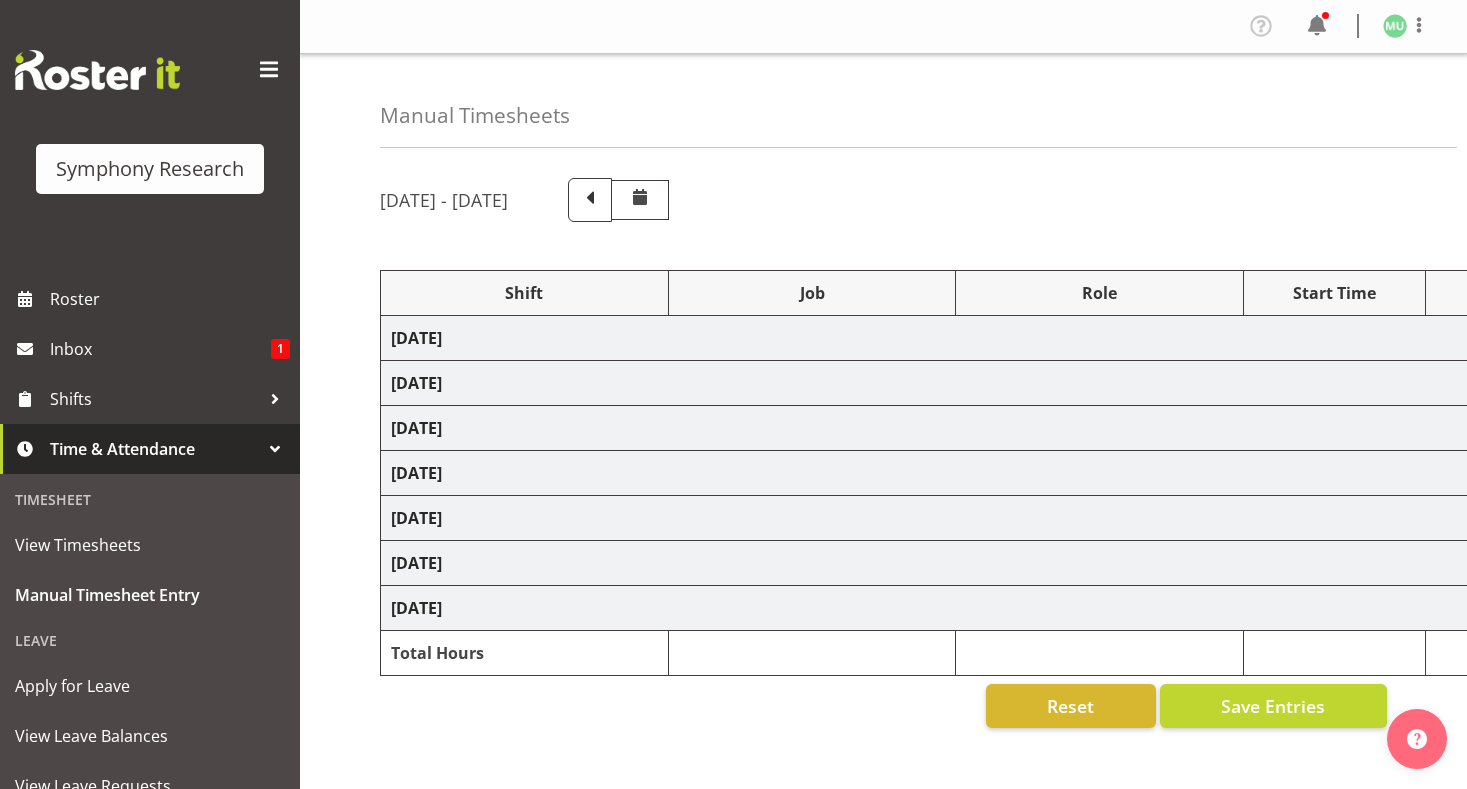 select on "77336" 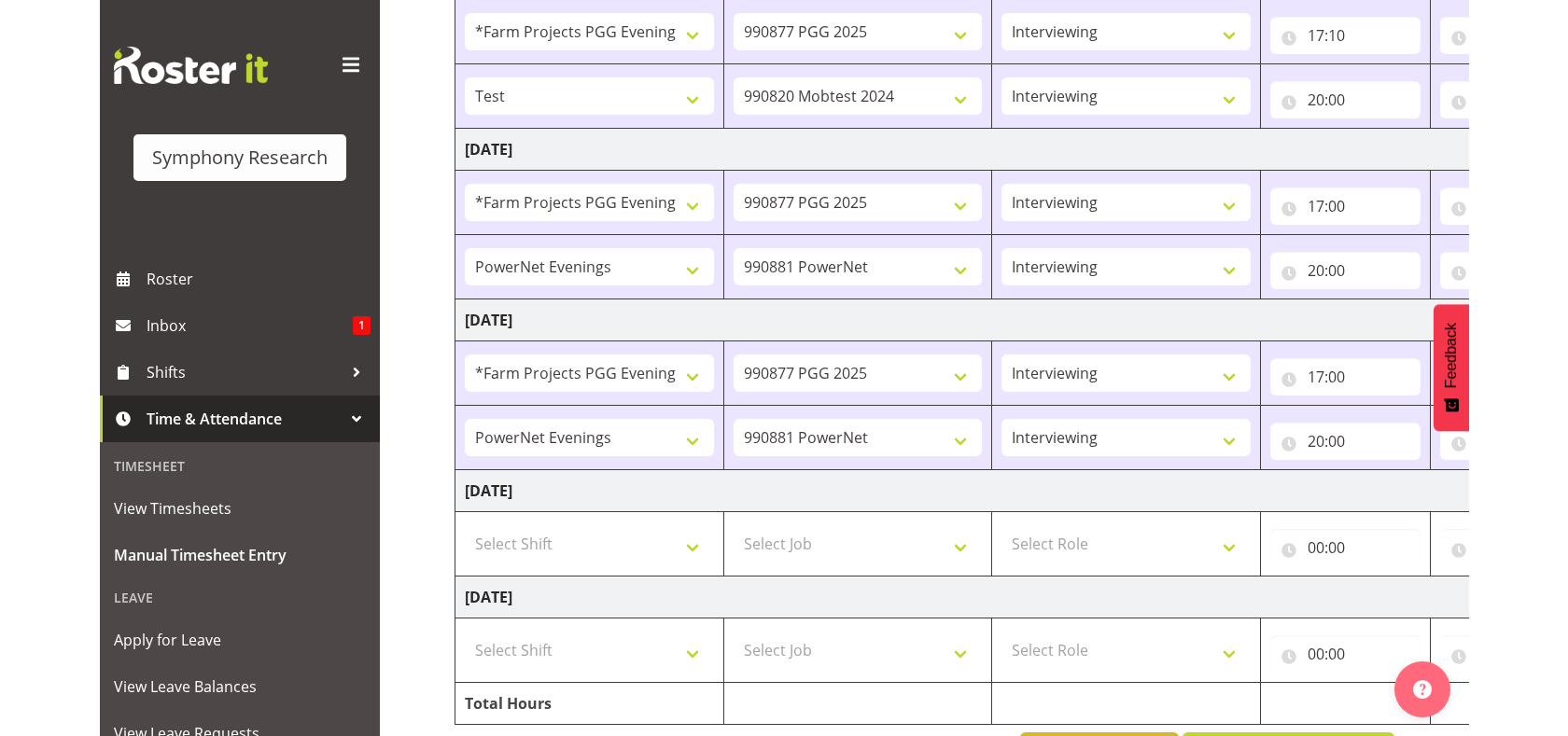 scroll, scrollTop: 615, scrollLeft: 0, axis: vertical 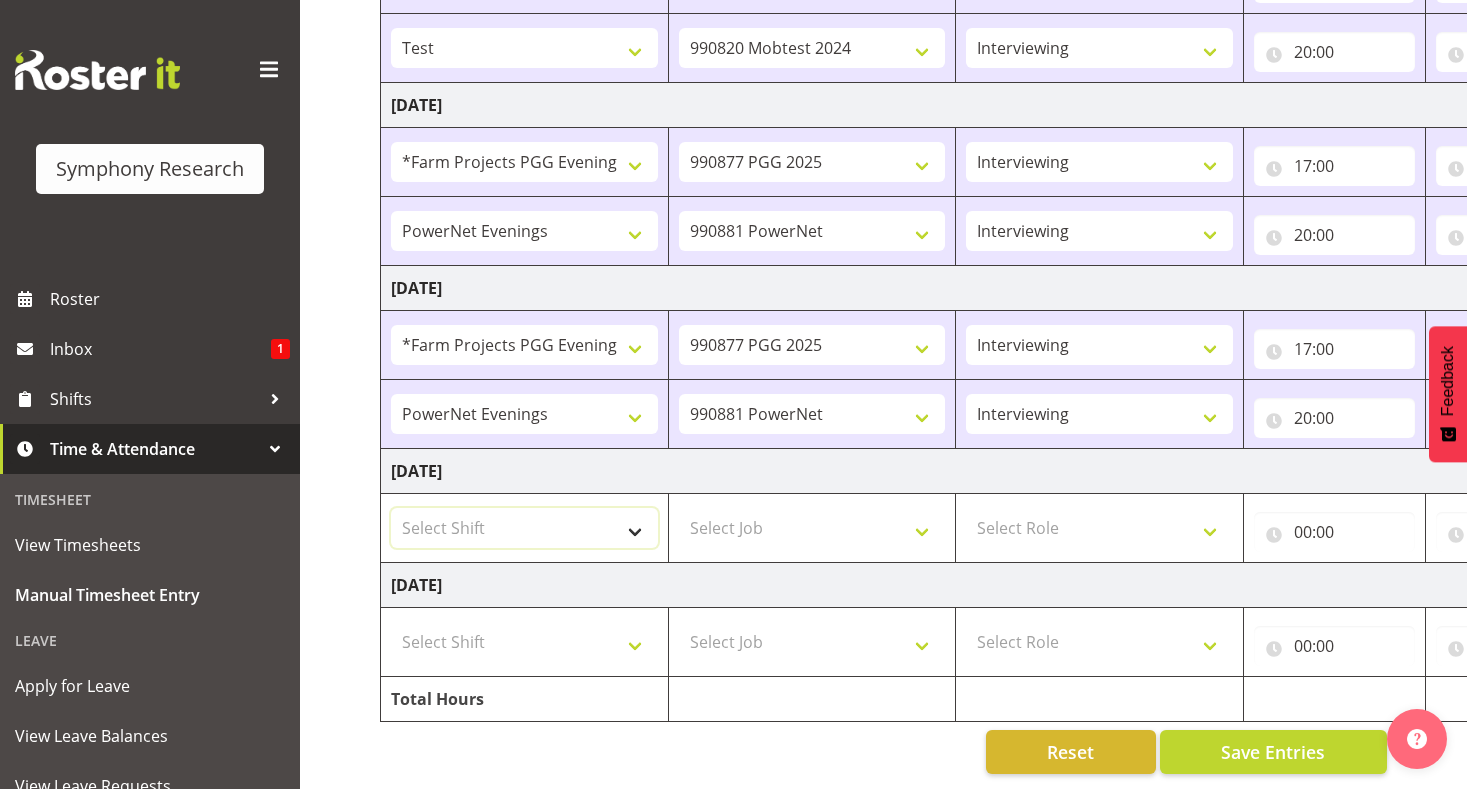 click on "Select Shift  !!Project Briefing  (Job to be assigned) !!Weekend Residential    (Roster IT Shift Label) *Business  9/10am ~ 4:30pm *Business Batteries Aust Shift 11am ~ 7pm *Business Supervisor *Evening Residential Shift 5-9pm *Farm Projects PGG Evening *Farm Projects PGG Weekend *Home Heating Evenings *Home Heating Weekend *RP Track  C *RP Track C Weekend *RP Weekly/Monthly Tracks *Supervisor Call Centre *Supervisor Evening *Supervisors & Call Centre Weekend *To Be Briefed AU Batteries Evening 5~7pm or later PowerNet Evenings PowerNet Weekend Test World Poll Aust Late 9p~10:30p World Poll Aust Wkend World Poll Aust. 6:30~10:30pm World Poll Pilot Aust 6:30~10:30pm" at bounding box center (524, 528) 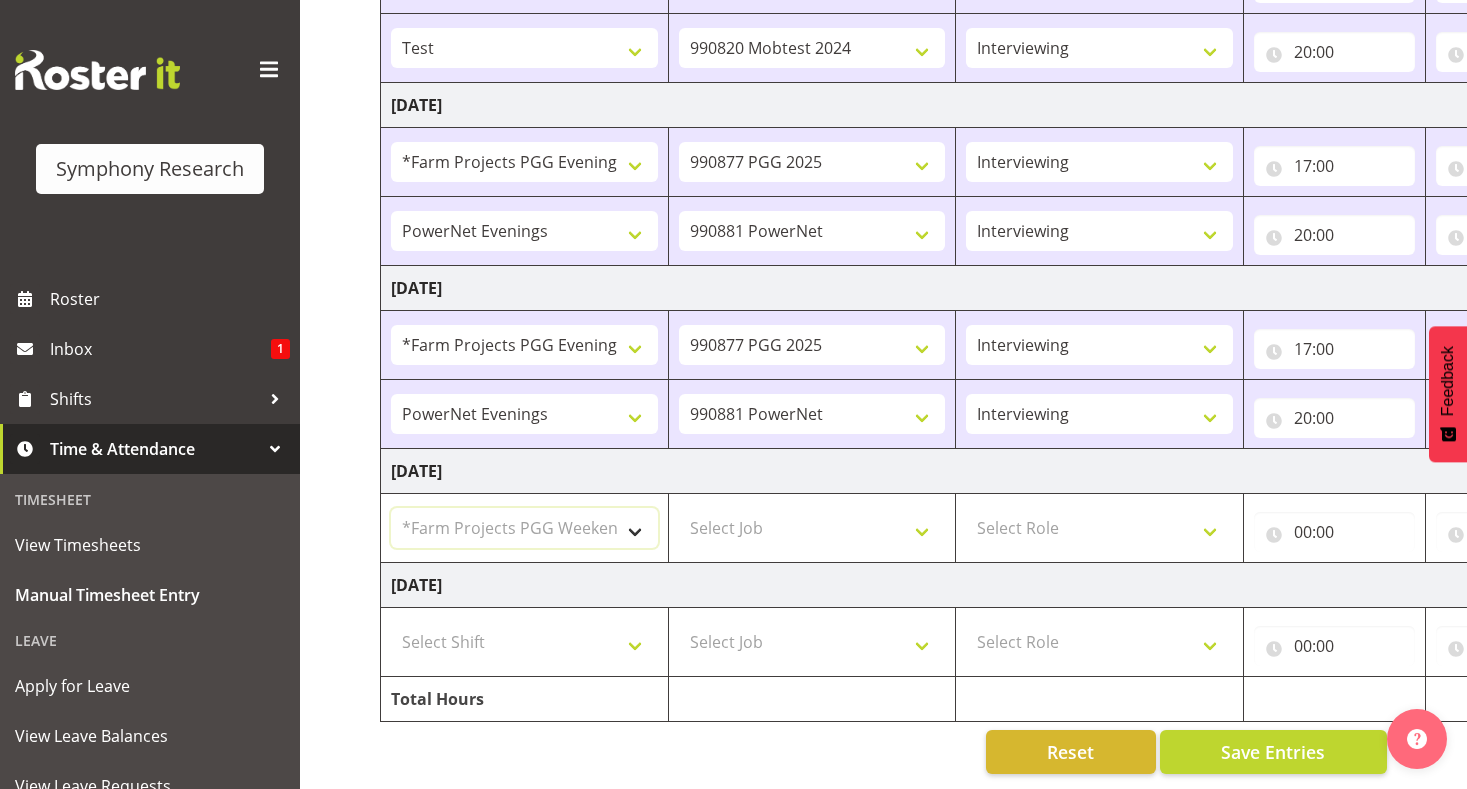 click on "Select Shift  !!Project Briefing  (Job to be assigned) !!Weekend Residential    (Roster IT Shift Label) *Business  9/10am ~ 4:30pm *Business Batteries Aust Shift 11am ~ 7pm *Business Supervisor *Evening Residential Shift 5-9pm *Farm Projects PGG Evening *Farm Projects PGG Weekend *Home Heating Evenings *Home Heating Weekend *RP Track  C *RP Track C Weekend *RP Weekly/Monthly Tracks *Supervisor Call Centre *Supervisor Evening *Supervisors & Call Centre Weekend *To Be Briefed AU Batteries Evening 5~7pm or later PowerNet Evenings PowerNet Weekend Test World Poll Aust Late 9p~10:30p World Poll Aust Wkend World Poll Aust. 6:30~10:30pm World Poll Pilot Aust 6:30~10:30pm" at bounding box center [524, 528] 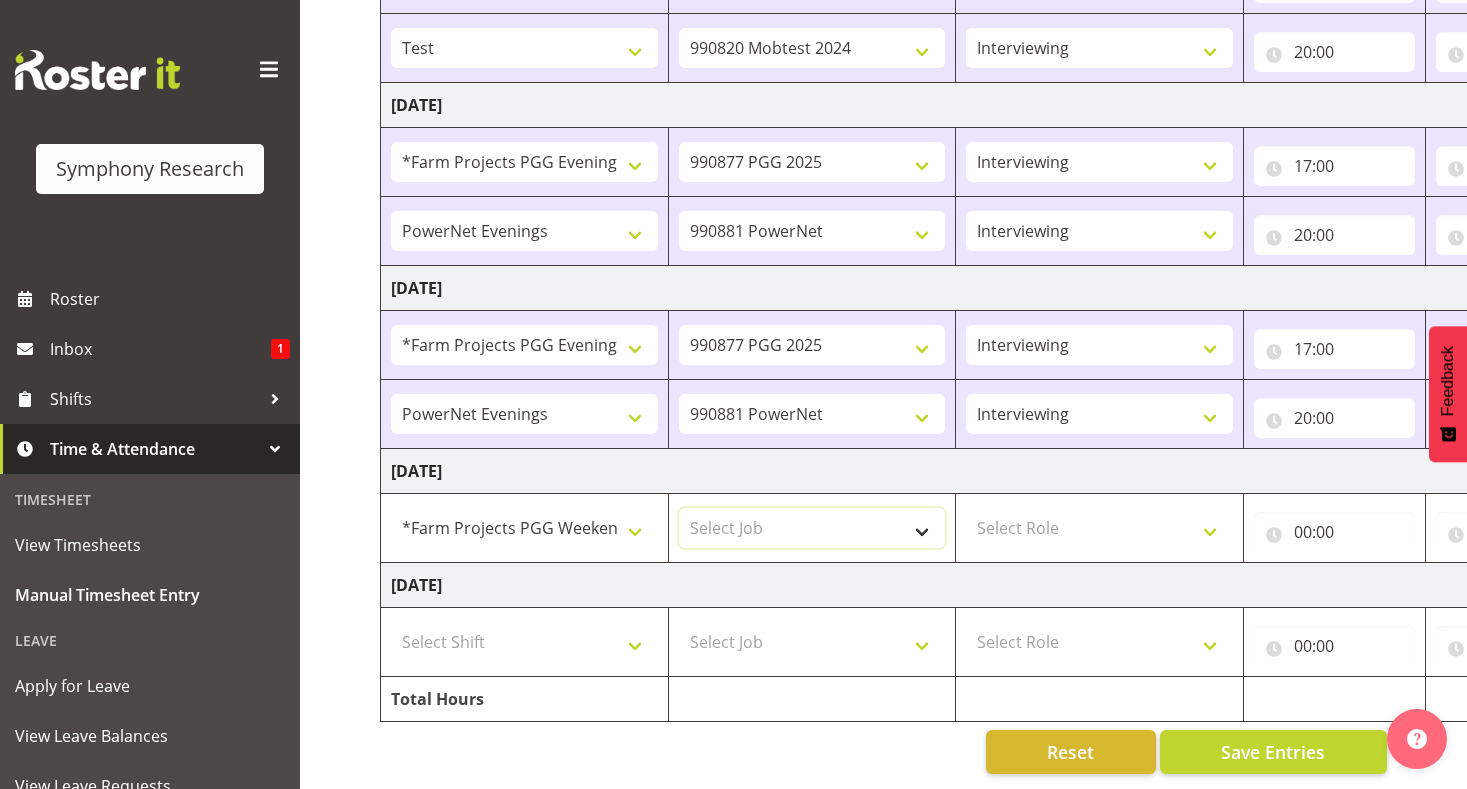 click on "Select Job  550060 IF Admin 553495 Rural Omnibus Apr - Jun 2025 553500 BFM Jul - Sep 2025 553501 FMG July 2025 990000 General 990820 Mobtest 2024 990821 Goldrush 2024 990846 Toka Tu Ake 2025 990855 FENZ 990869 Richmond Home Heating 990873 Batteries 990877 PGG 2025 990878 CMI Q3 2025 990879 Selwyn DC 990881 PowerNet 999996 Training 999997 Recruitment & Training 999999 DT" at bounding box center (812, 528) 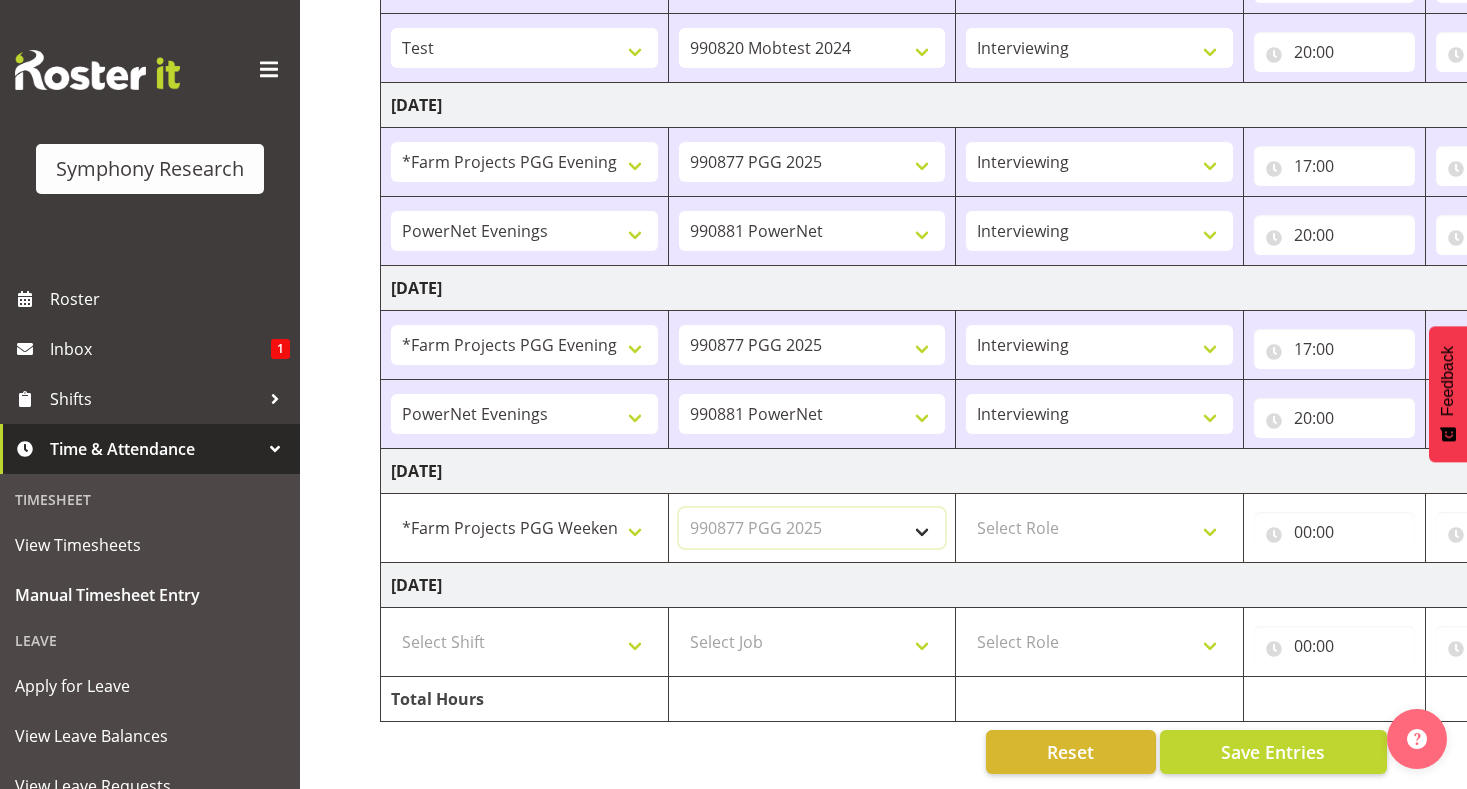 click on "Select Job  550060 IF Admin 553495 Rural Omnibus Apr - Jun 2025 553500 BFM Jul - Sep 2025 553501 FMG July 2025 990000 General 990820 Mobtest 2024 990821 Goldrush 2024 990846 Toka Tu Ake 2025 990855 FENZ 990869 Richmond Home Heating 990873 Batteries 990877 PGG 2025 990878 CMI Q3 2025 990879 Selwyn DC 990881 PowerNet 999996 Training 999997 Recruitment & Training 999999 DT" at bounding box center (812, 528) 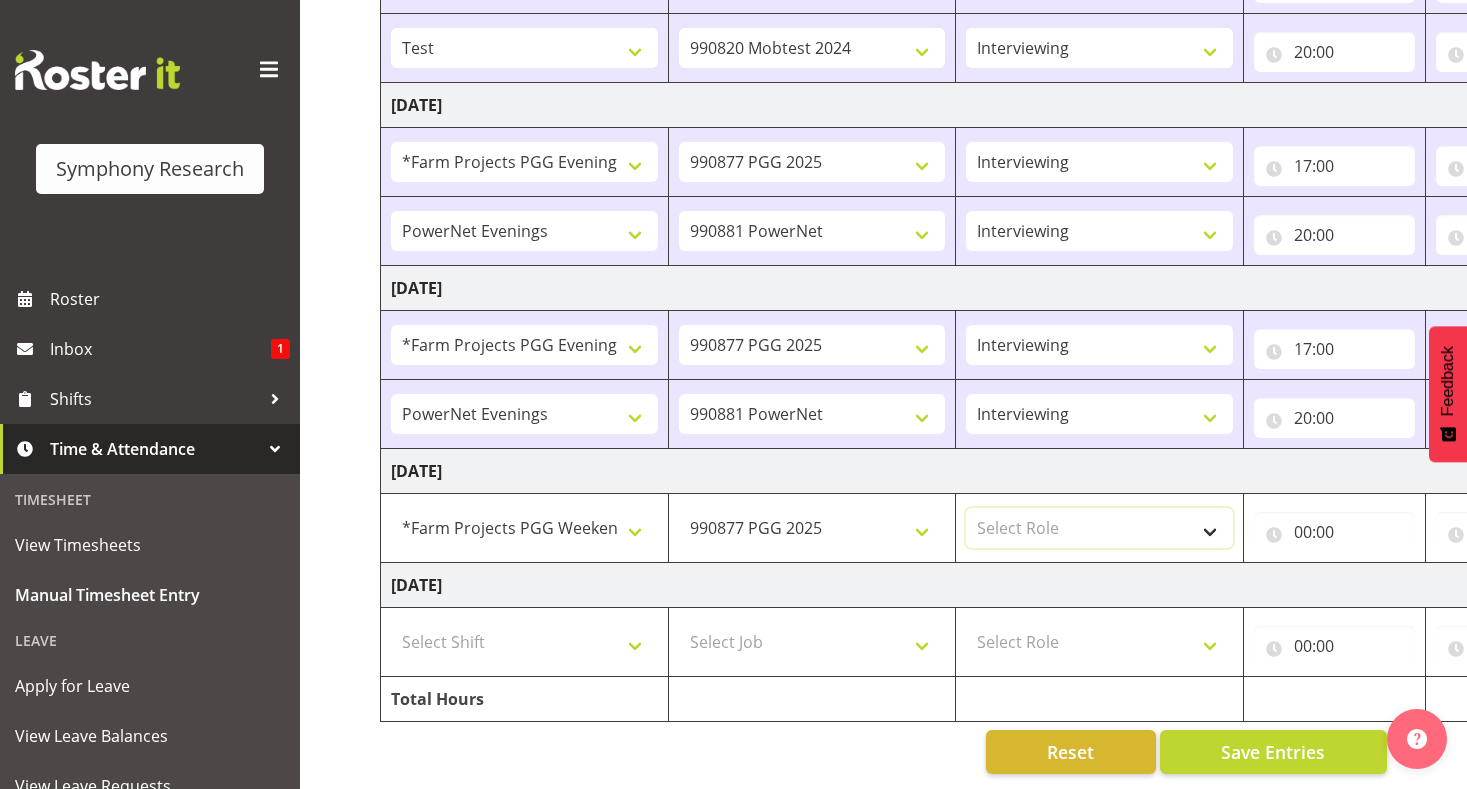 click on "Select Role  Briefing Interviewing" at bounding box center (1099, 528) 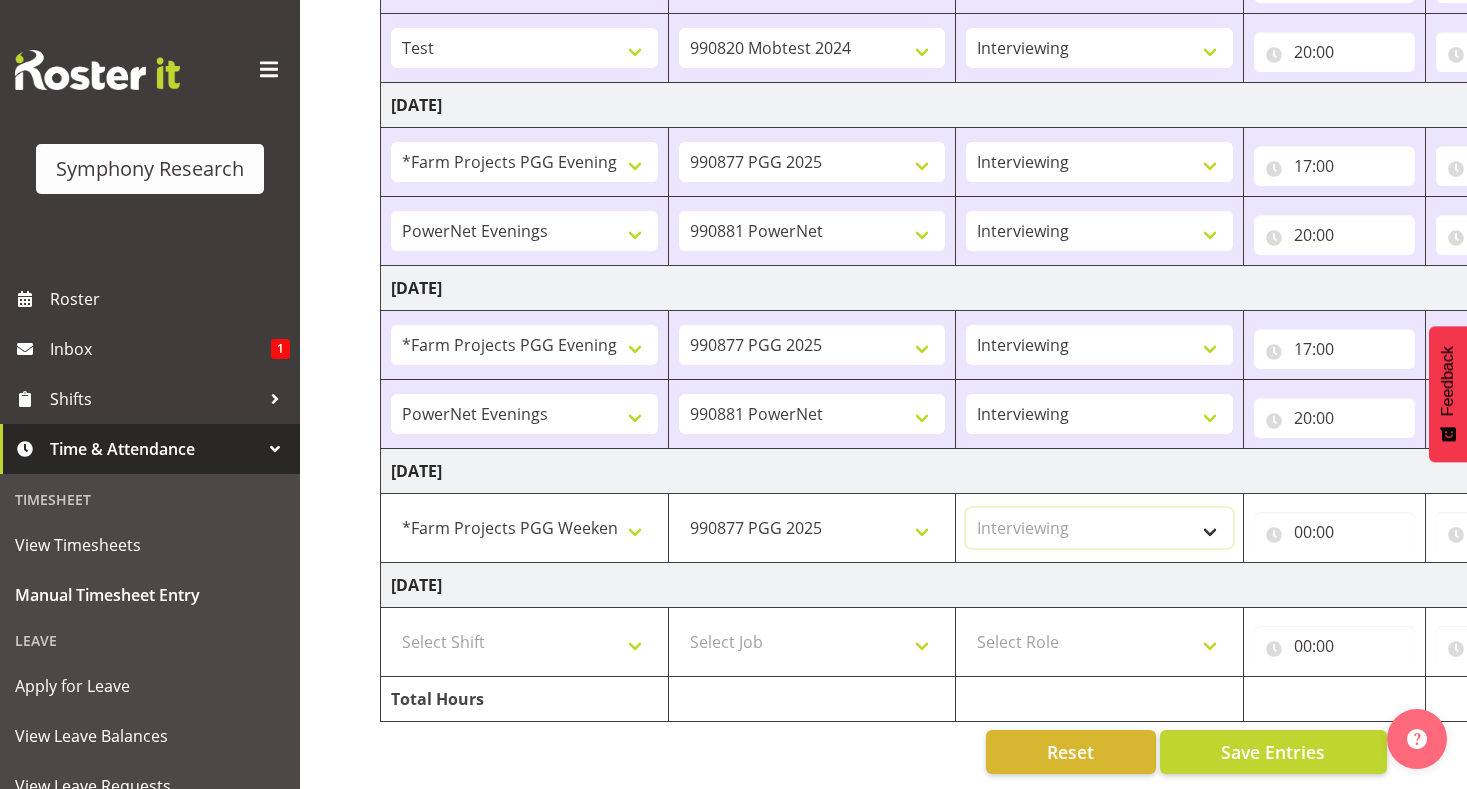 click on "Select Role  Briefing Interviewing" at bounding box center [1099, 528] 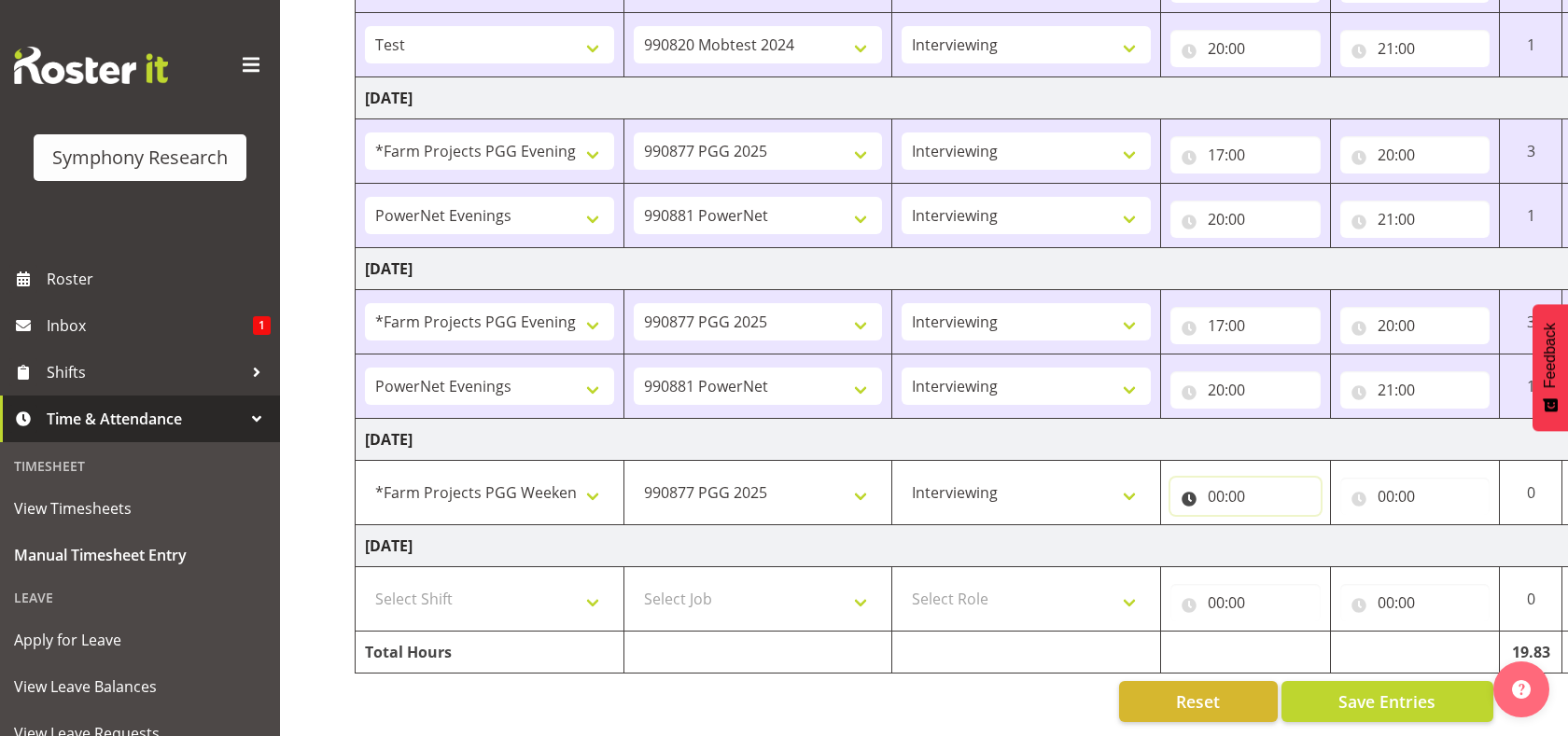click on "00:00" at bounding box center (1245, 496) 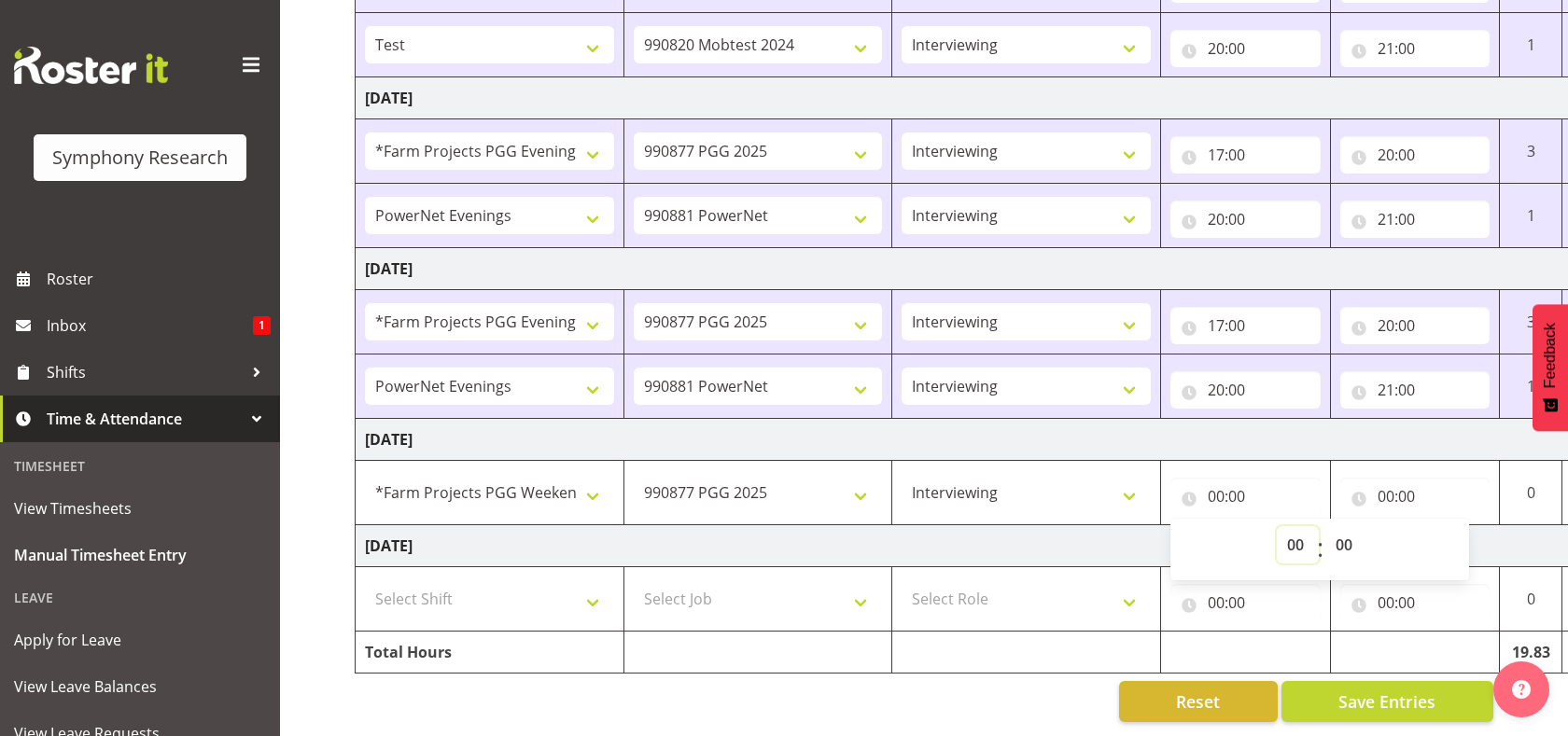 click on "00   01   02   03   04   05   06   07   08   09   10   11   12   13   14   15   16   17   18   19   20   21   22   23" at bounding box center (1297, 545) 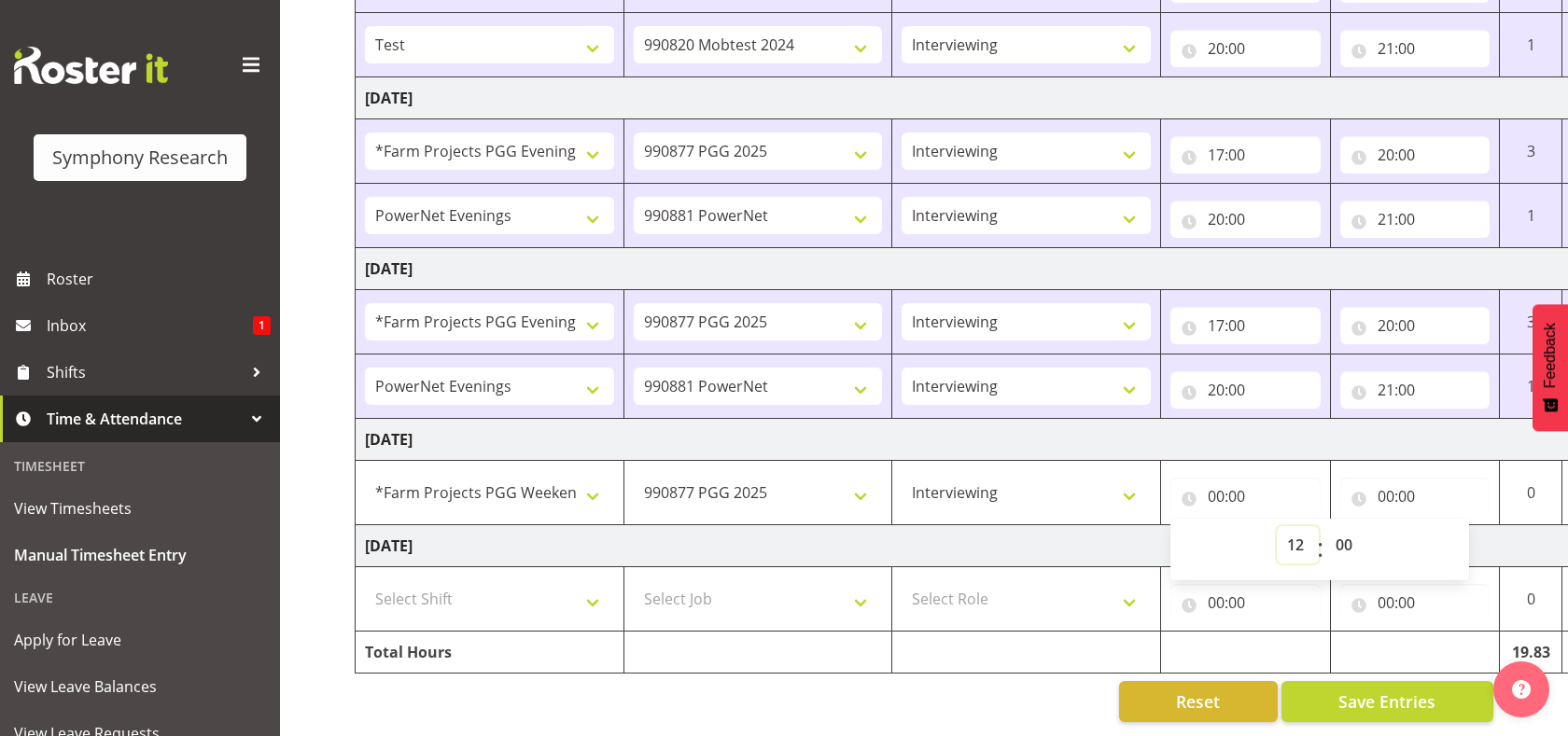 click on "00   01   02   03   04   05   06   07   08   09   10   11   12   13   14   15   16   17   18   19   20   21   22   23" at bounding box center [1297, 545] 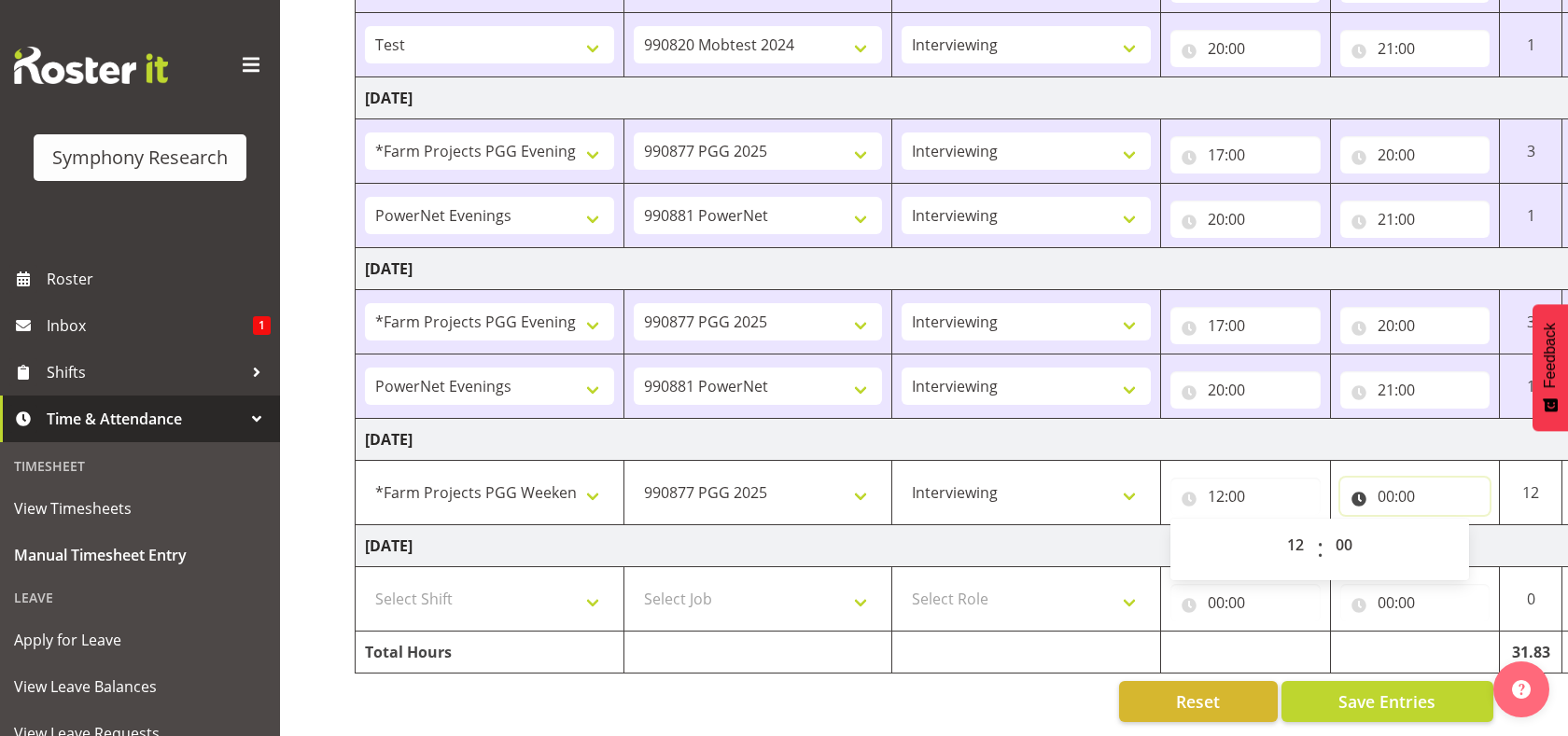 click on "00:00" at bounding box center [1415, 496] 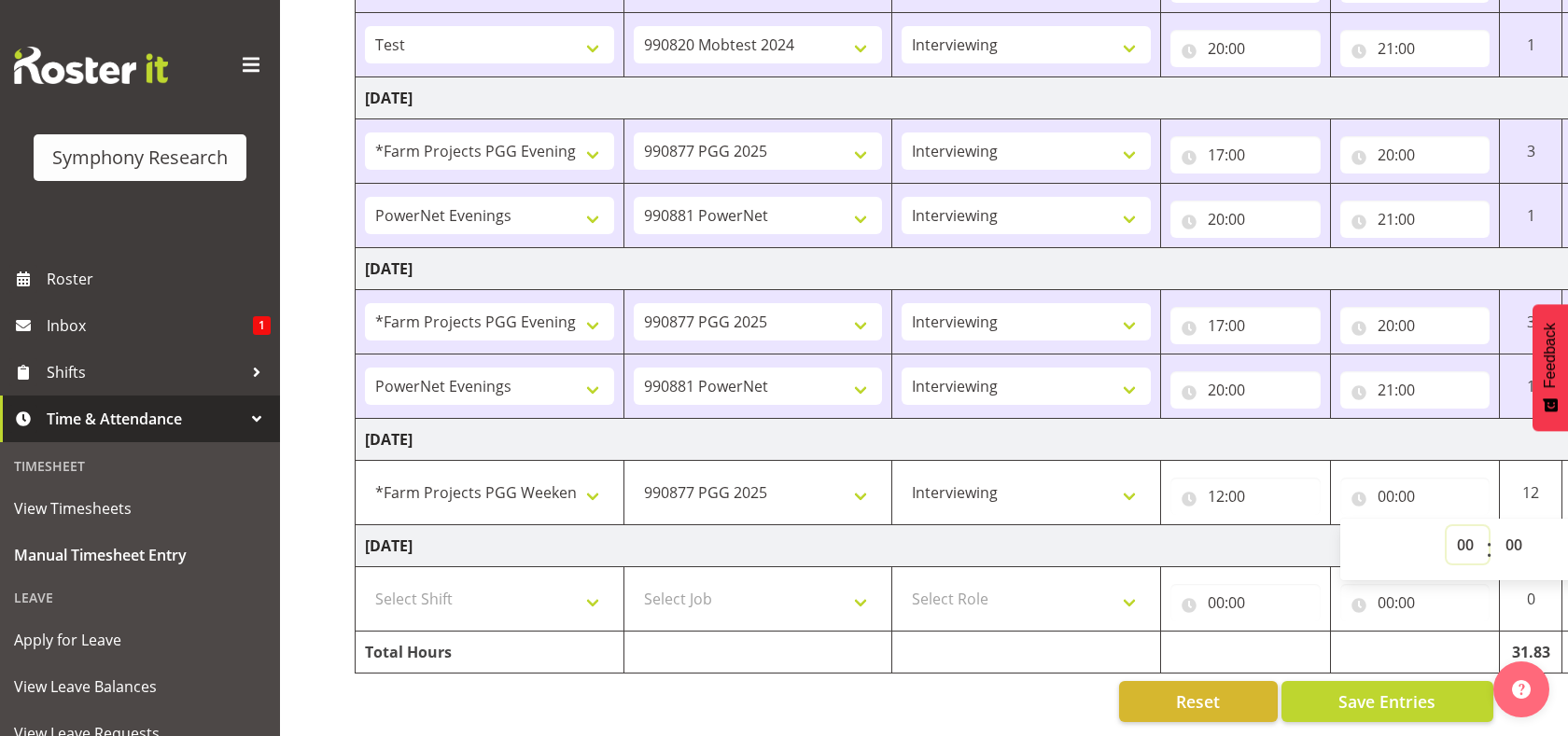 click on "00   01   02   03   04   05   06   07   08   09   10   11   12   13   14   15   16   17   18   19   20   21   22   23" at bounding box center [1467, 545] 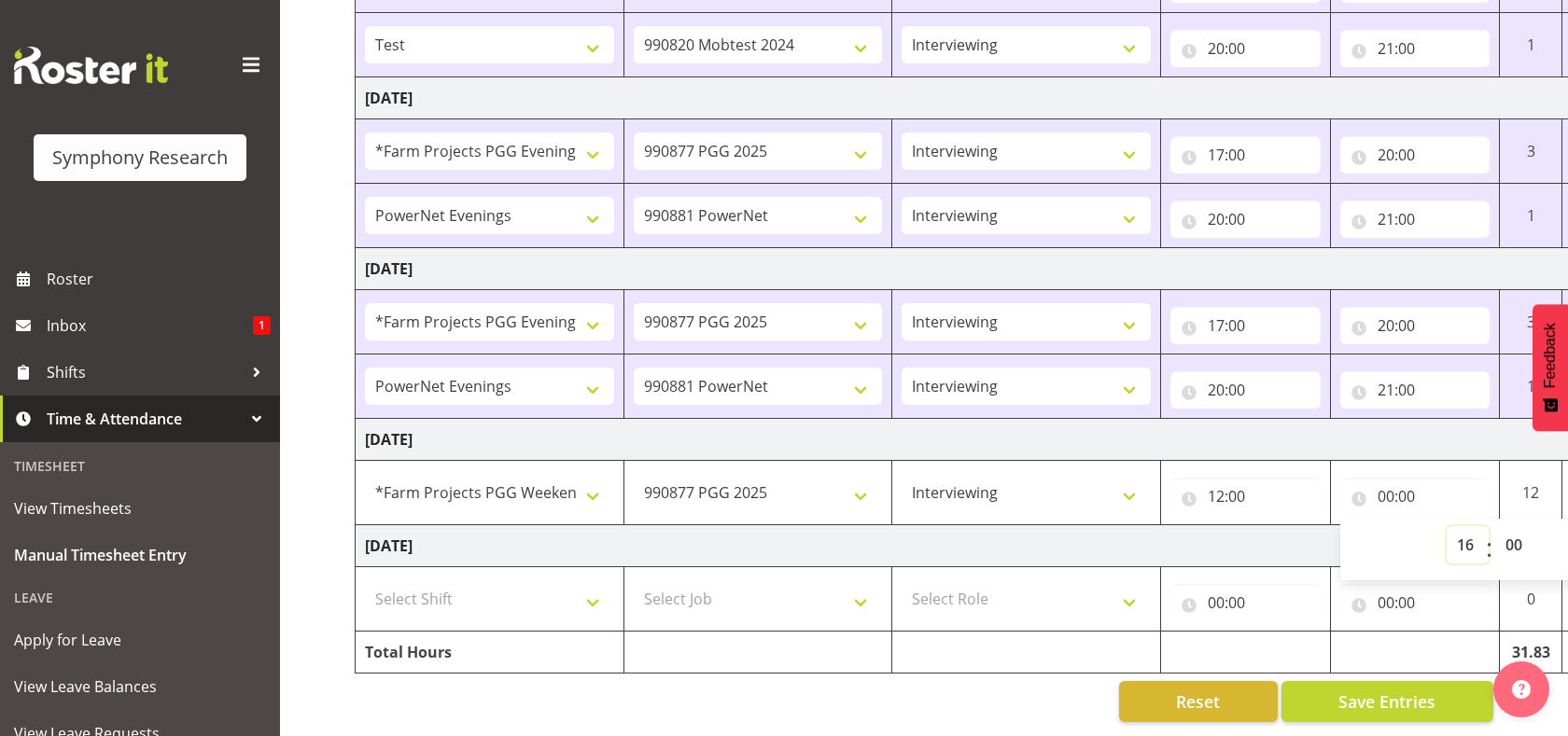 click on "00   01   02   03   04   05   06   07   08   09   10   11   12   13   14   15   16   17   18   19   20   21   22   23" at bounding box center [1467, 545] 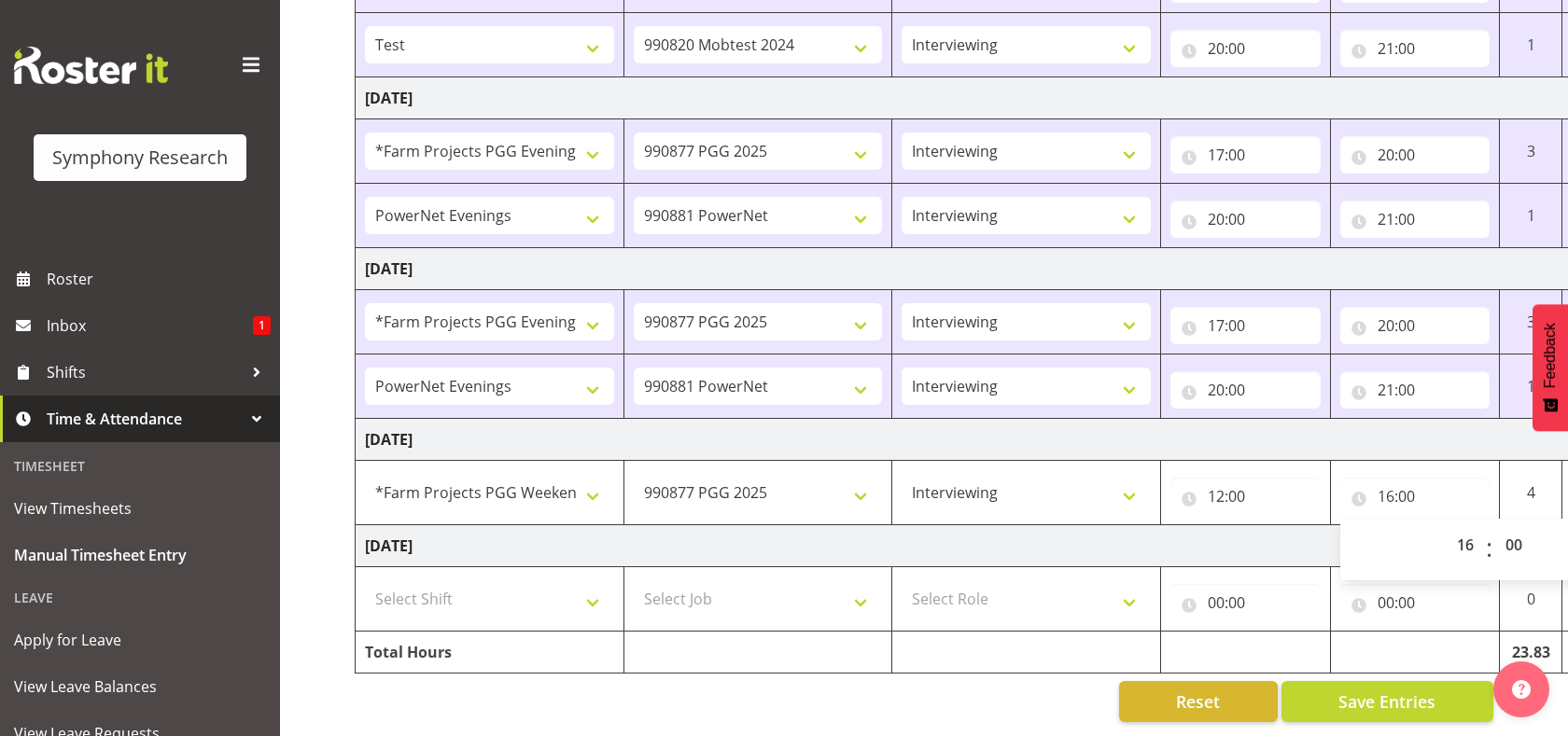 click on "Sunday 13th July 2025" at bounding box center (1008, 546) 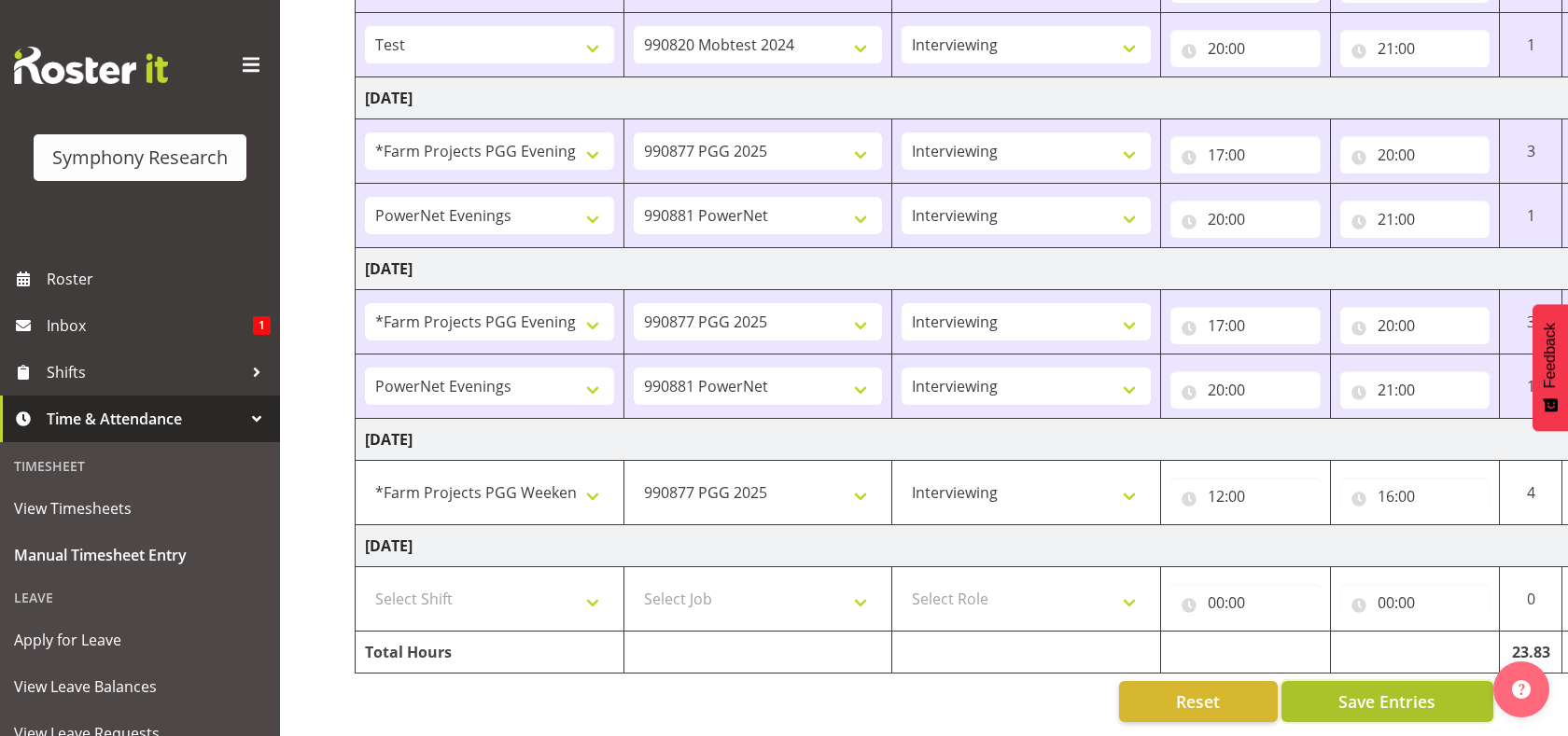 click on "Save
Entries" at bounding box center [1387, 701] 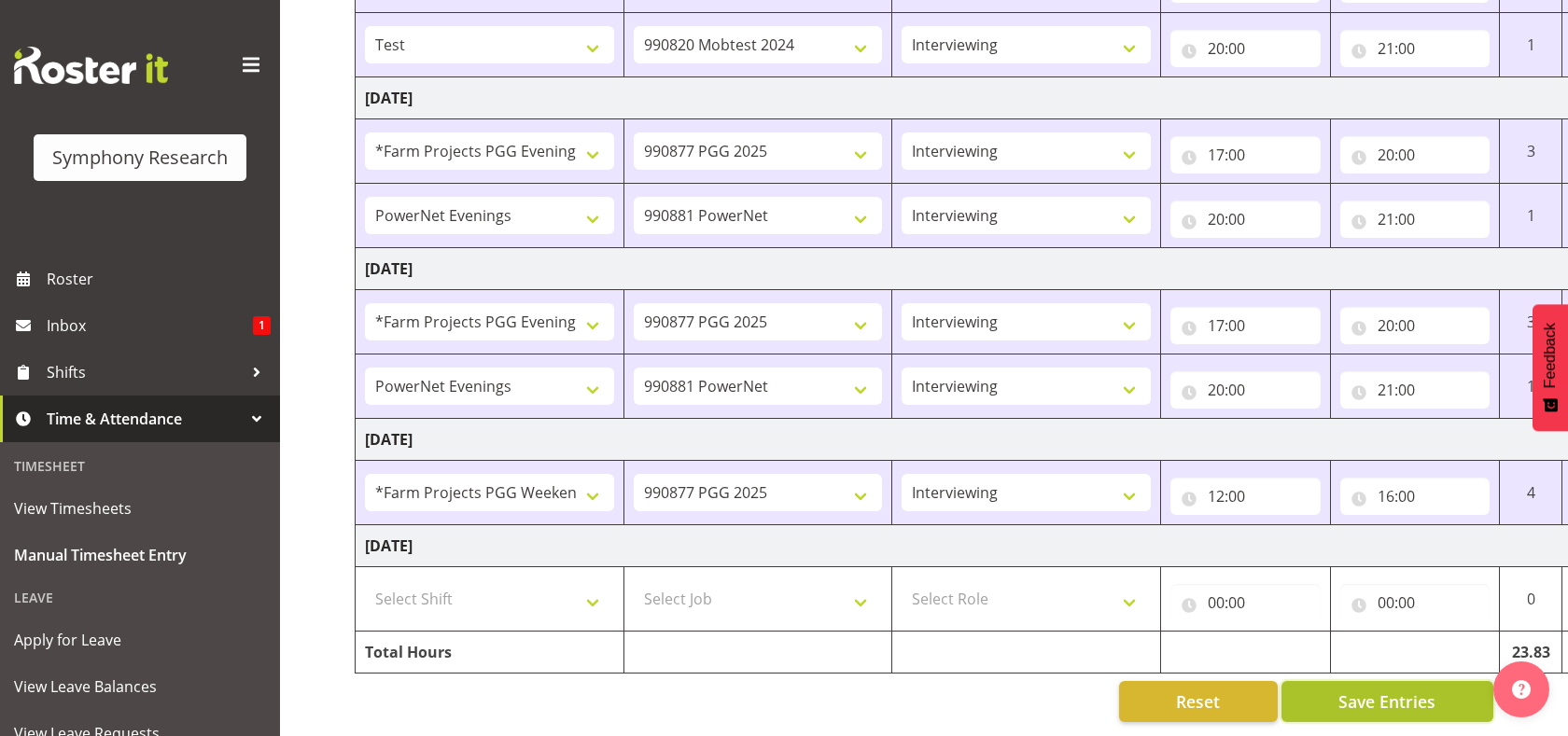 click on "Save
Entries" at bounding box center (1387, 701) 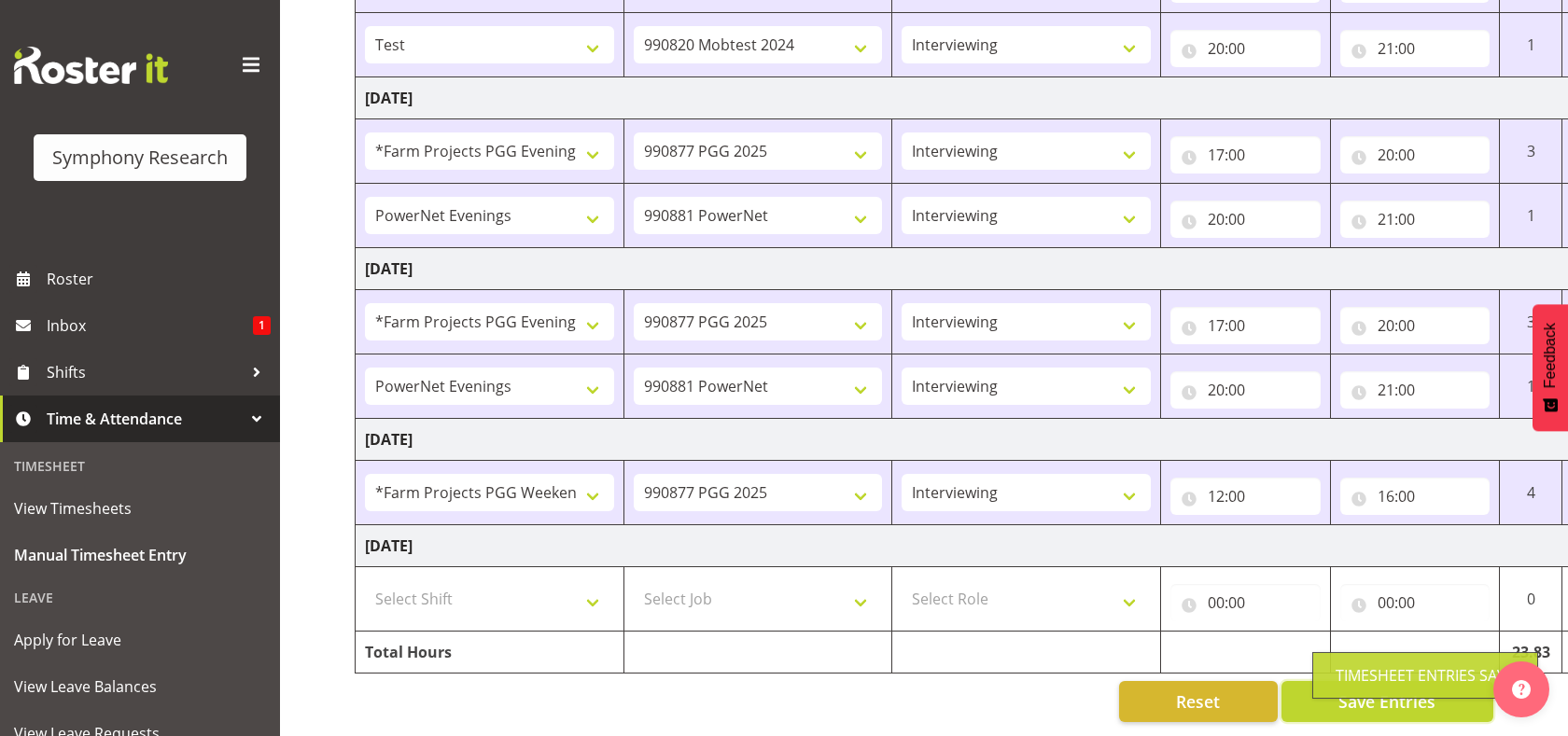 scroll, scrollTop: 428, scrollLeft: 0, axis: vertical 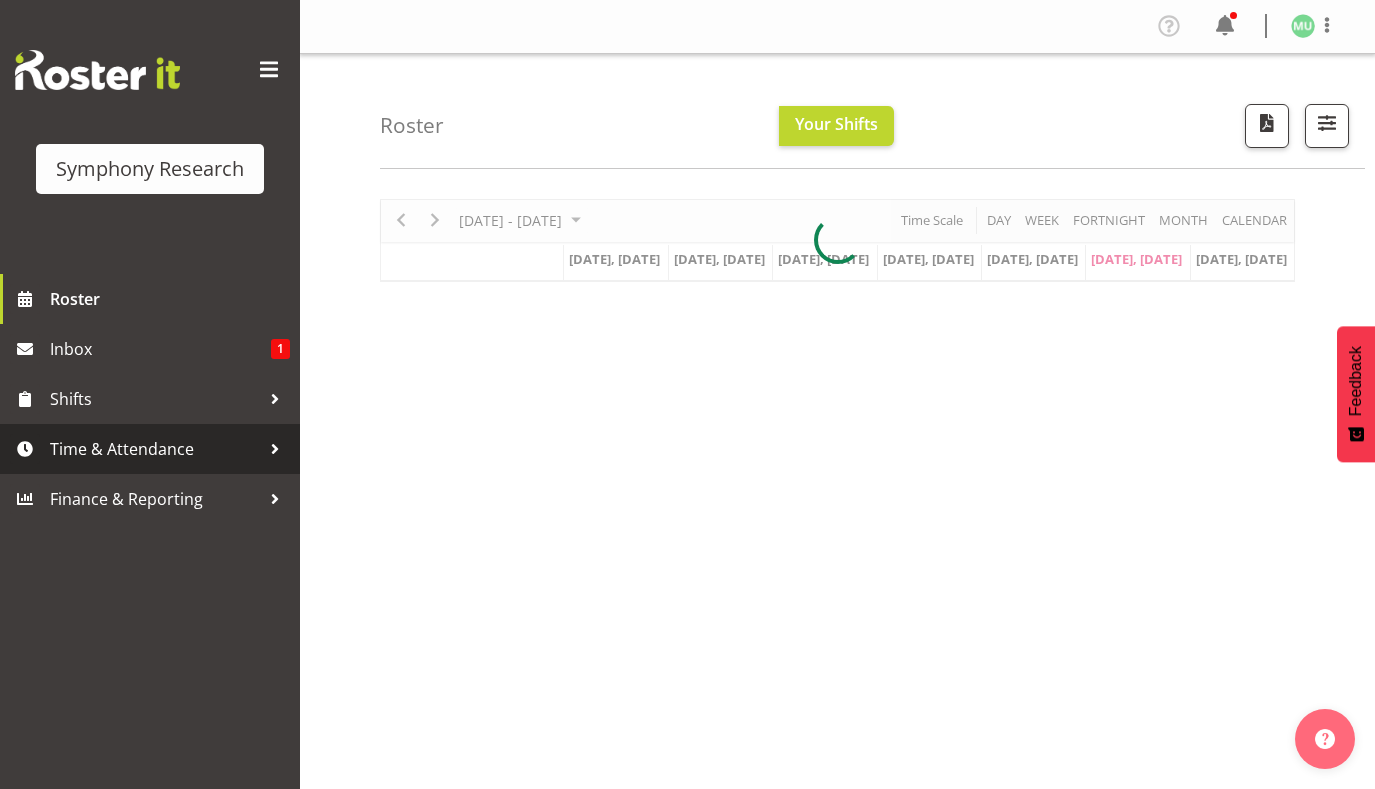 click at bounding box center [275, 449] 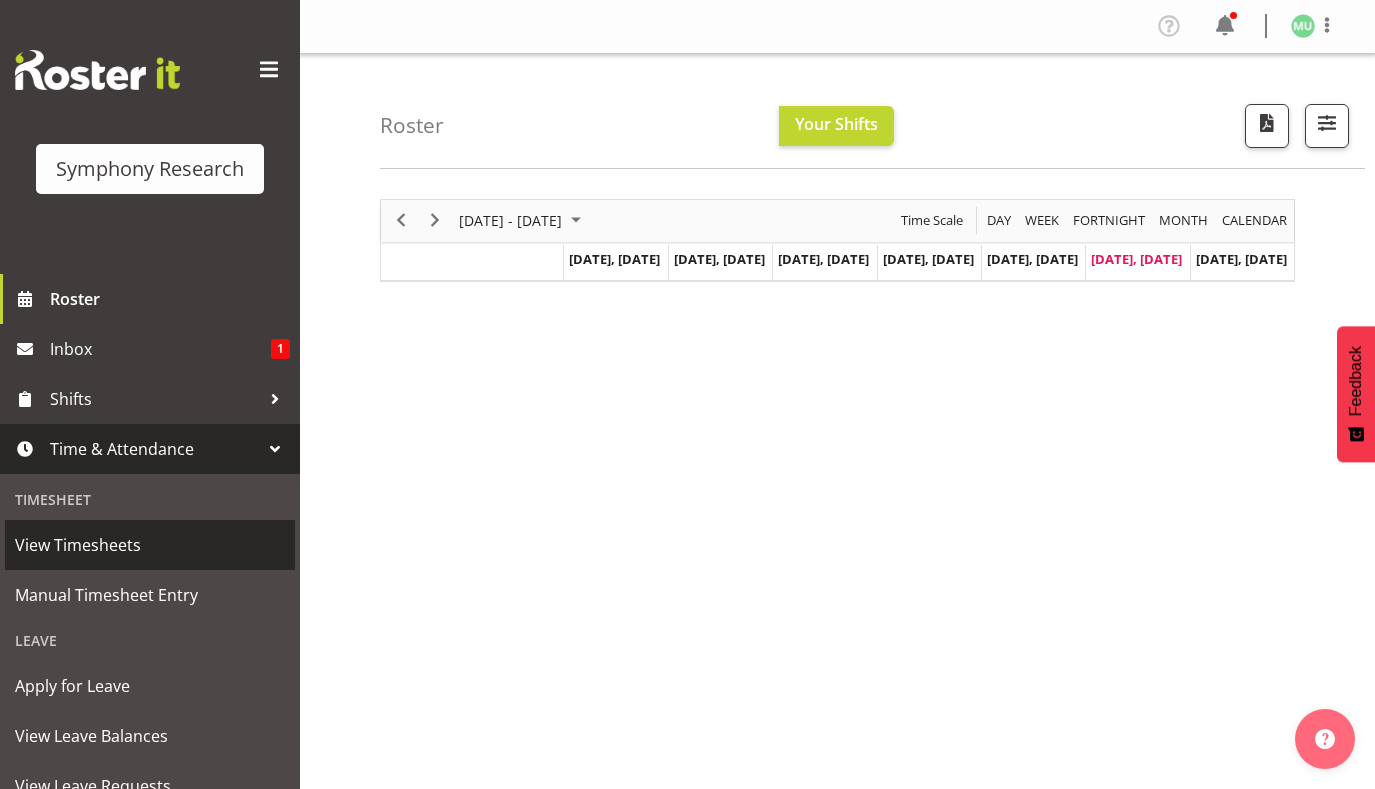 scroll, scrollTop: 200, scrollLeft: 0, axis: vertical 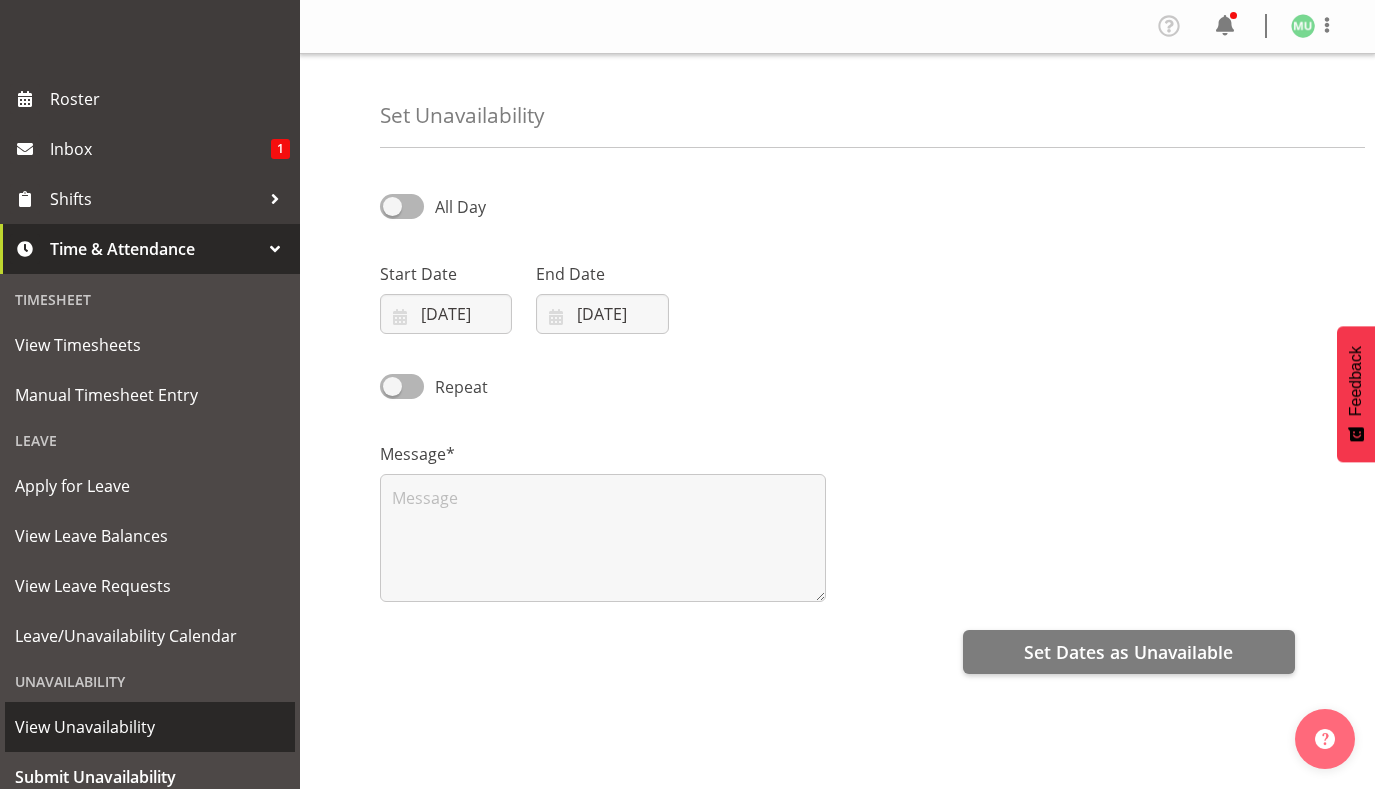 click on "View Unavailability" at bounding box center [150, 727] 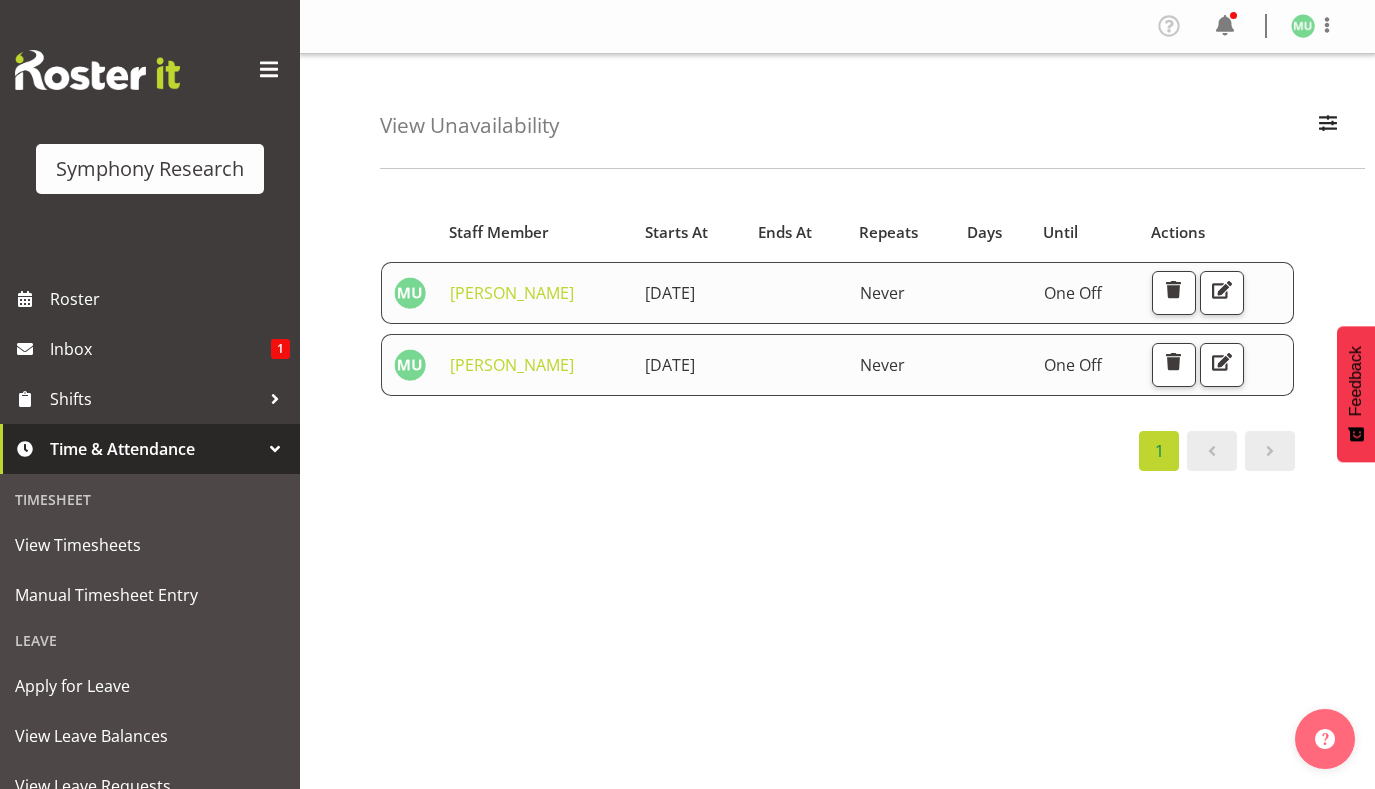 scroll, scrollTop: 0, scrollLeft: 0, axis: both 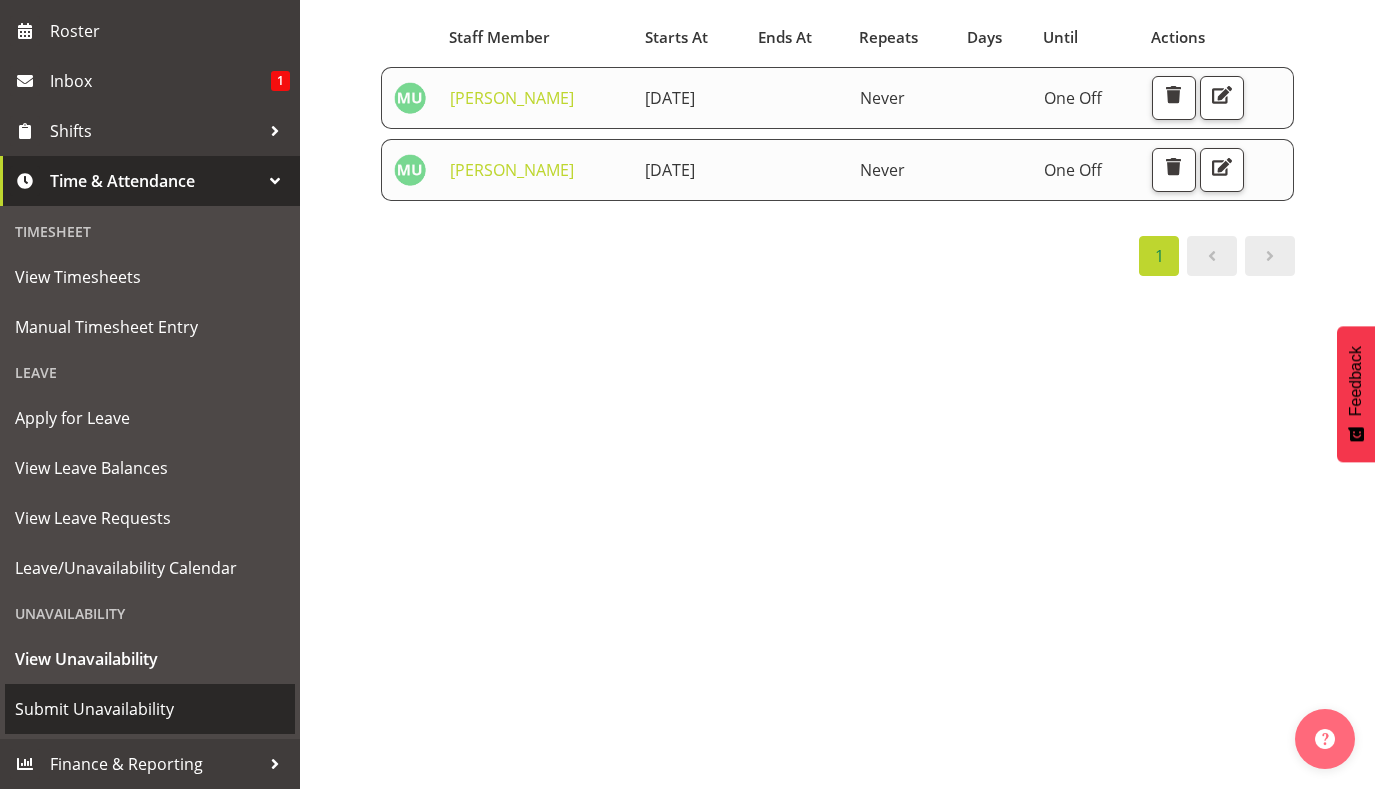 click on "Submit Unavailability" at bounding box center [150, 709] 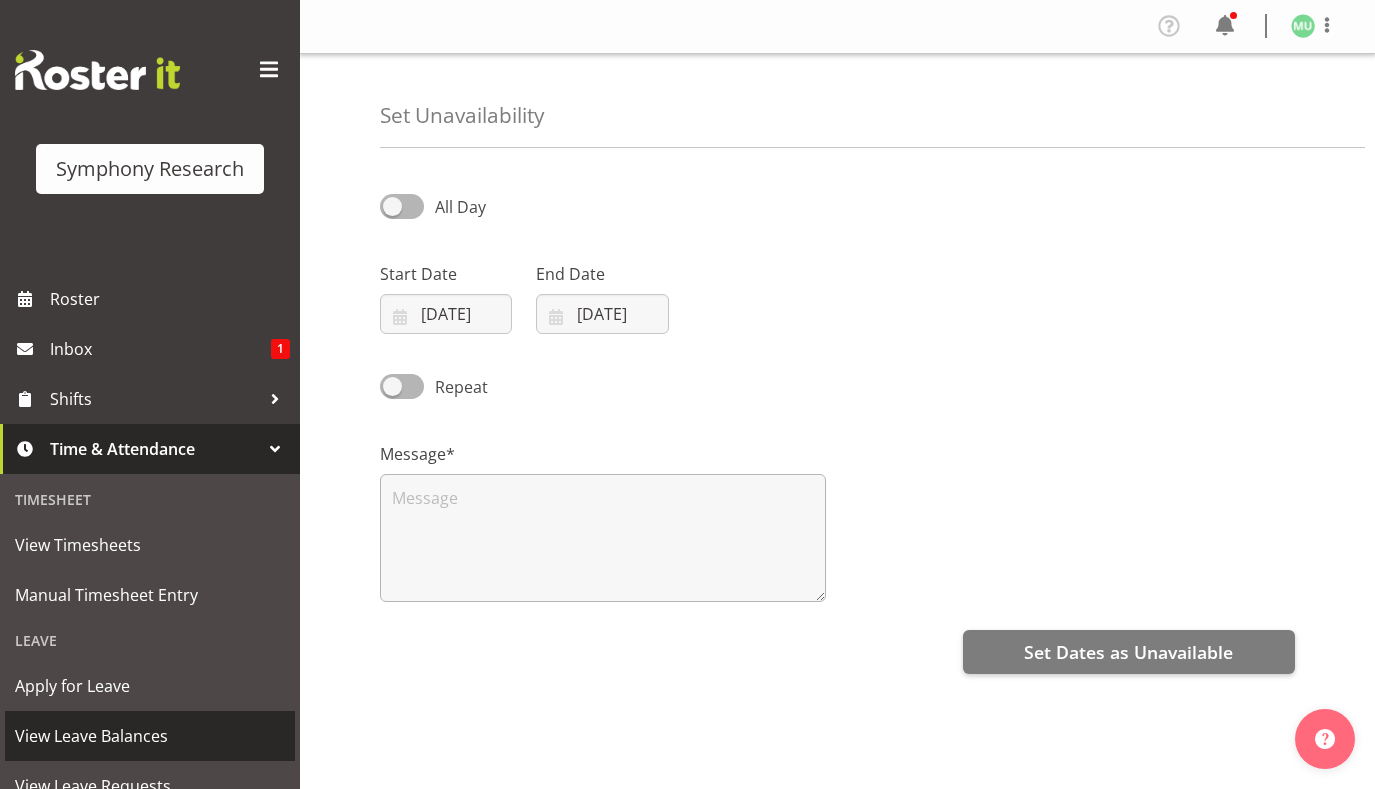 scroll, scrollTop: 0, scrollLeft: 0, axis: both 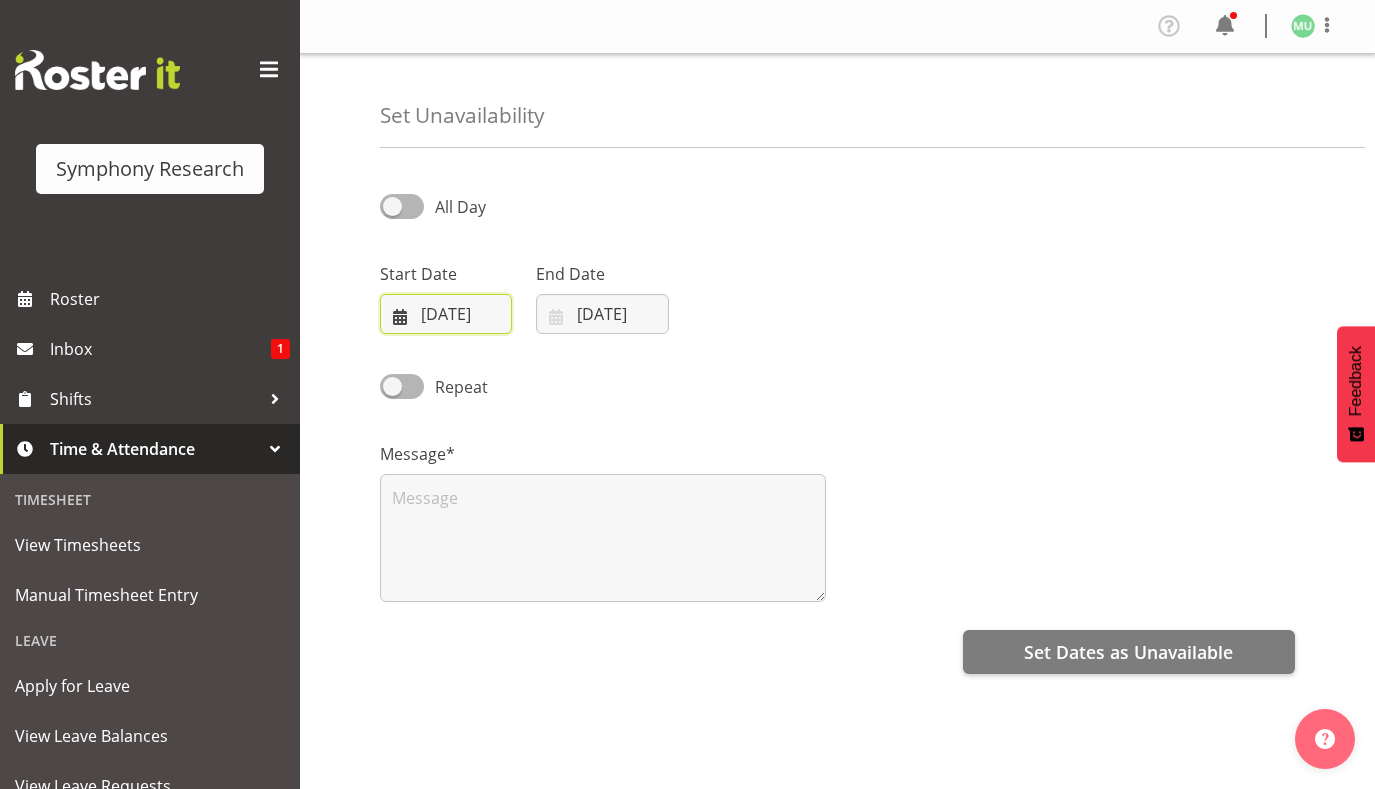 click on "[DATE]" at bounding box center (446, 314) 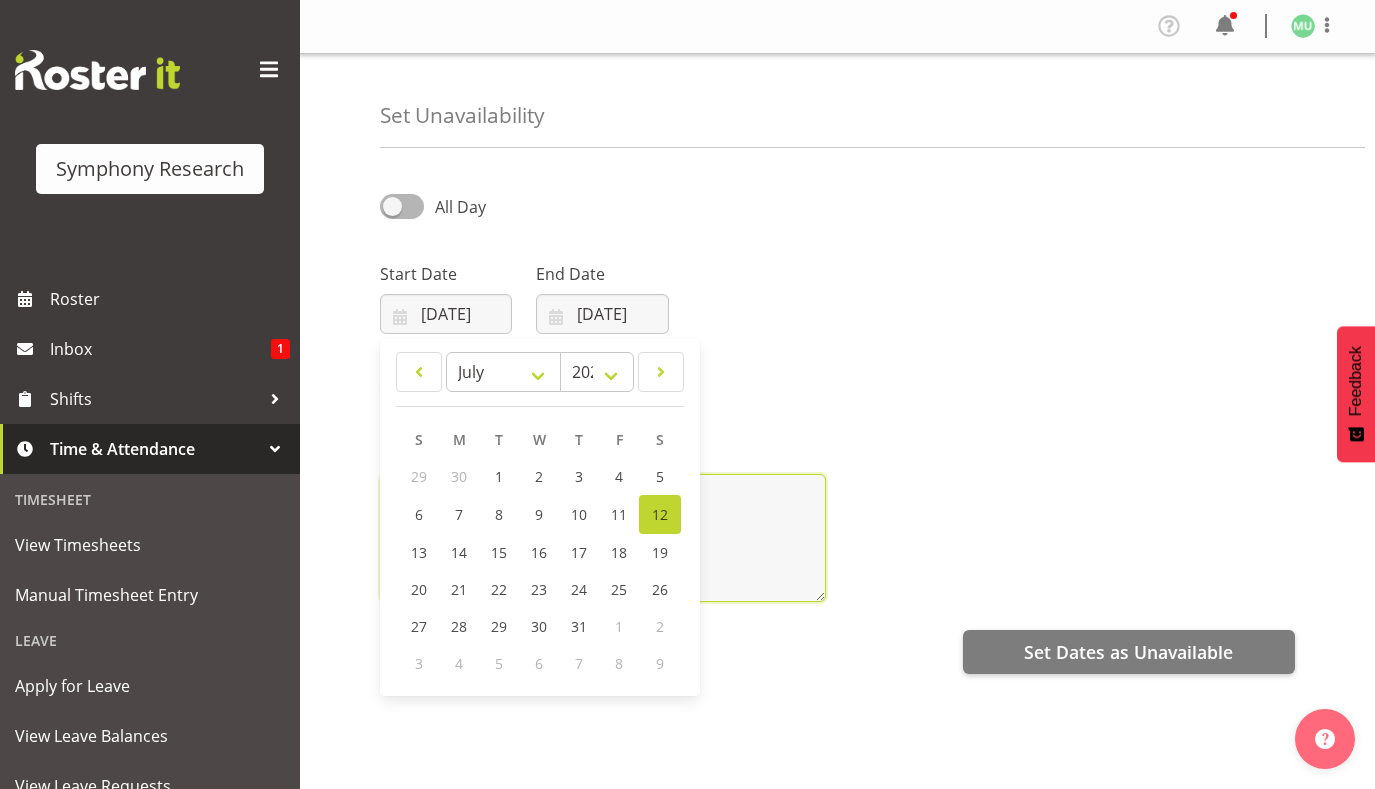 click at bounding box center (603, 538) 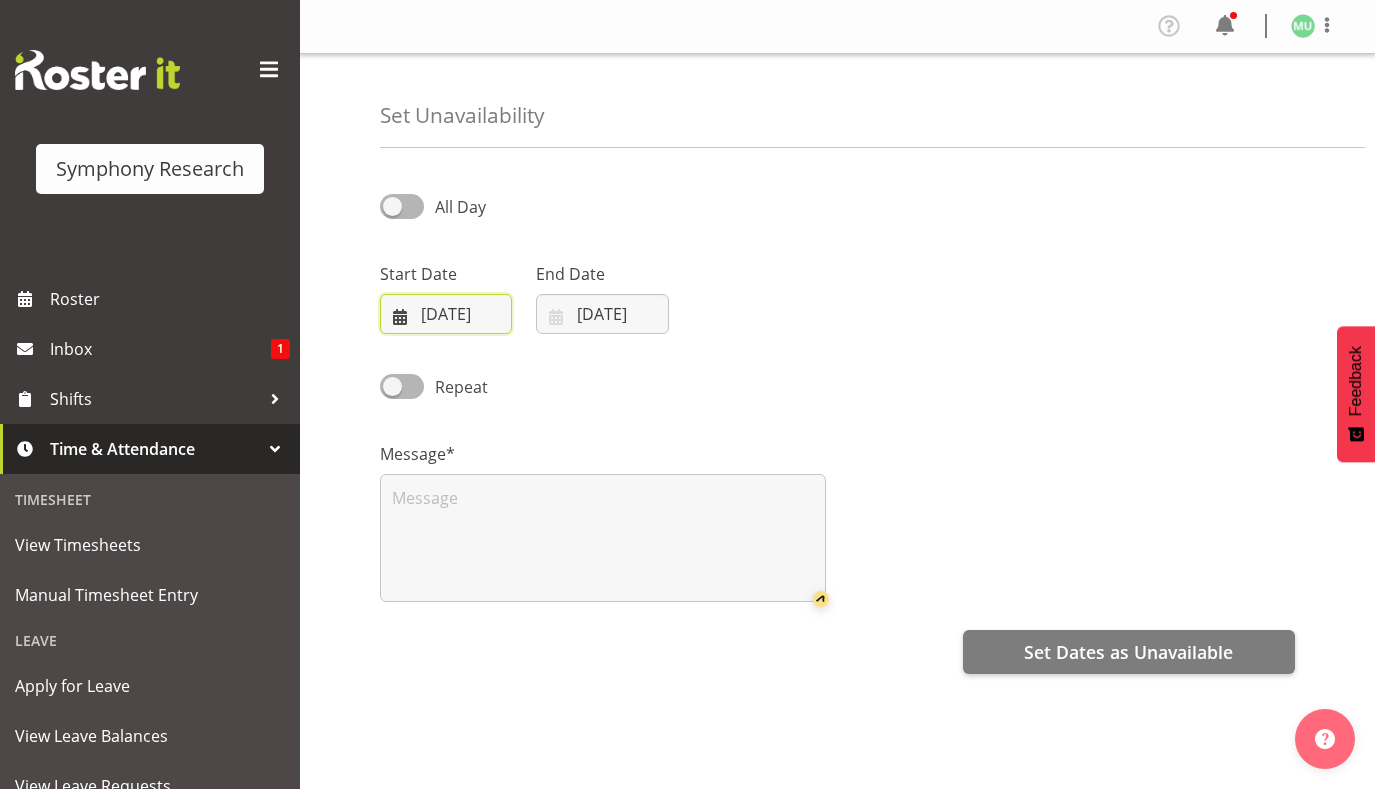 click on "12/07/2025" at bounding box center [446, 314] 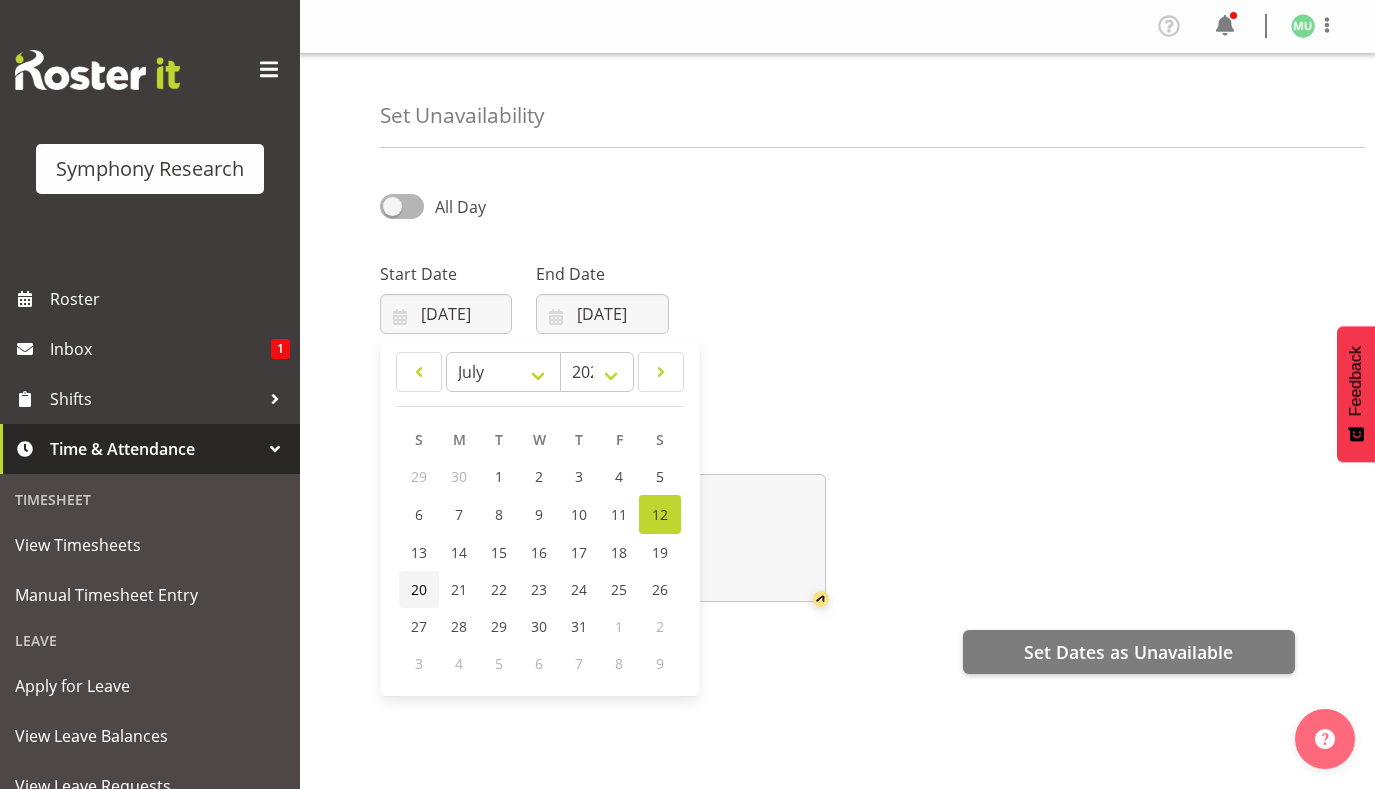 click on "20" at bounding box center (419, 589) 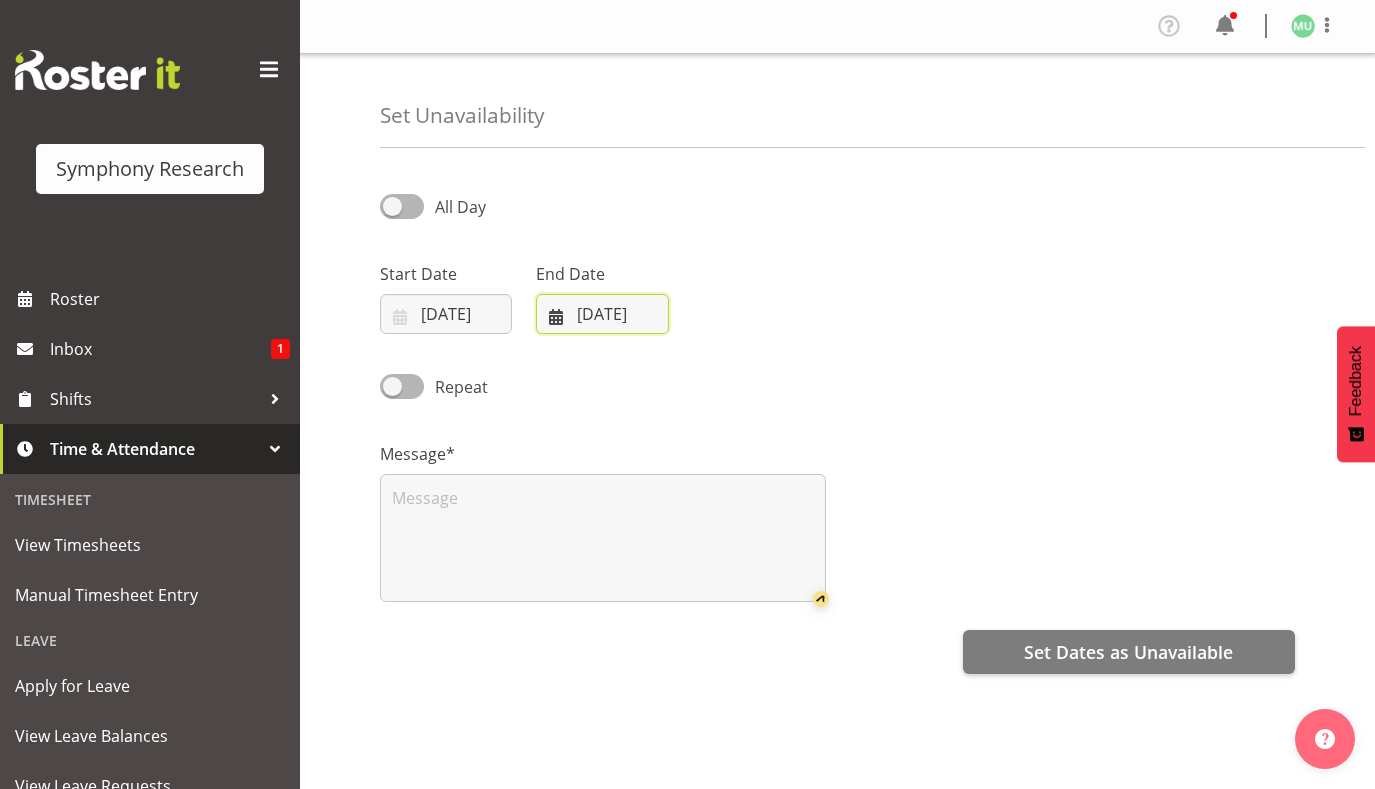 click on "12/07/2025" at bounding box center (602, 314) 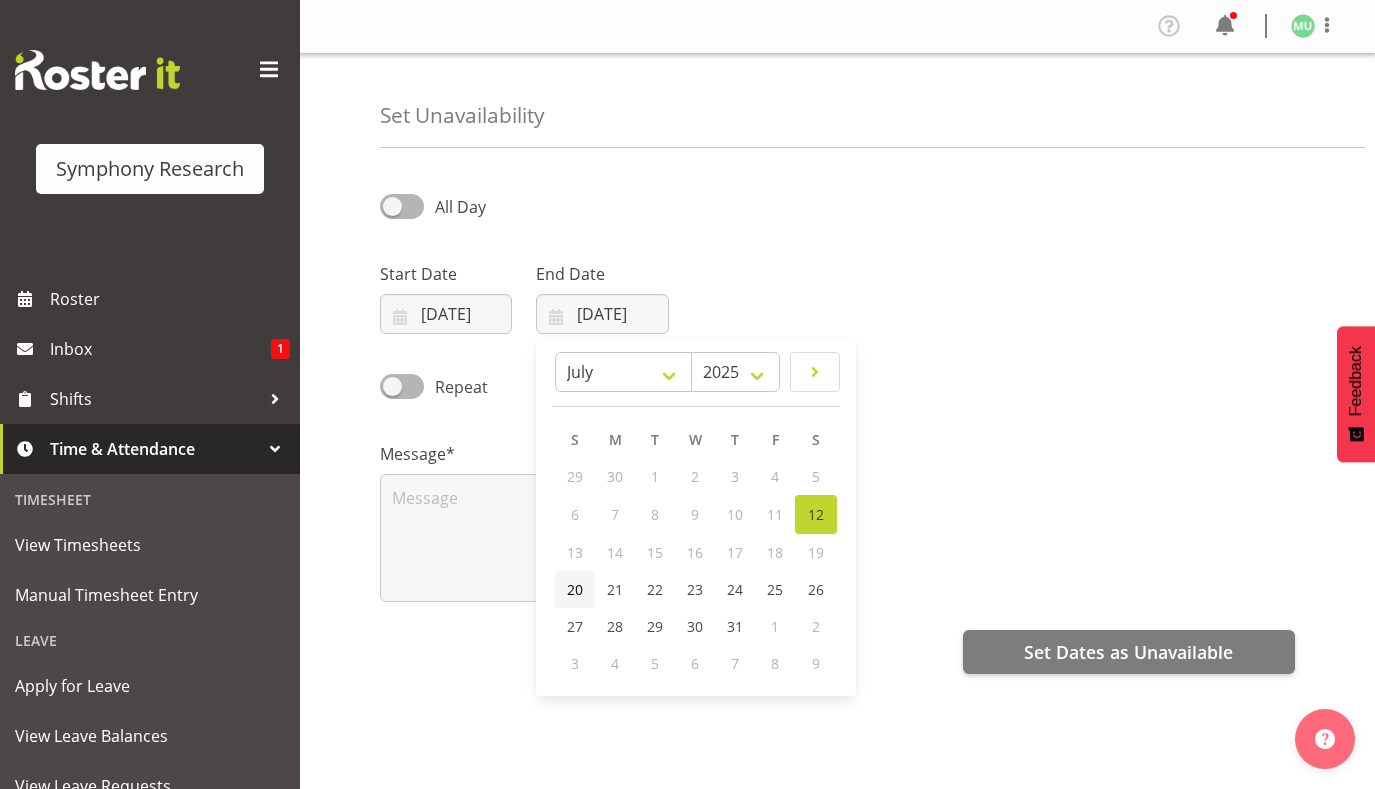 click on "20" at bounding box center (575, 589) 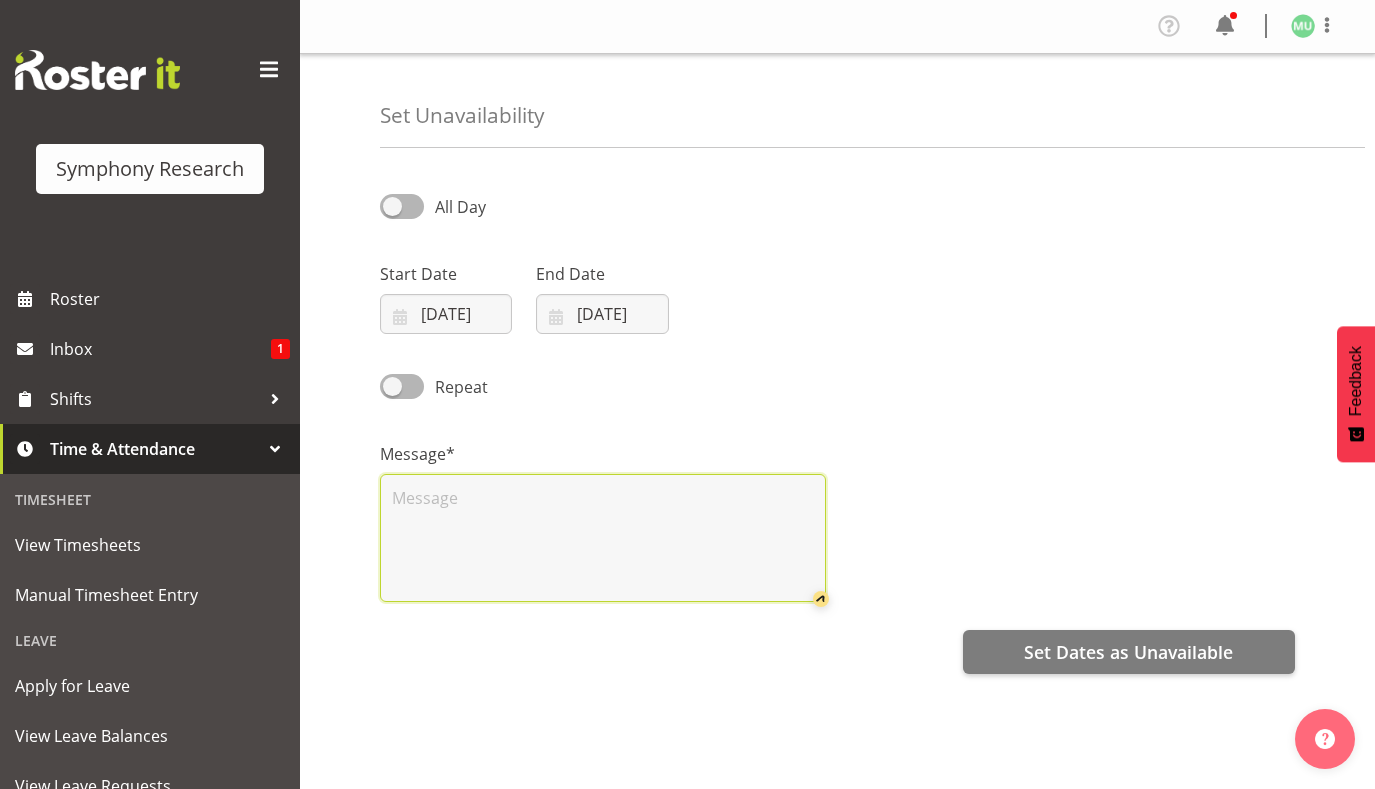click at bounding box center (603, 538) 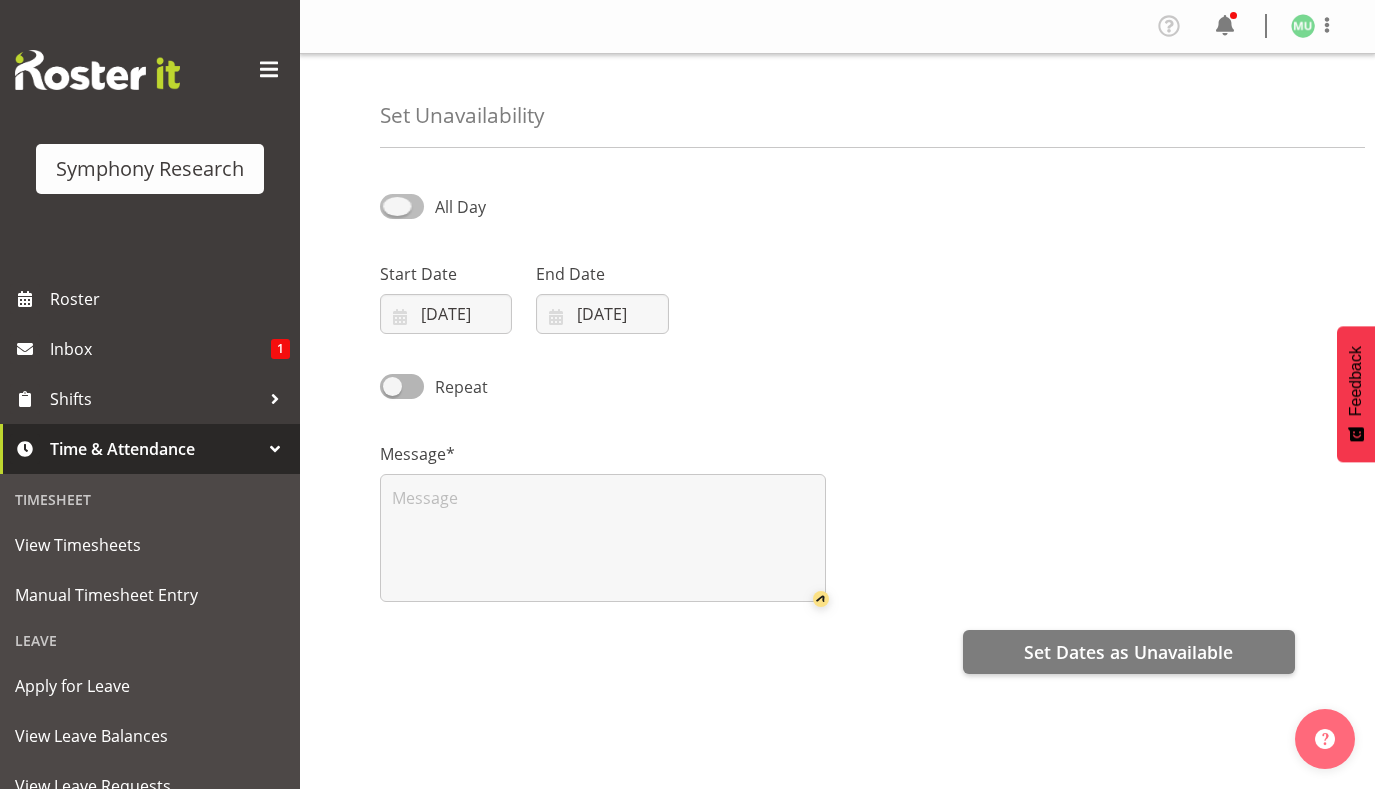 click at bounding box center [402, 206] 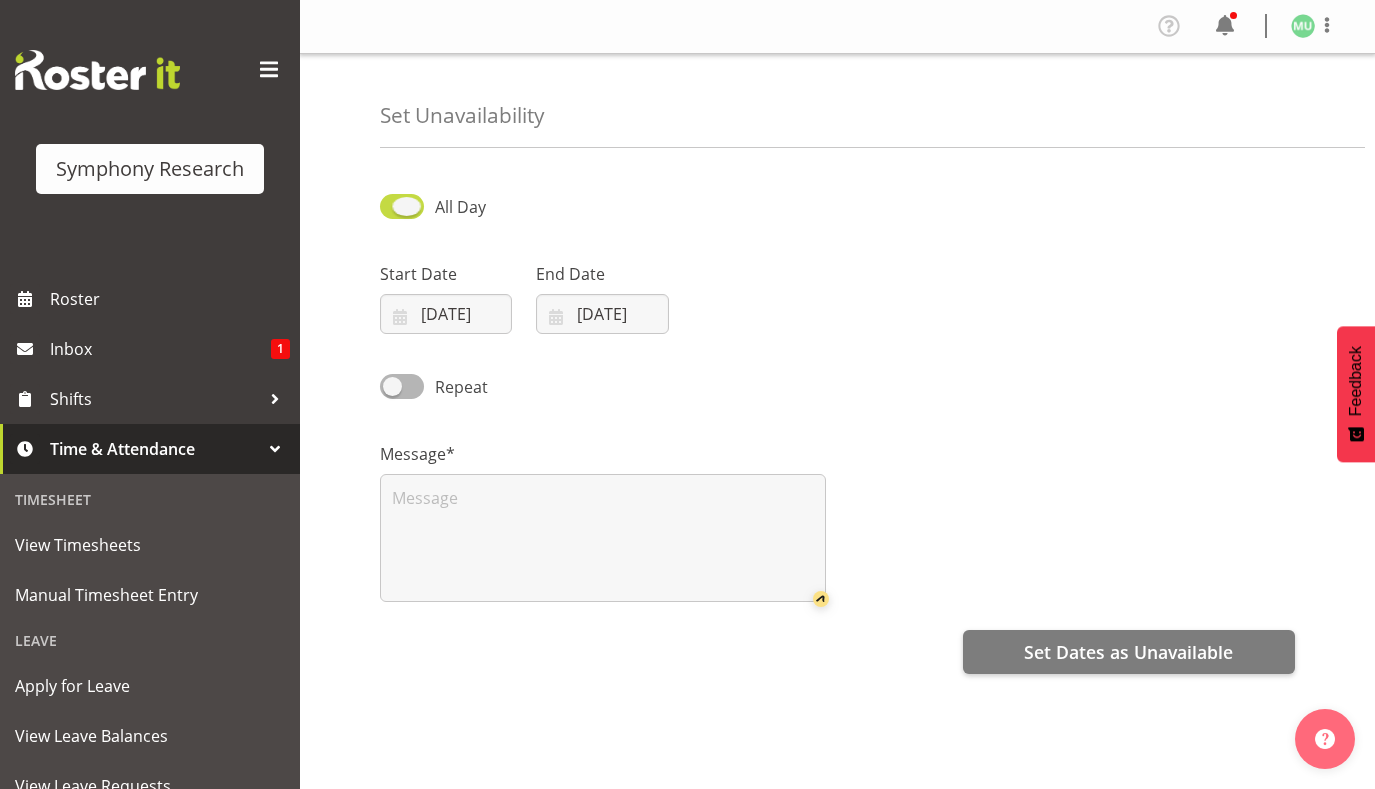 select on "11" 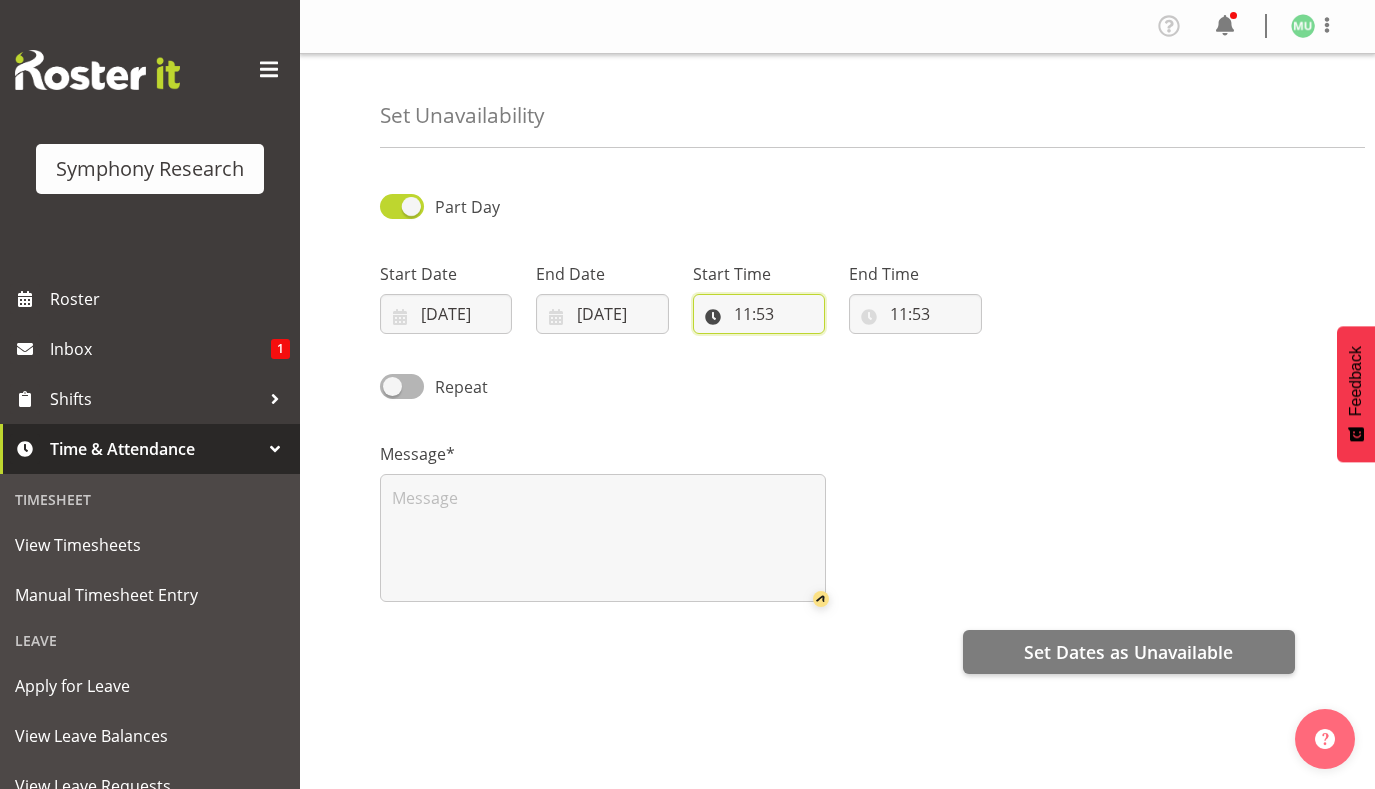 click on "11:53" at bounding box center [759, 314] 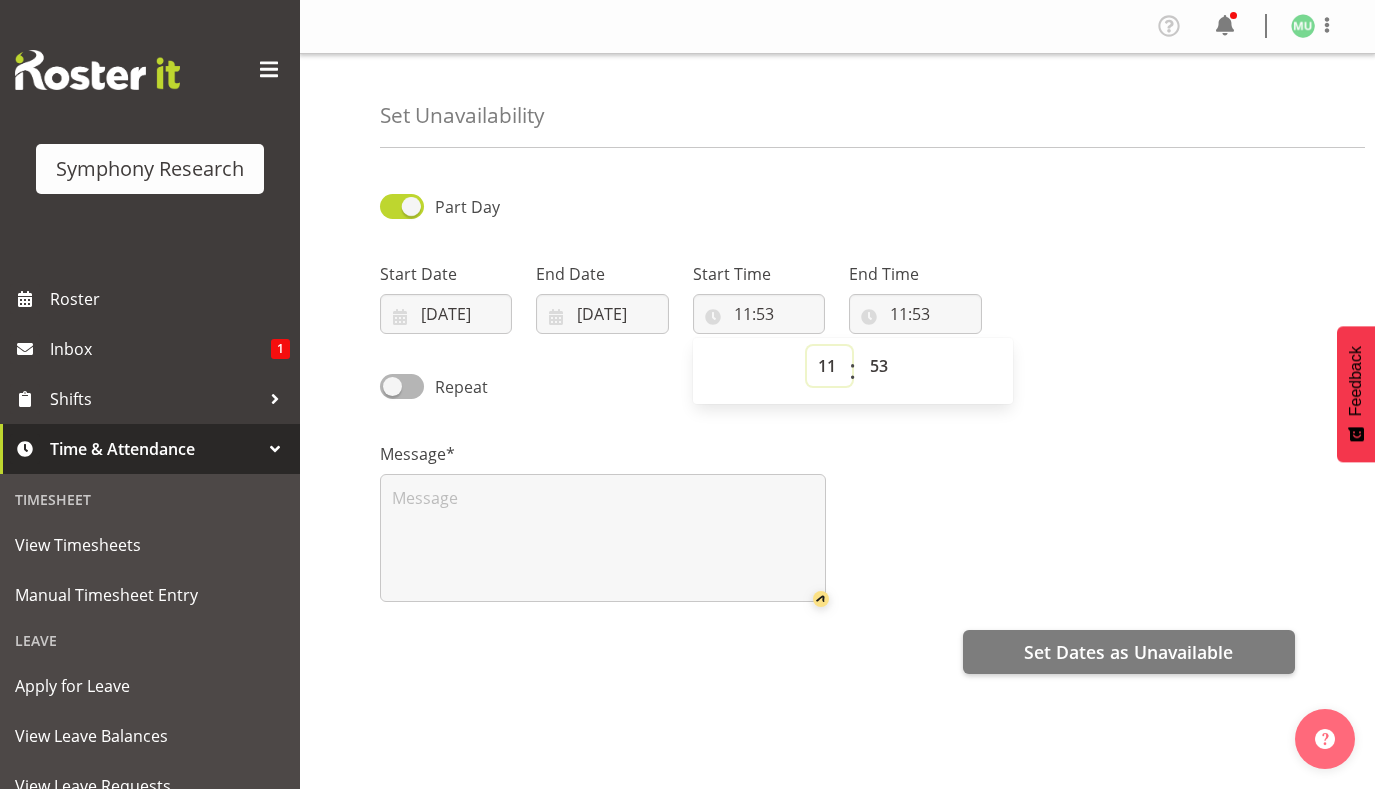 click on "00   01   02   03   04   05   06   07   08   09   10   11   12   13   14   15   16   17   18   19   20   21   22   23" at bounding box center [829, 366] 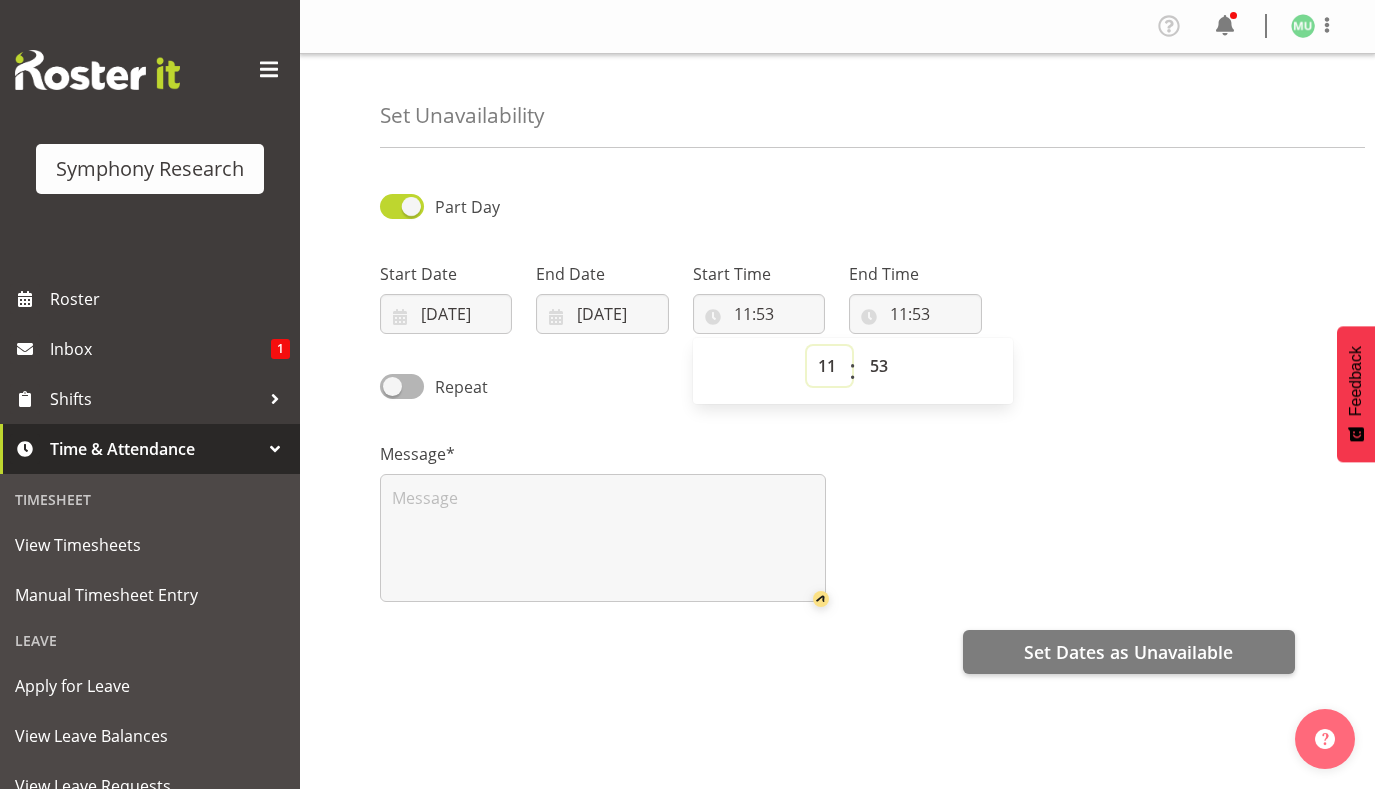 select on "12" 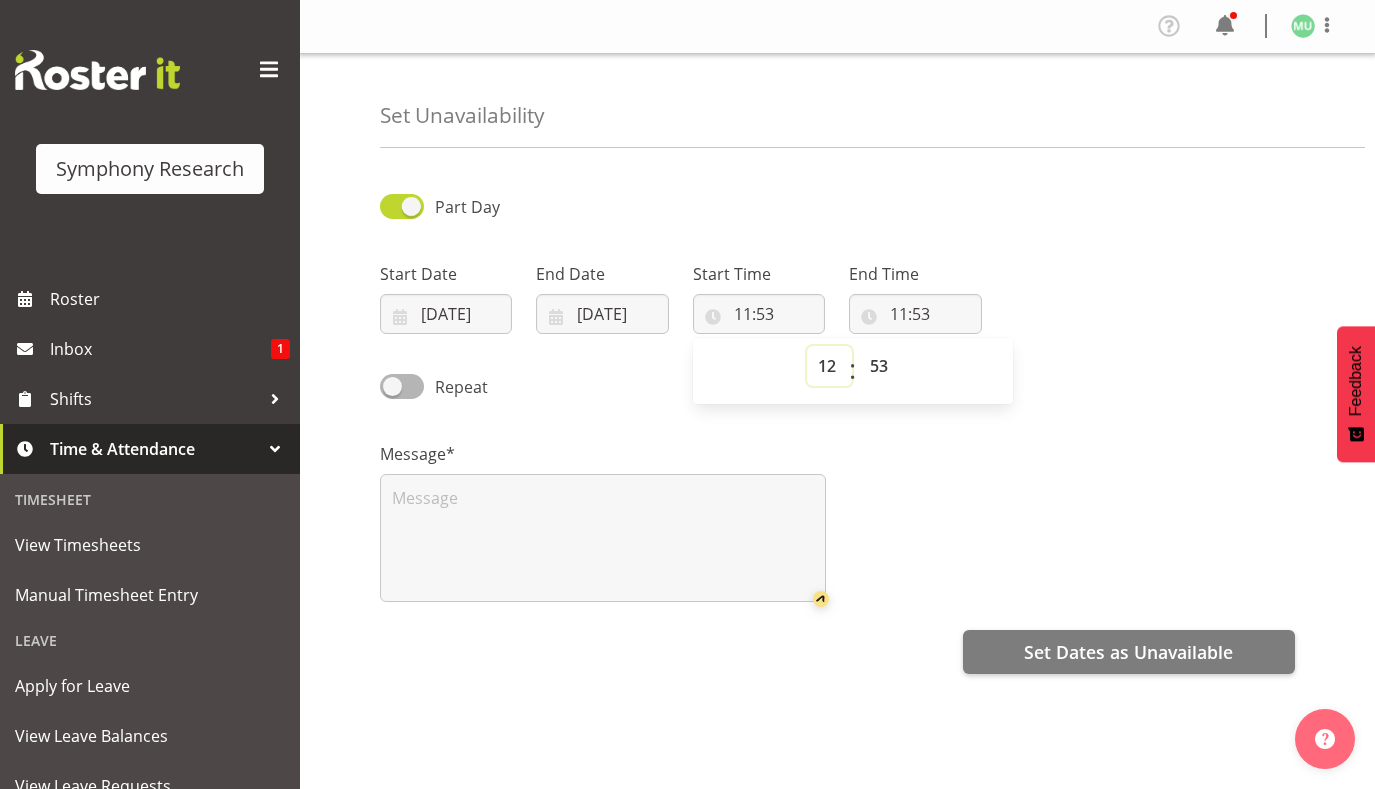 click on "00   01   02   03   04   05   06   07   08   09   10   11   12   13   14   15   16   17   18   19   20   21   22   23" at bounding box center (829, 366) 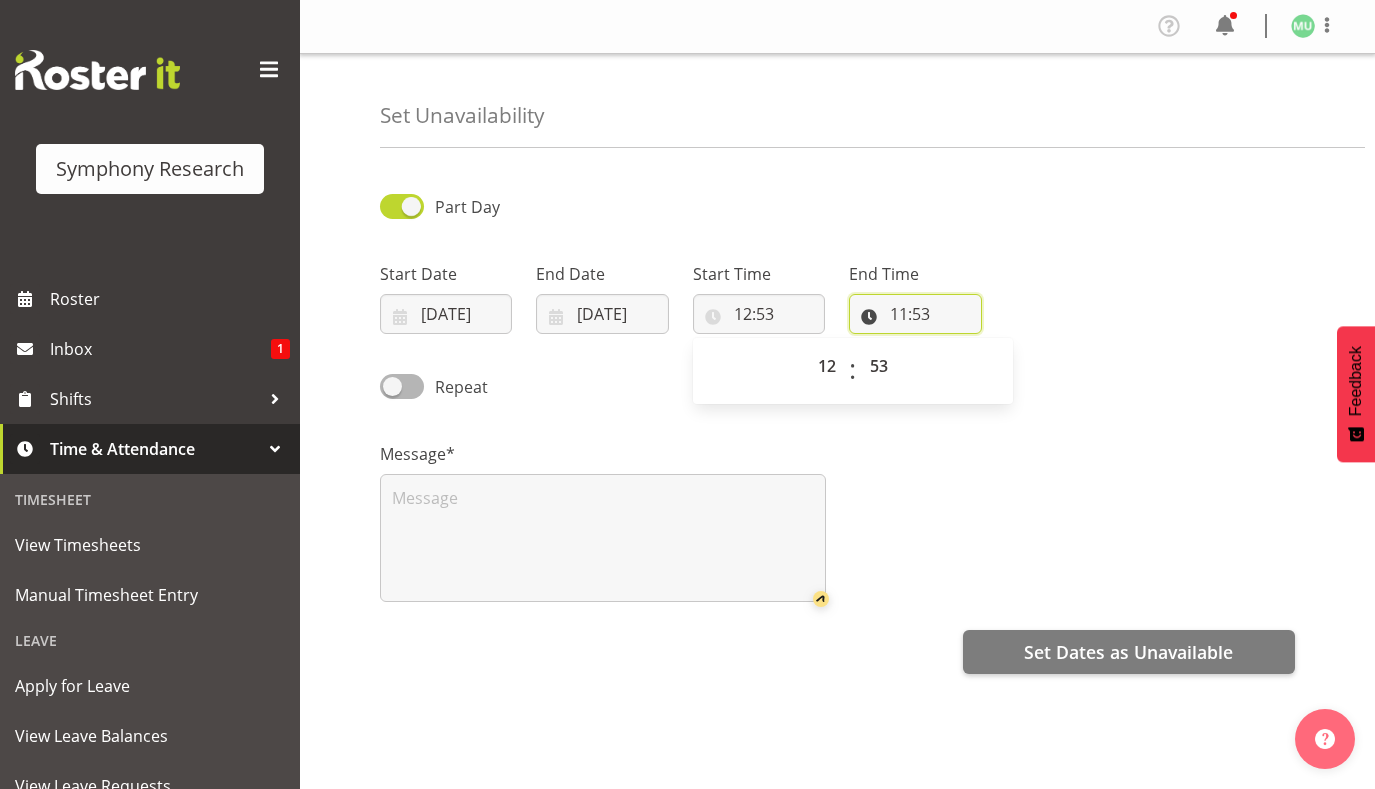 click on "11:53" at bounding box center (915, 314) 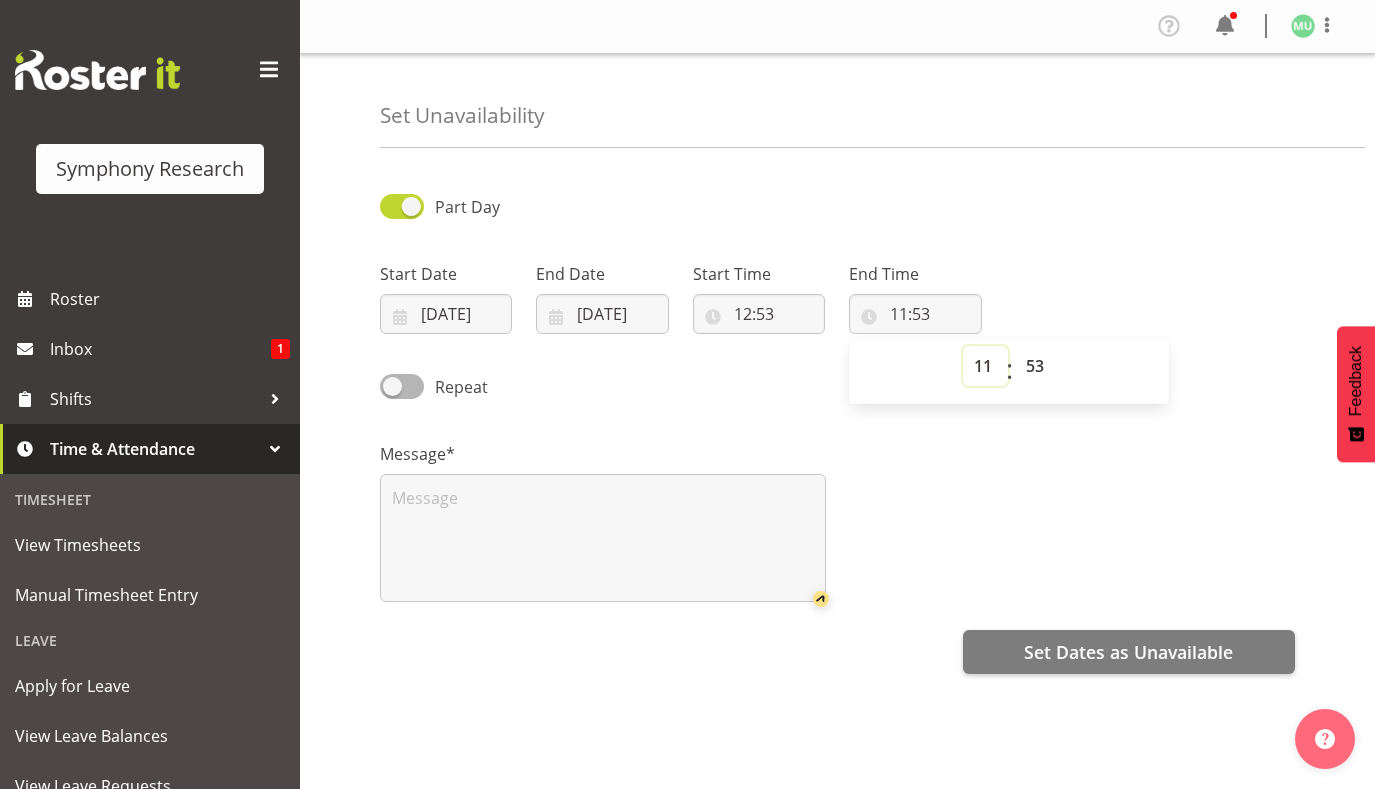 click on "00   01   02   03   04   05   06   07   08   09   10   11   12   13   14   15   16   17   18   19   20   21   22   23" at bounding box center [985, 366] 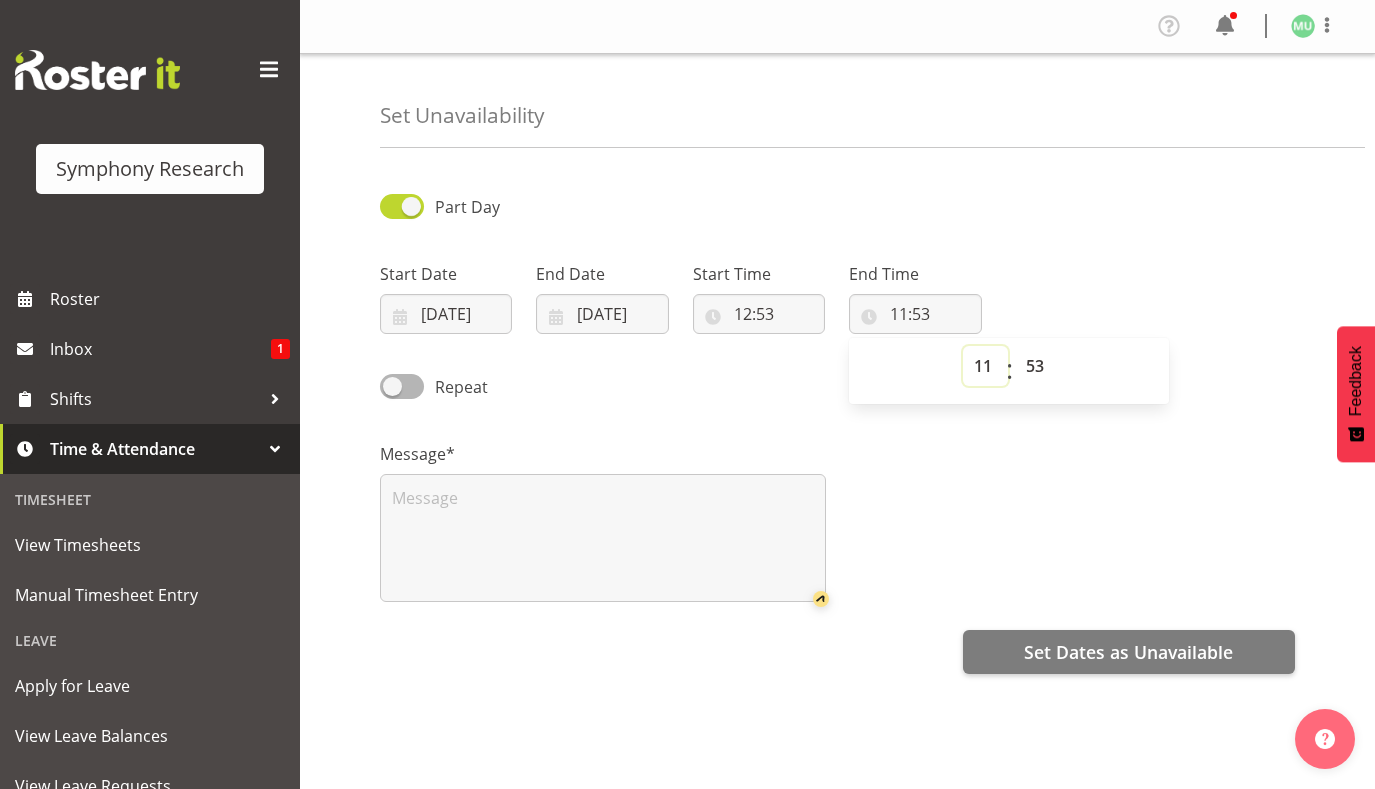 select on "16" 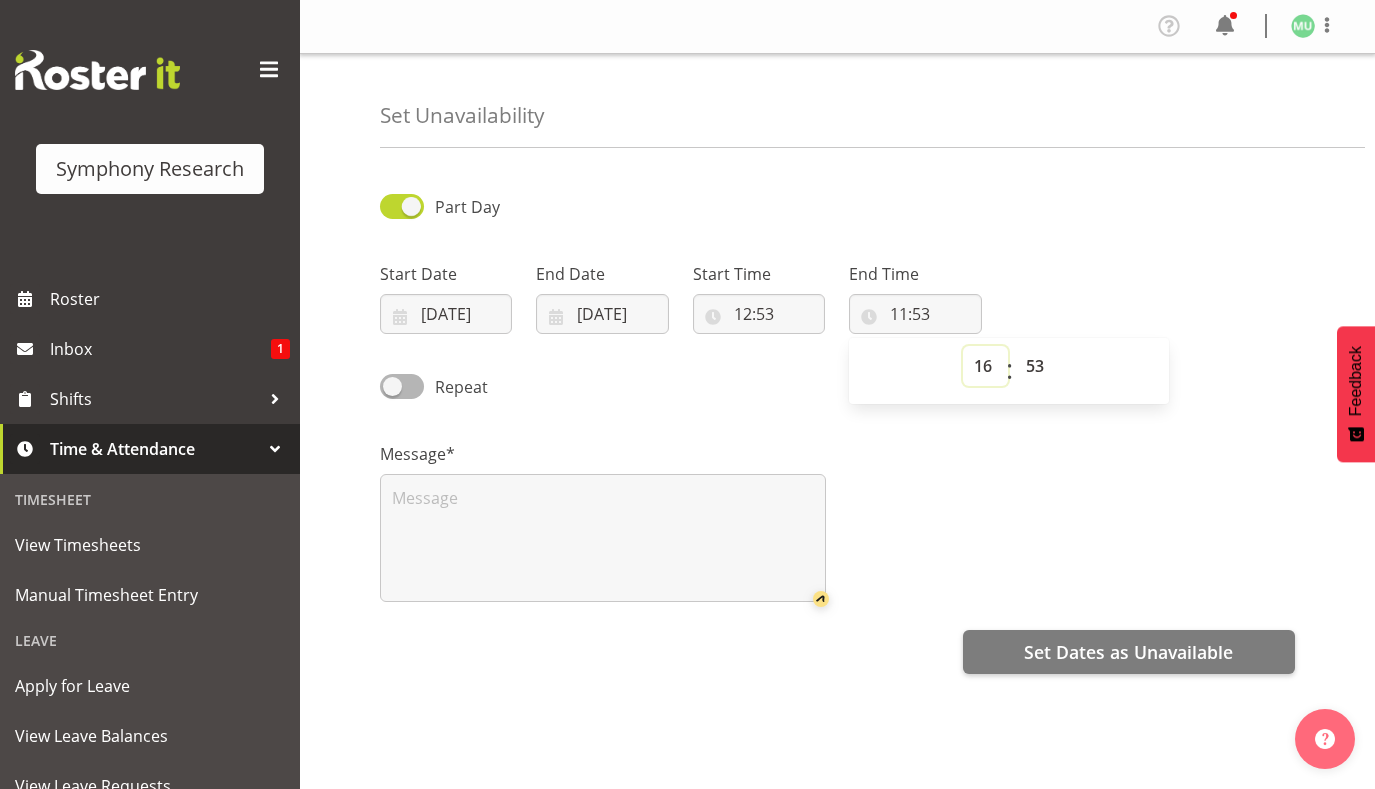 click on "00   01   02   03   04   05   06   07   08   09   10   11   12   13   14   15   16   17   18   19   20   21   22   23" at bounding box center (985, 366) 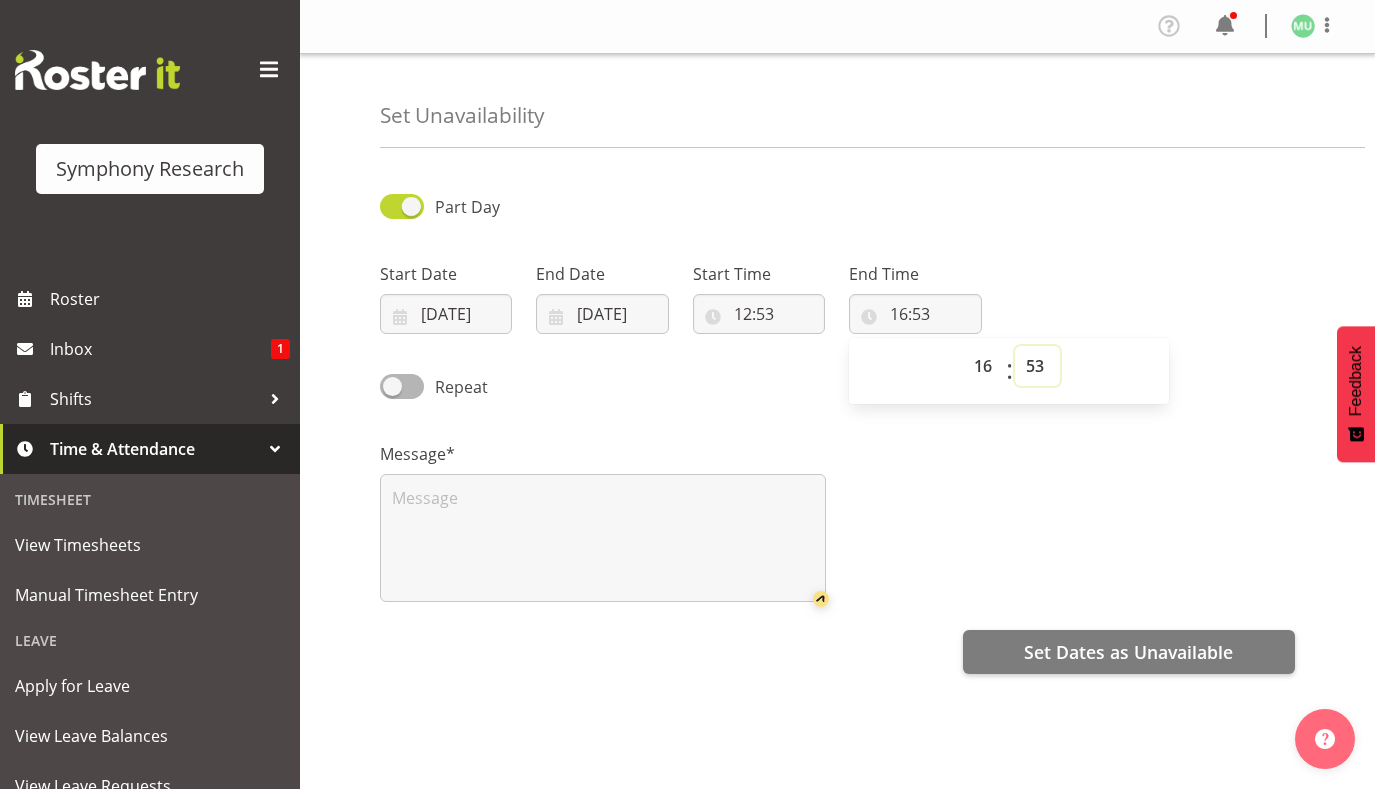 click on "00   01   02   03   04   05   06   07   08   09   10   11   12   13   14   15   16   17   18   19   20   21   22   23   24   25   26   27   28   29   30   31   32   33   34   35   36   37   38   39   40   41   42   43   44   45   46   47   48   49   50   51   52   53   54   55   56   57   58   59" at bounding box center [1037, 366] 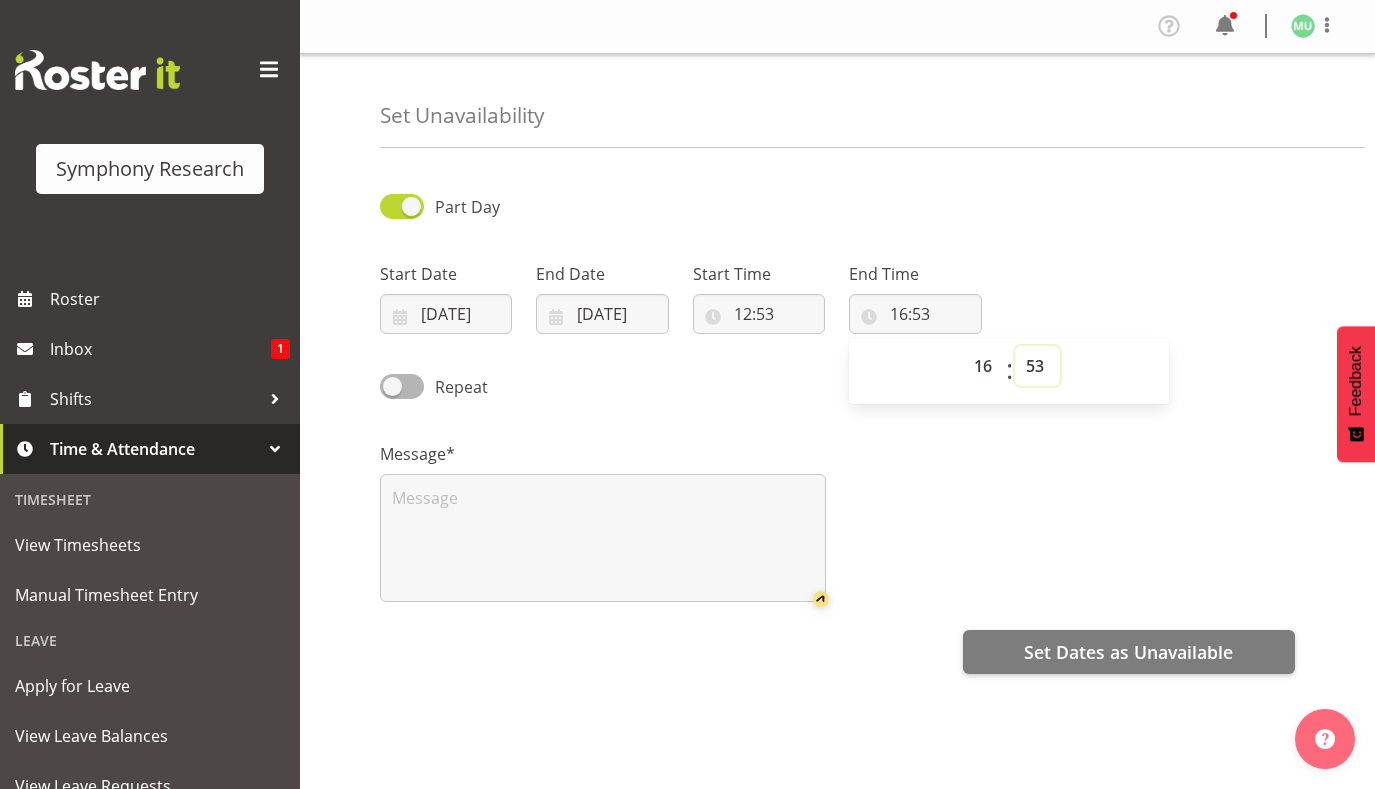 select on "0" 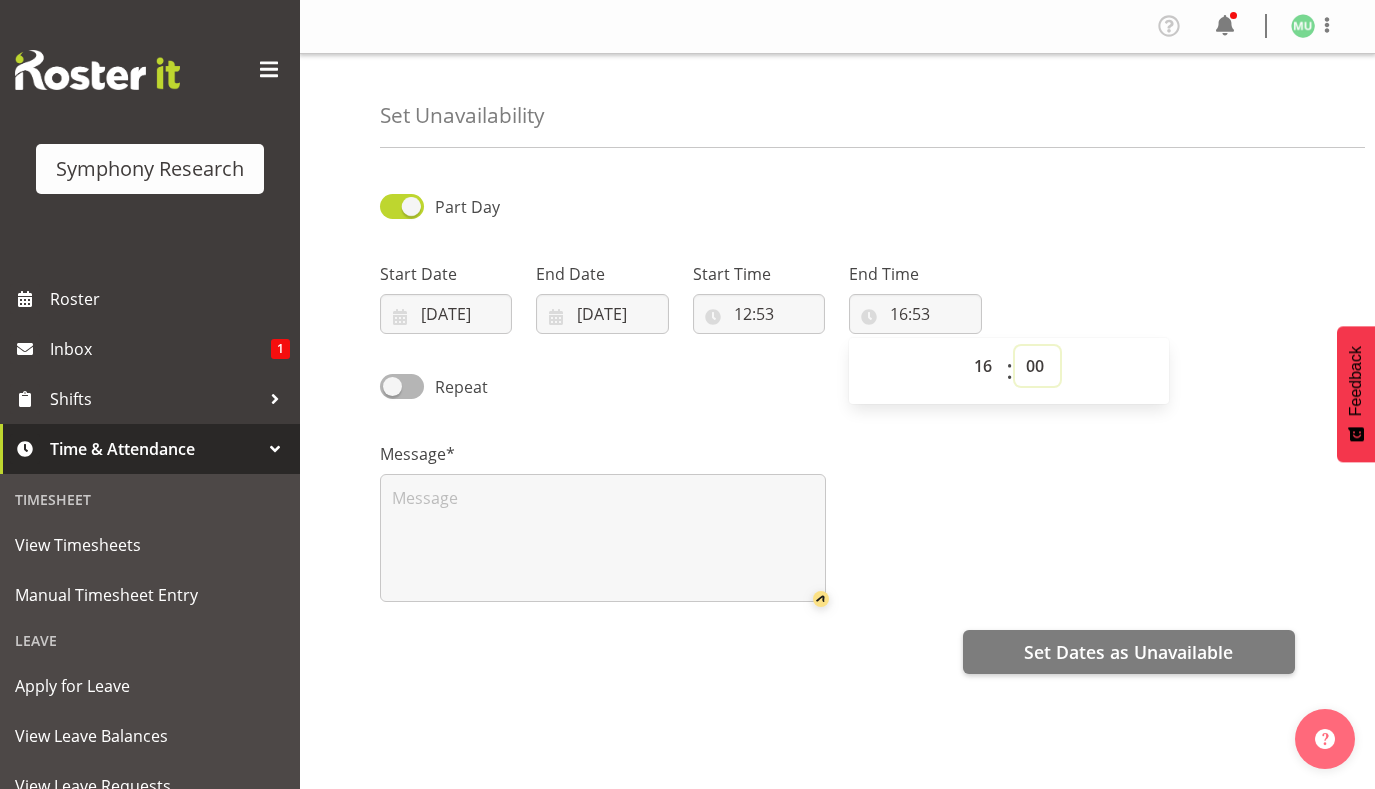 click on "00   01   02   03   04   05   06   07   08   09   10   11   12   13   14   15   16   17   18   19   20   21   22   23   24   25   26   27   28   29   30   31   32   33   34   35   36   37   38   39   40   41   42   43   44   45   46   47   48   49   50   51   52   53   54   55   56   57   58   59" at bounding box center (1037, 366) 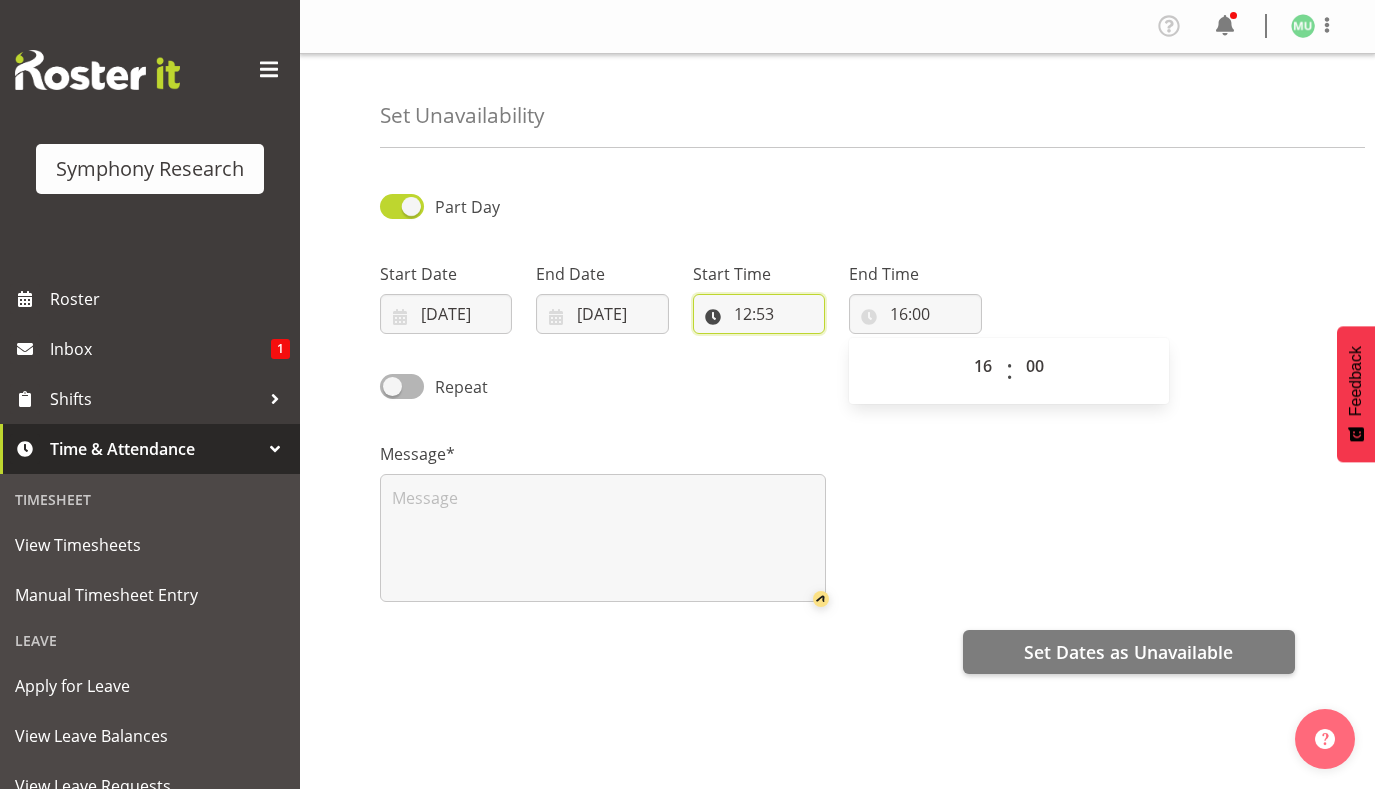 click on "12:53" at bounding box center (759, 314) 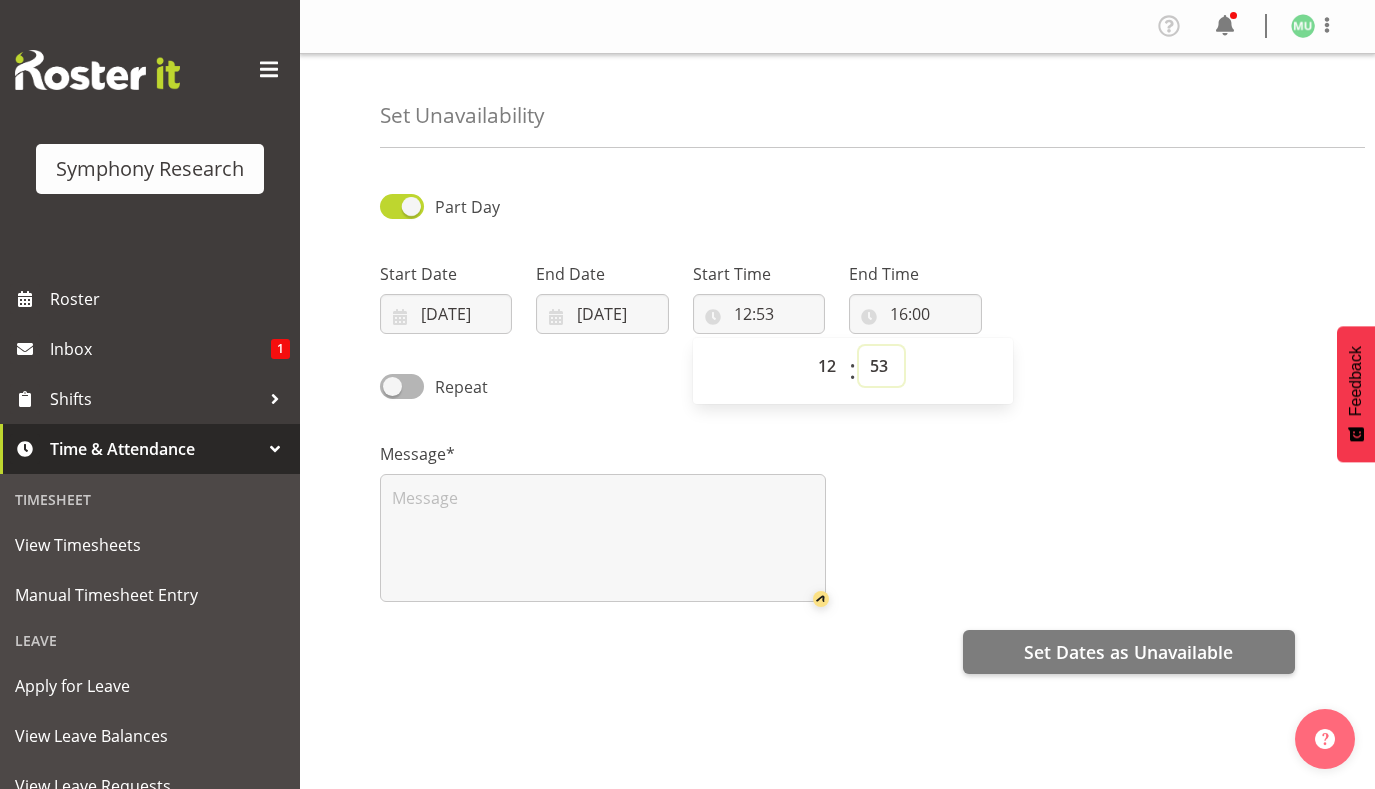 click on "00   01   02   03   04   05   06   07   08   09   10   11   12   13   14   15   16   17   18   19   20   21   22   23   24   25   26   27   28   29   30   31   32   33   34   35   36   37   38   39   40   41   42   43   44   45   46   47   48   49   50   51   52   53   54   55   56   57   58   59" at bounding box center (881, 366) 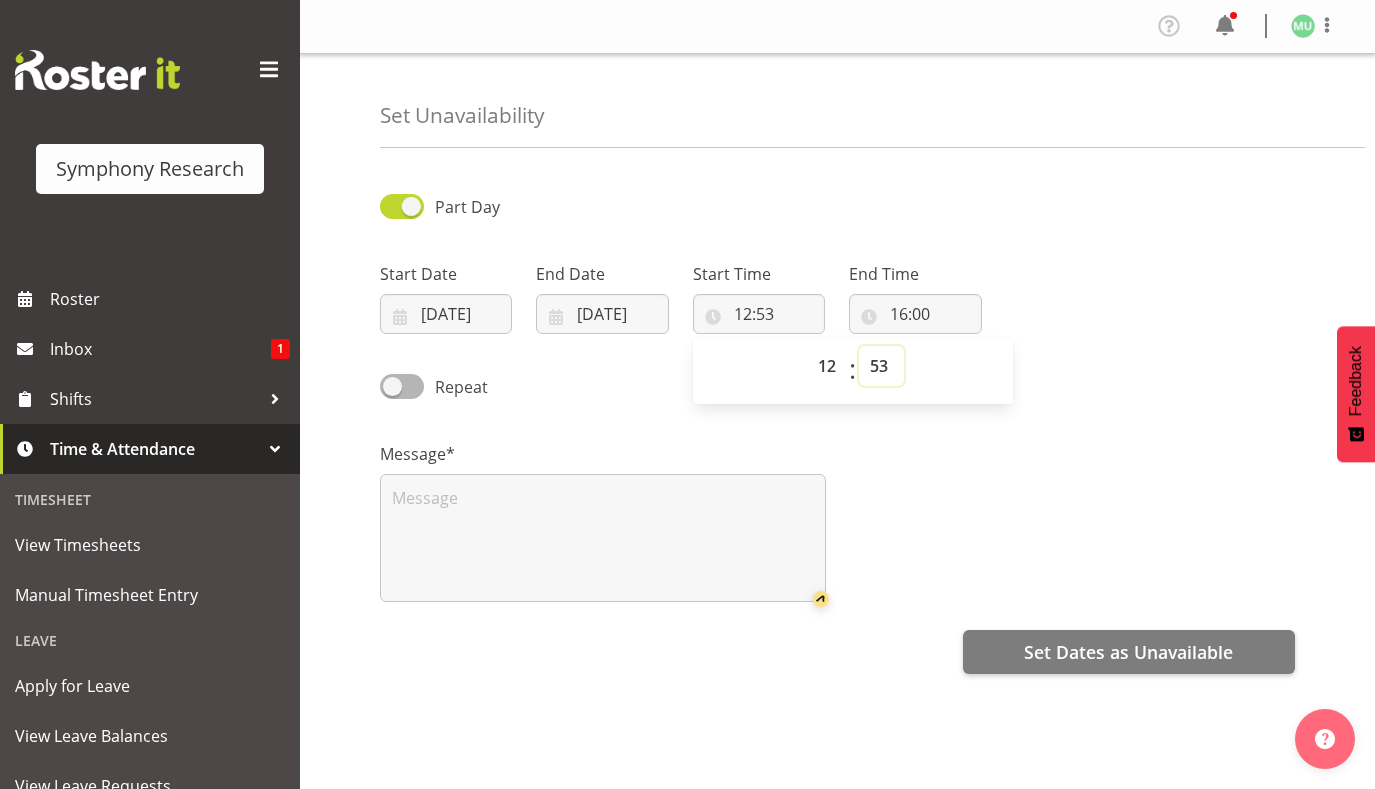 select on "0" 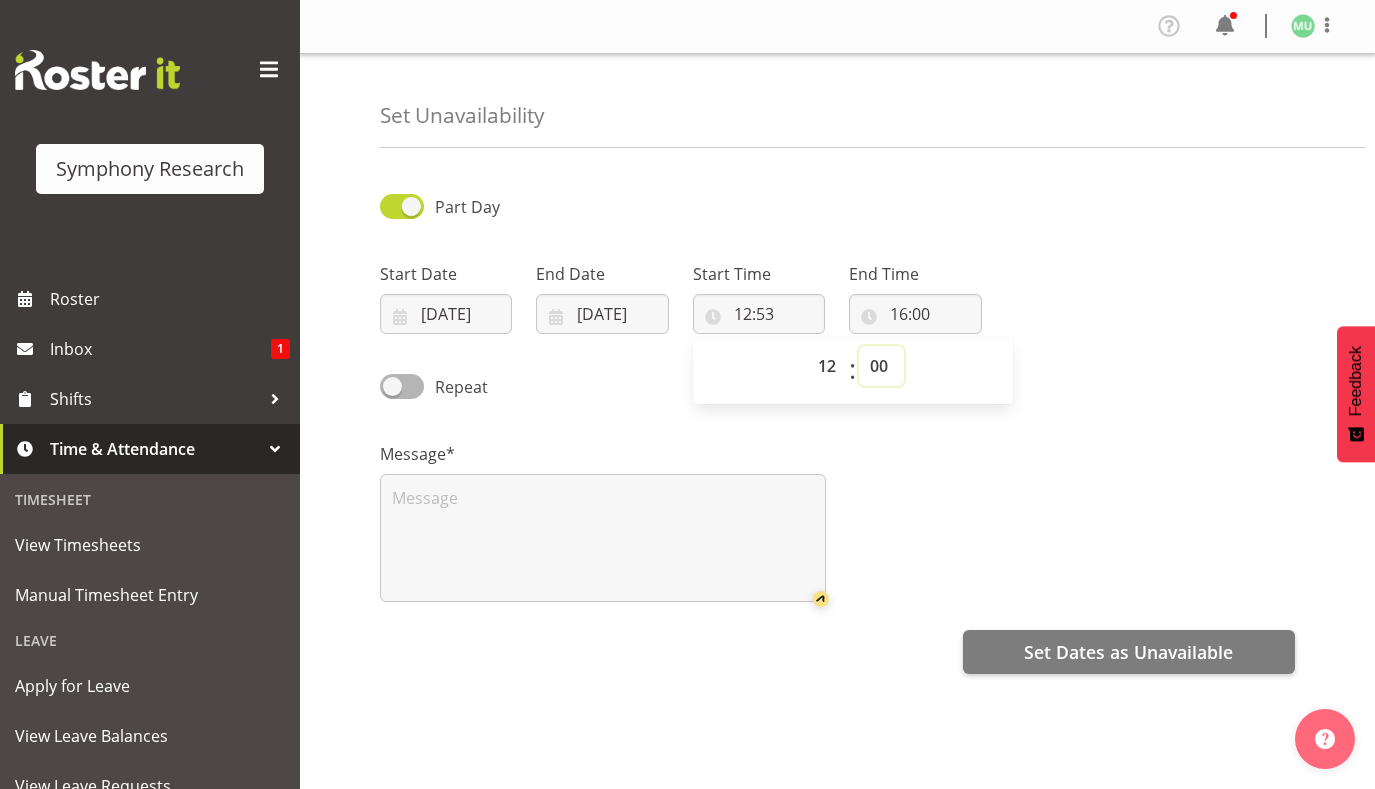 click on "00   01   02   03   04   05   06   07   08   09   10   11   12   13   14   15   16   17   18   19   20   21   22   23   24   25   26   27   28   29   30   31   32   33   34   35   36   37   38   39   40   41   42   43   44   45   46   47   48   49   50   51   52   53   54   55   56   57   58   59" at bounding box center [881, 366] 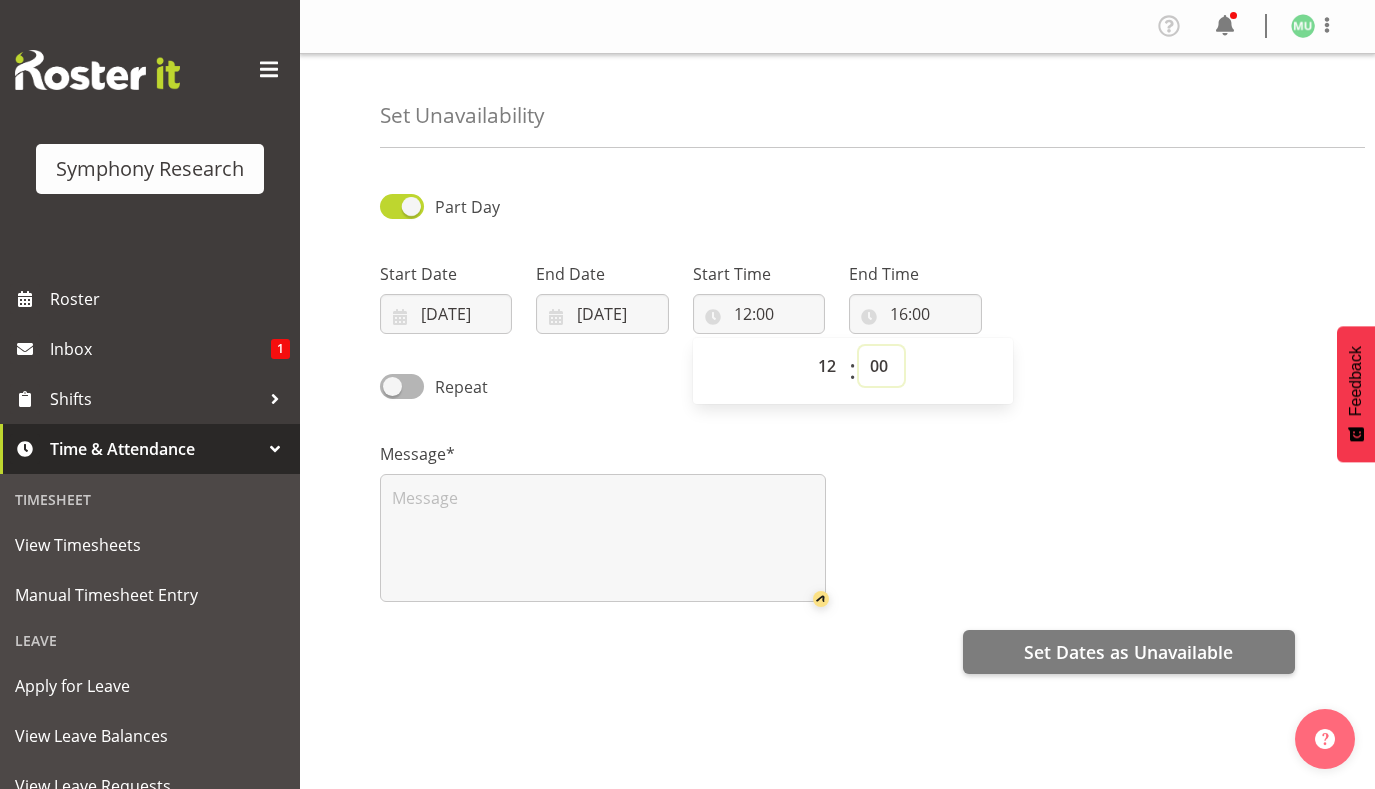 scroll, scrollTop: 100, scrollLeft: 0, axis: vertical 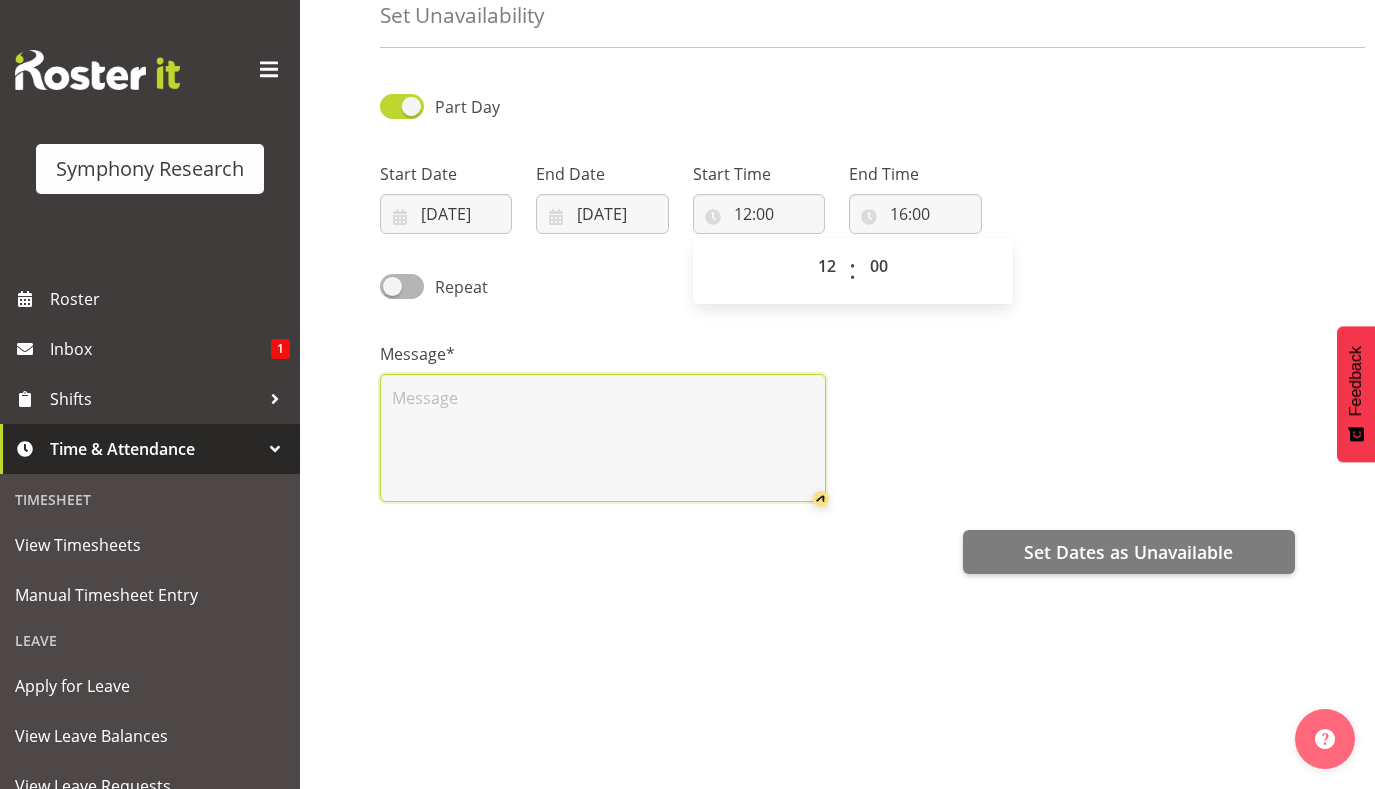 click at bounding box center (603, 438) 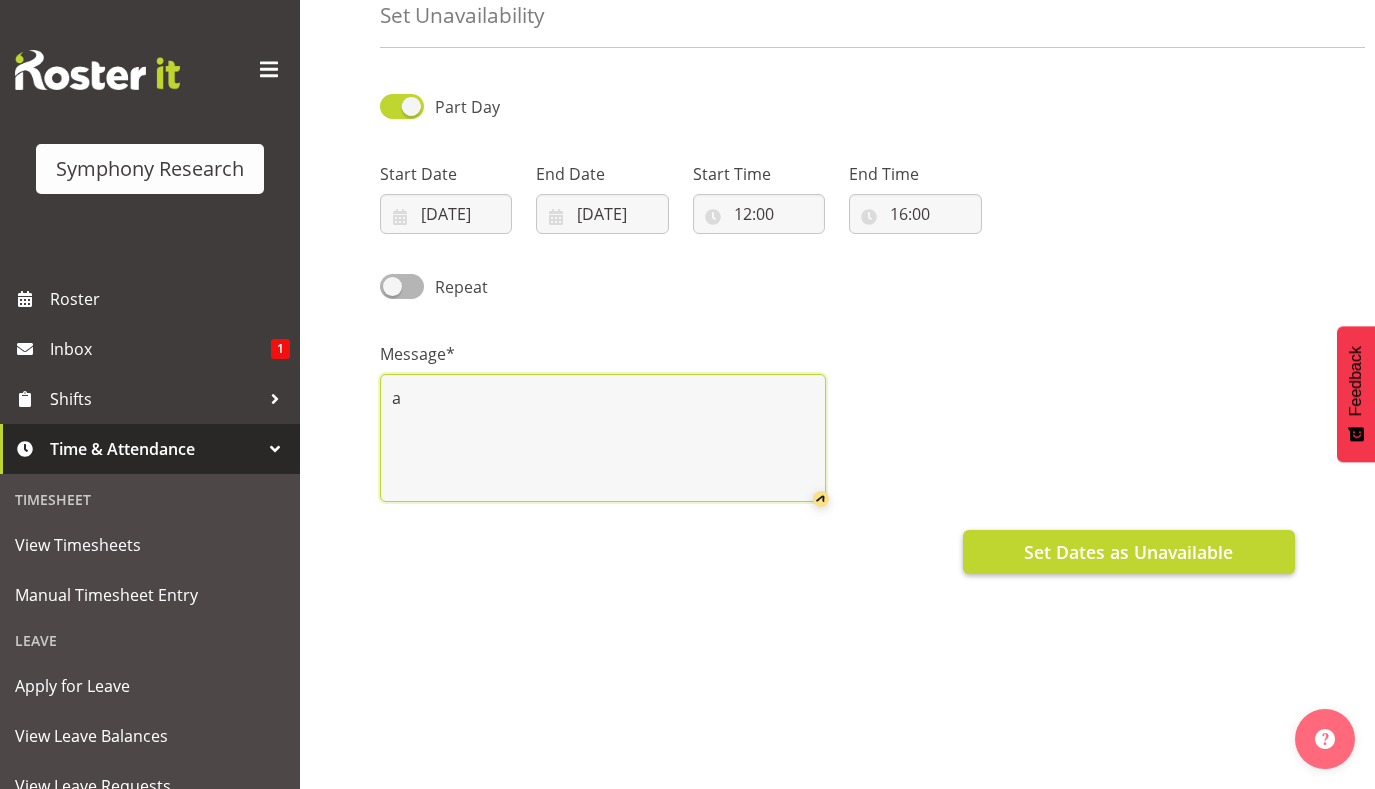 type on "a" 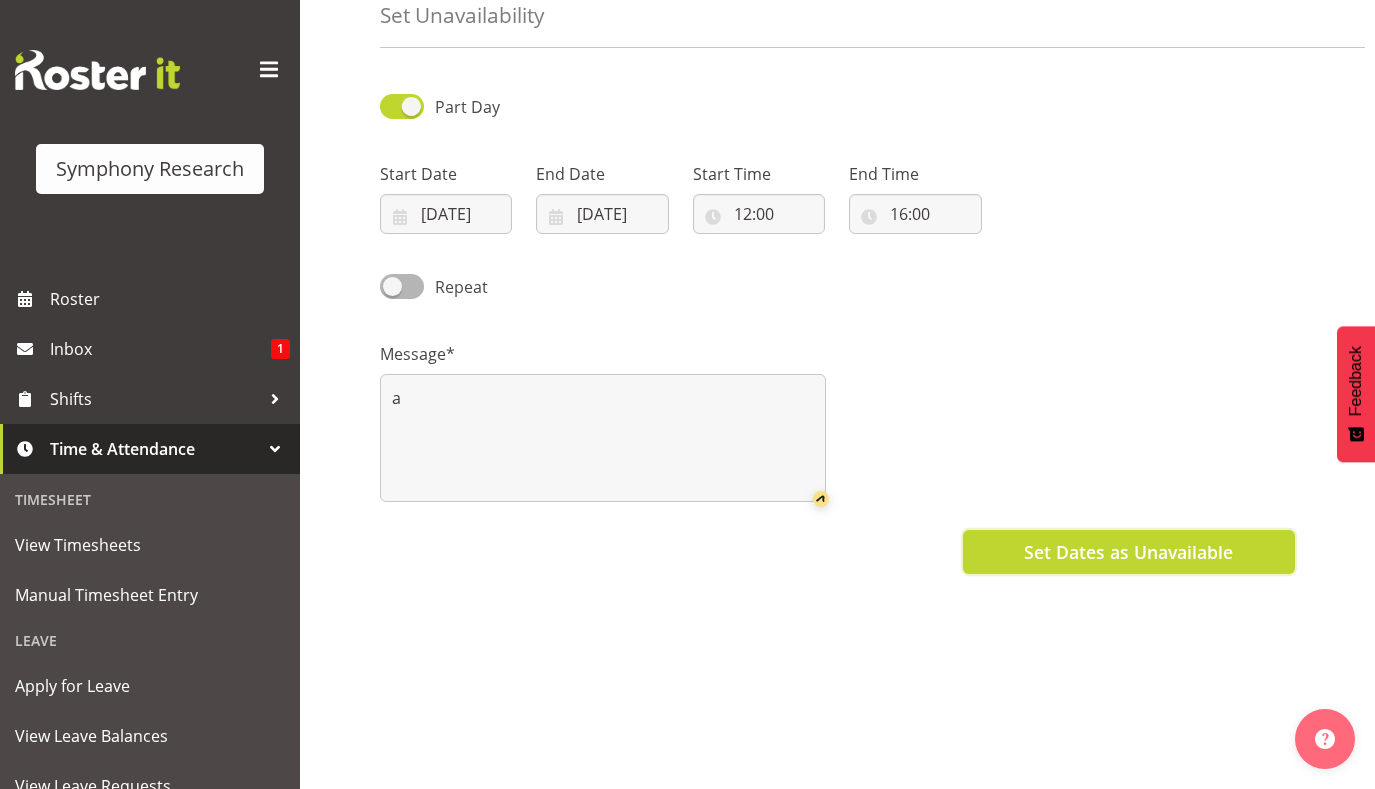 click on "Set Dates as Unavailable" at bounding box center (1128, 552) 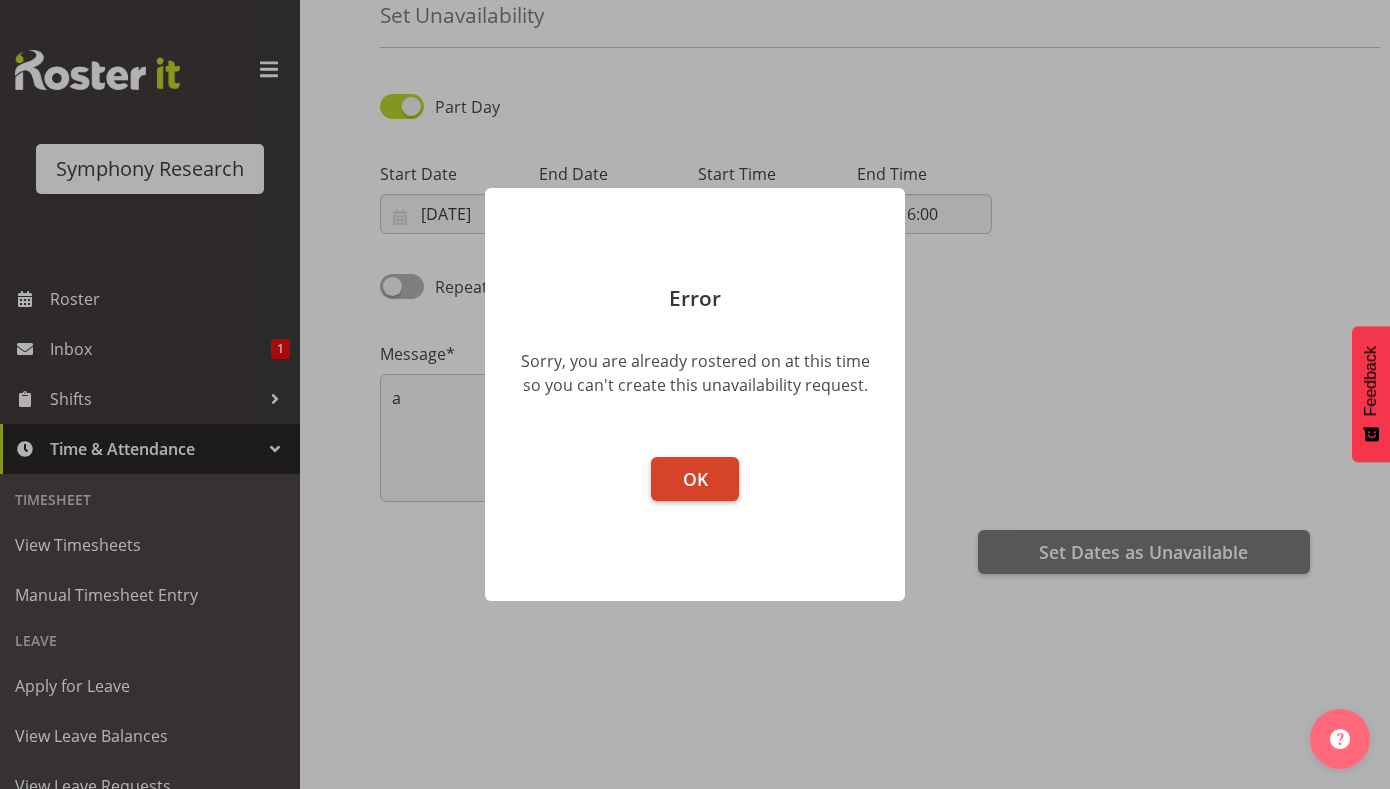 click on "OK" at bounding box center (695, 479) 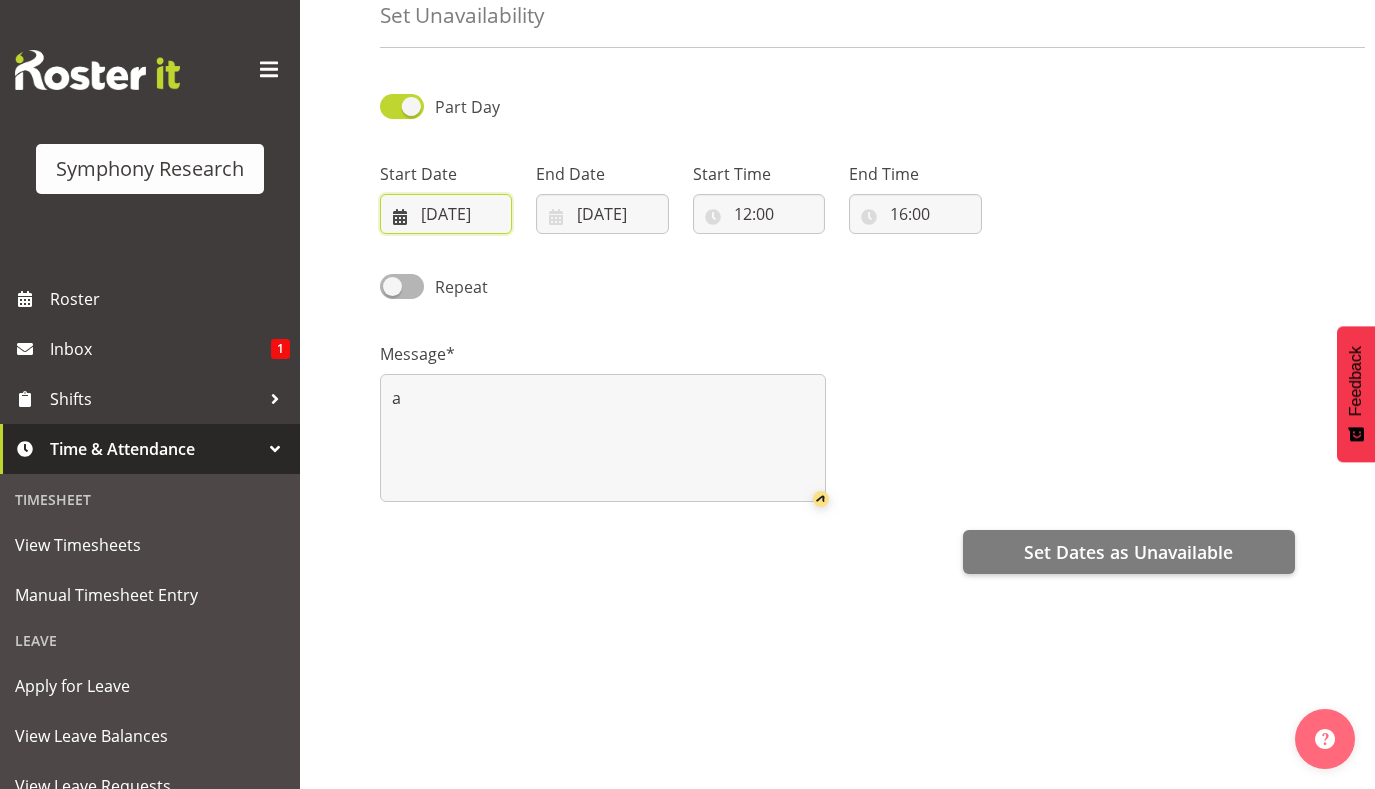 click on "20/07/2025" at bounding box center [446, 214] 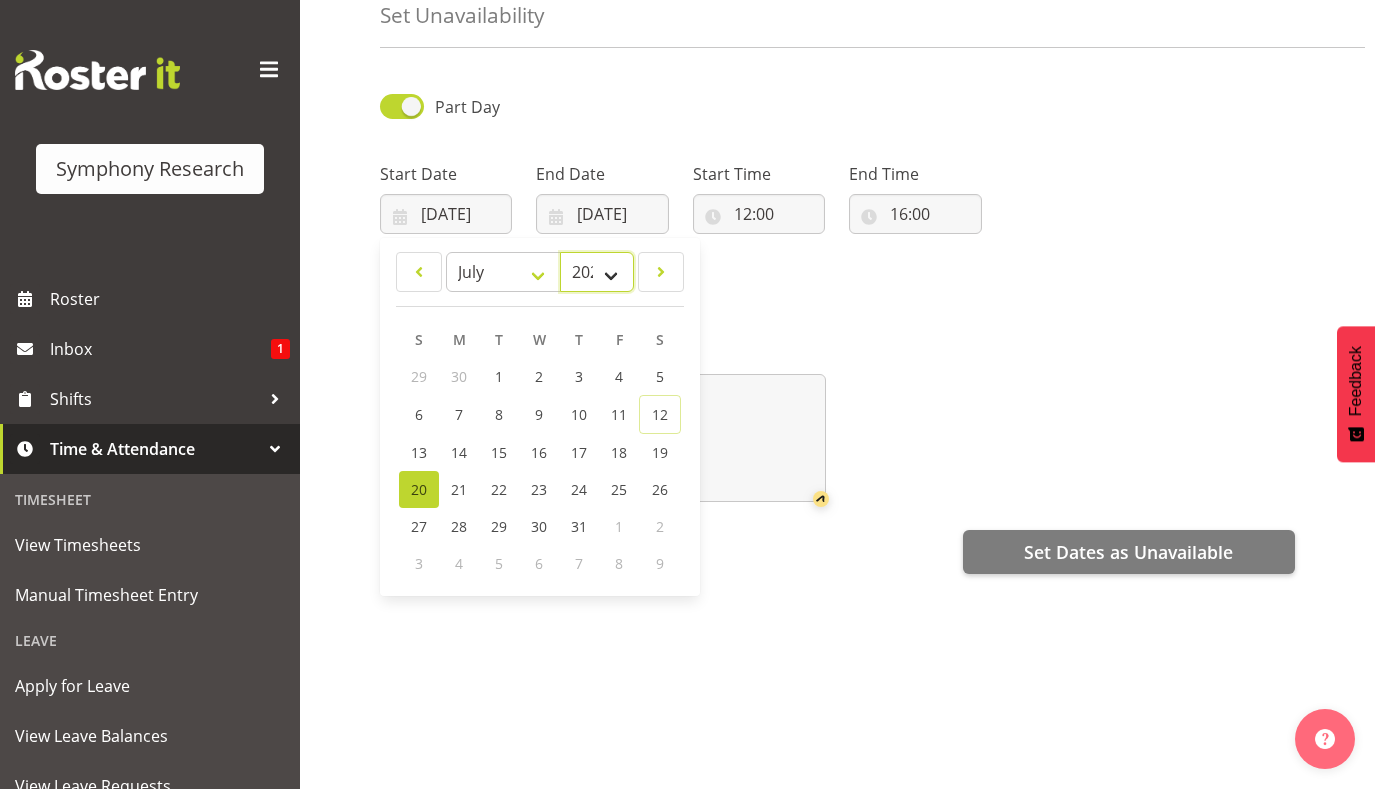 click on "2035   2034   2033   2032   2031   2030   2029   2028   2027   2026   2025   2024   2023   2022   2021   2020   2019   2018   2017   2016   2015   2014   2013   2012   2011   2010   2009   2008   2007   2006   2005   2004   2003   2002   2001   2000   1999   1998   1997   1996   1995   1994   1993   1992   1991   1990   1989   1988   1987   1986   1985   1984   1983   1982   1981   1980   1979   1978   1977   1976   1975   1974   1973   1972   1971   1970   1969   1968   1967   1966   1965   1964   1963   1962   1961   1960   1959   1958   1957   1956   1955   1954   1953   1952   1951   1950   1949   1948   1947   1946   1945   1944   1943   1942   1941   1940   1939   1938   1937   1936   1935   1934   1933   1932   1931   1930   1929   1928   1927   1926   1925" at bounding box center (597, 272) 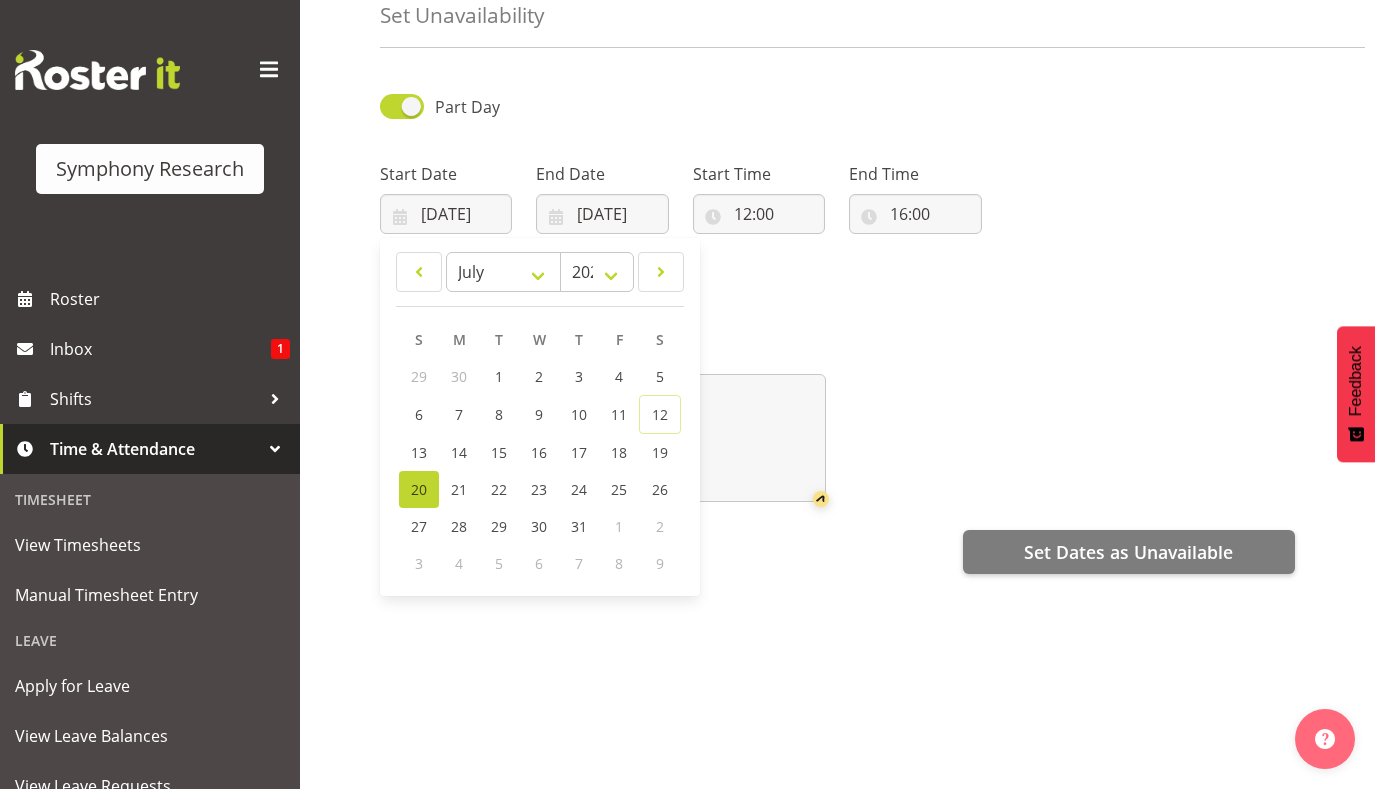 click on "Repeat" at bounding box center [837, 280] 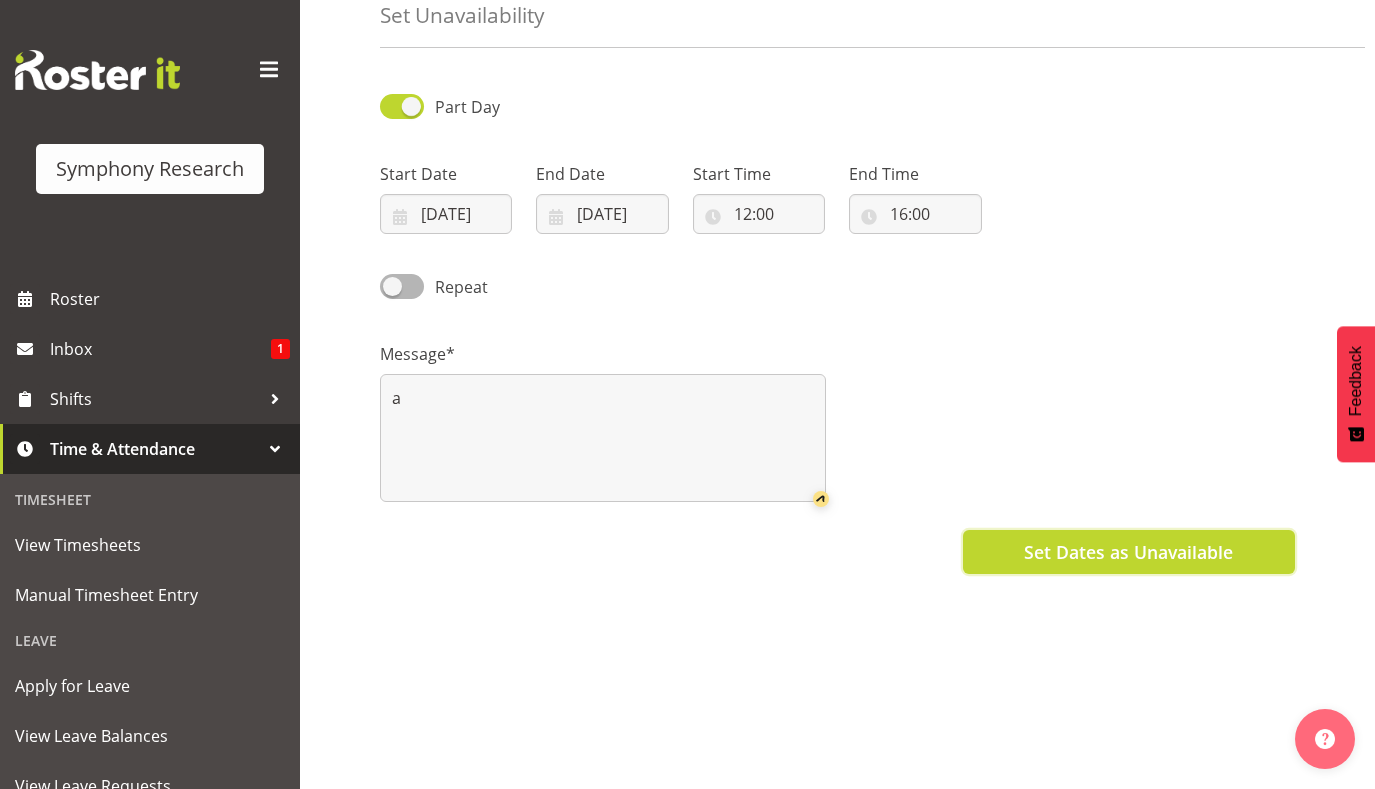 click on "Set Dates as Unavailable" at bounding box center [1128, 552] 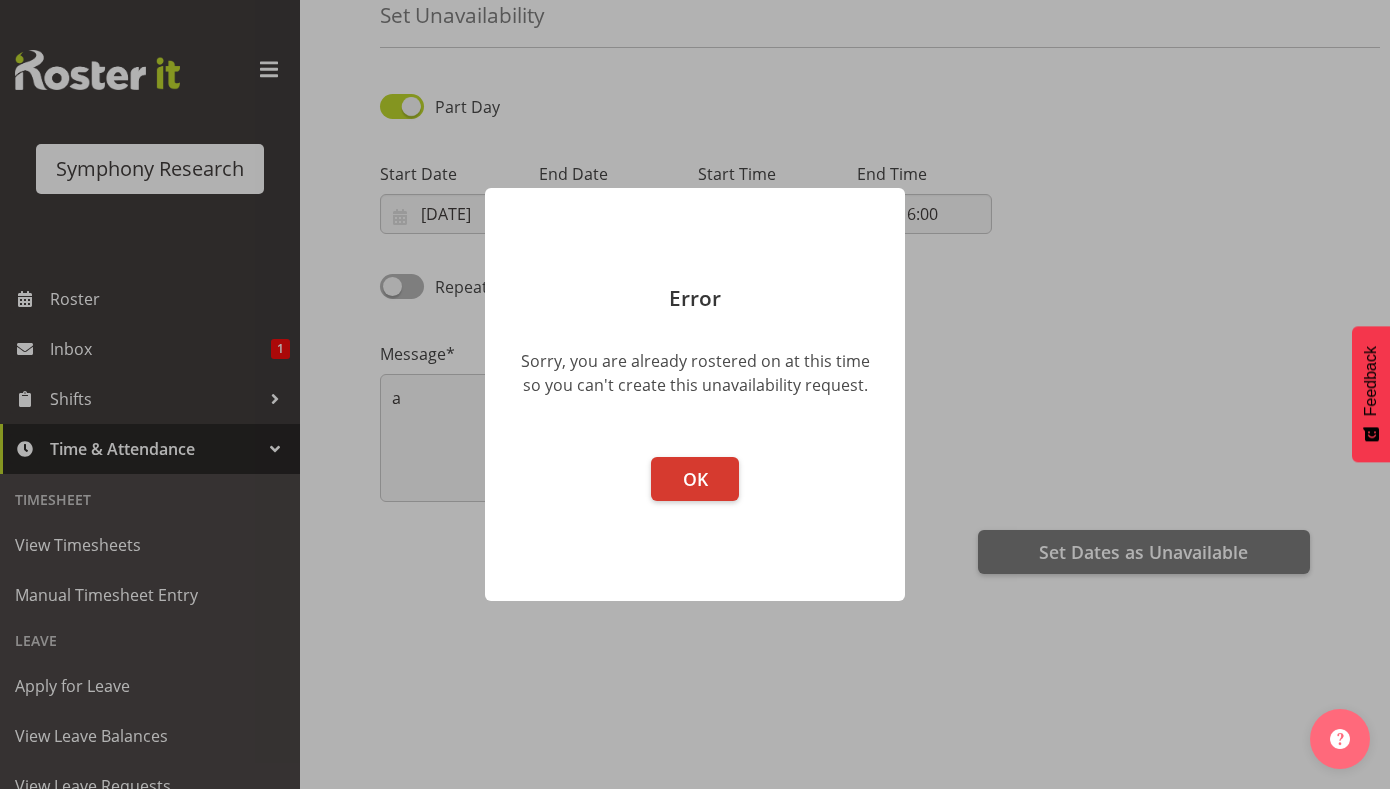 click on "OK" at bounding box center [695, 519] 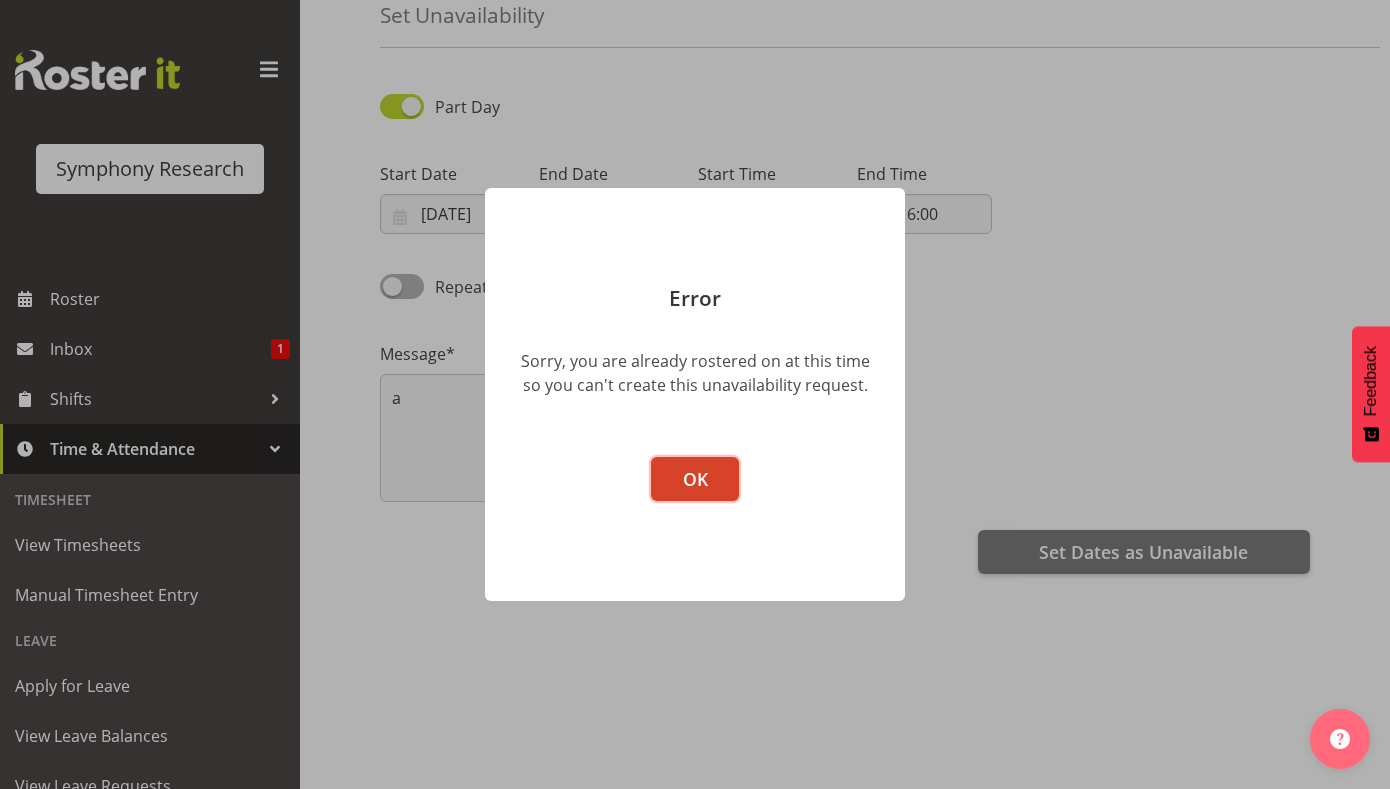 click on "OK" at bounding box center [695, 479] 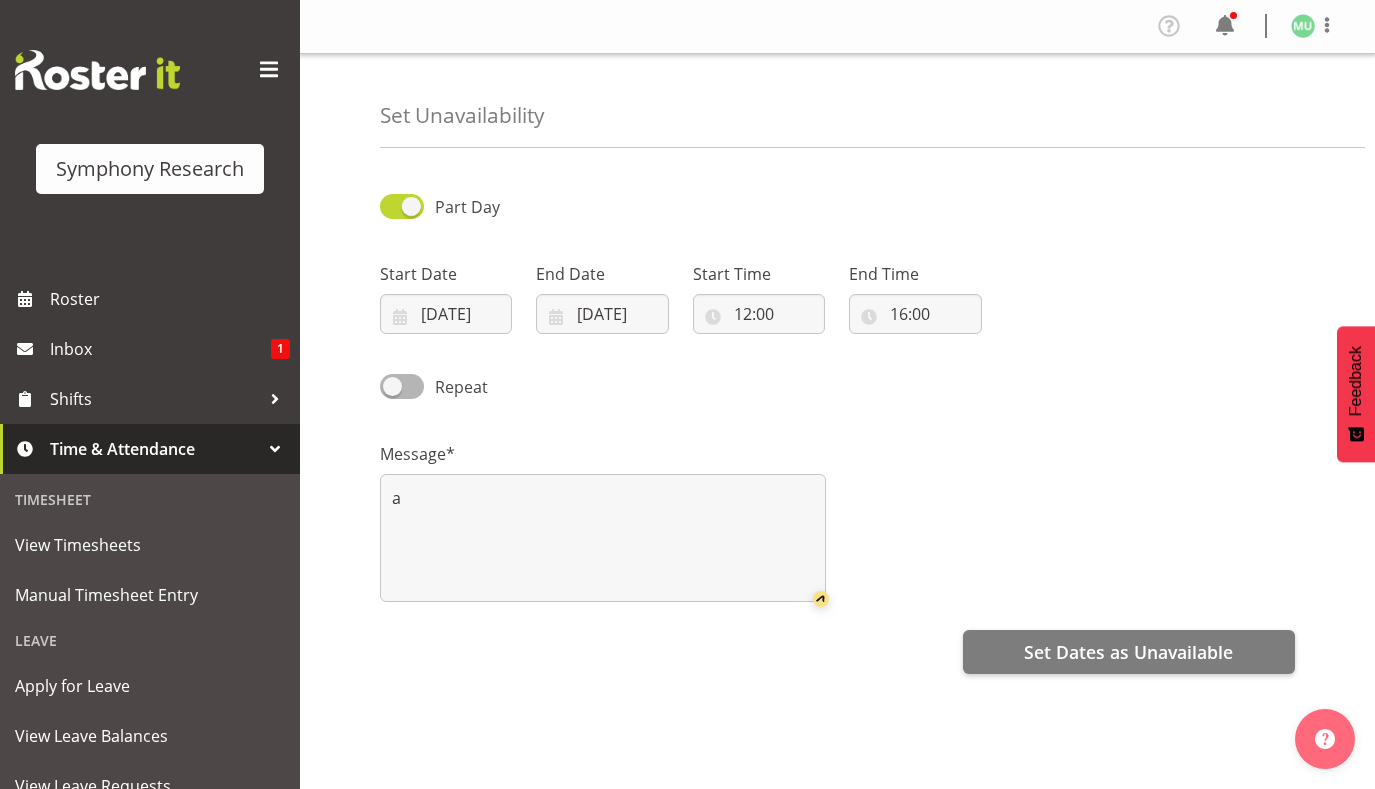 scroll, scrollTop: 100, scrollLeft: 0, axis: vertical 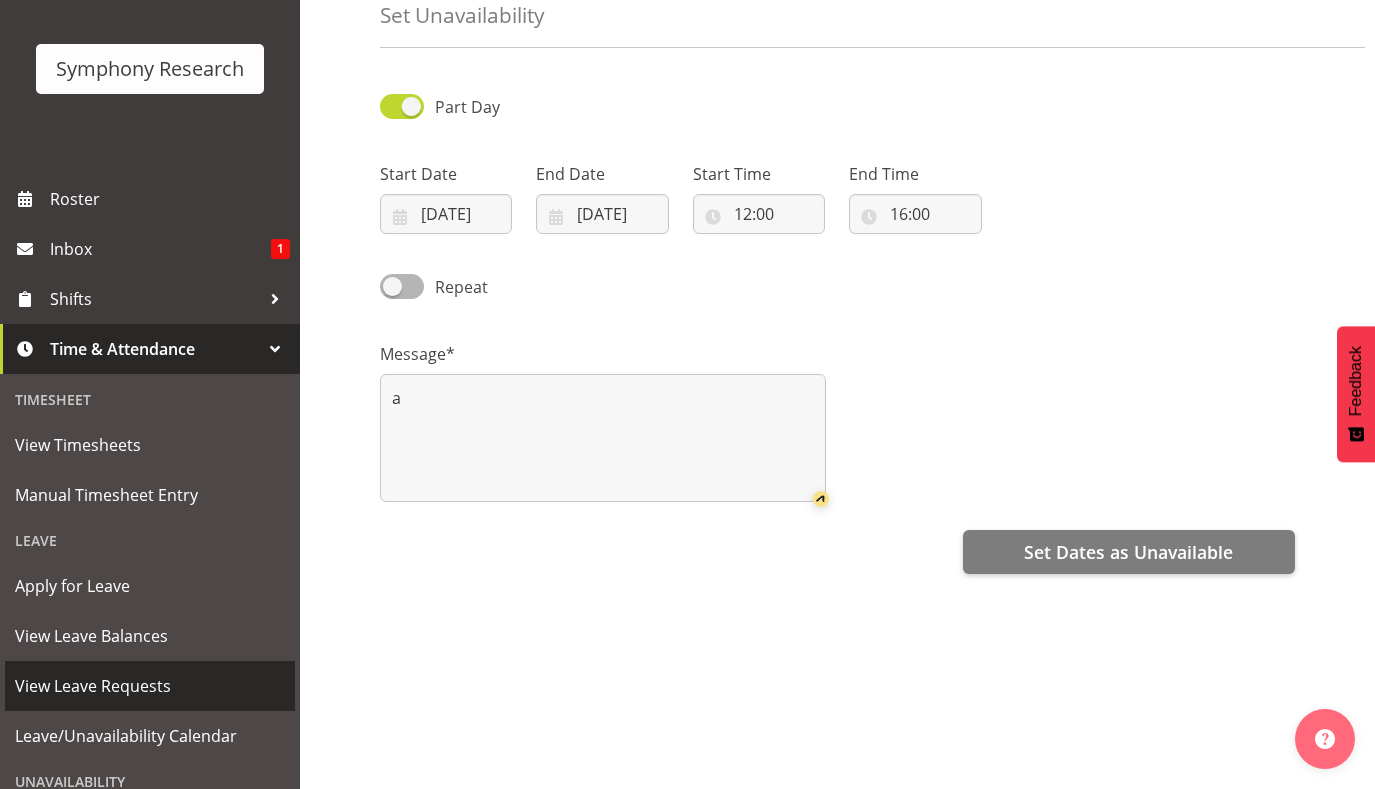 click on "View Leave Requests" at bounding box center [150, 686] 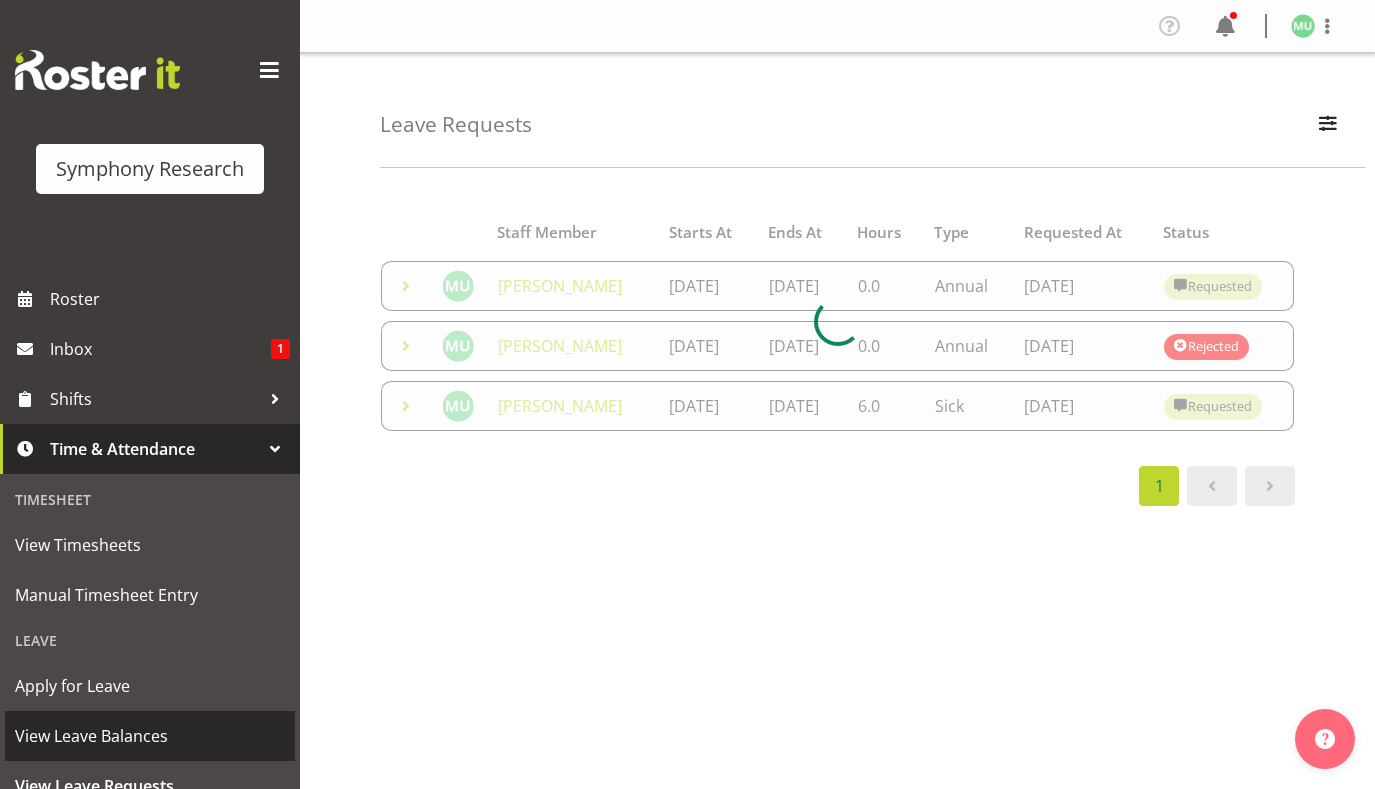 scroll, scrollTop: 0, scrollLeft: 0, axis: both 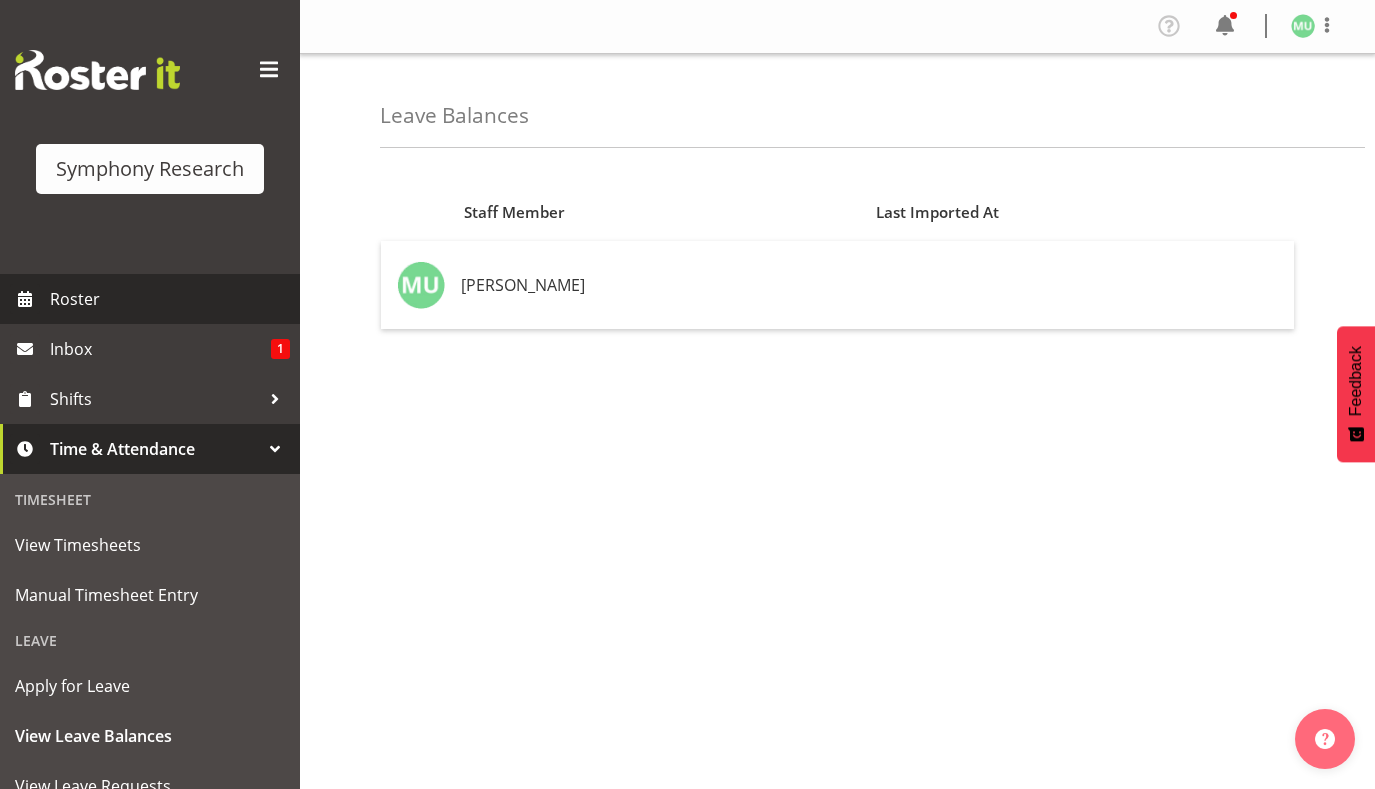 click on "Roster" at bounding box center (170, 299) 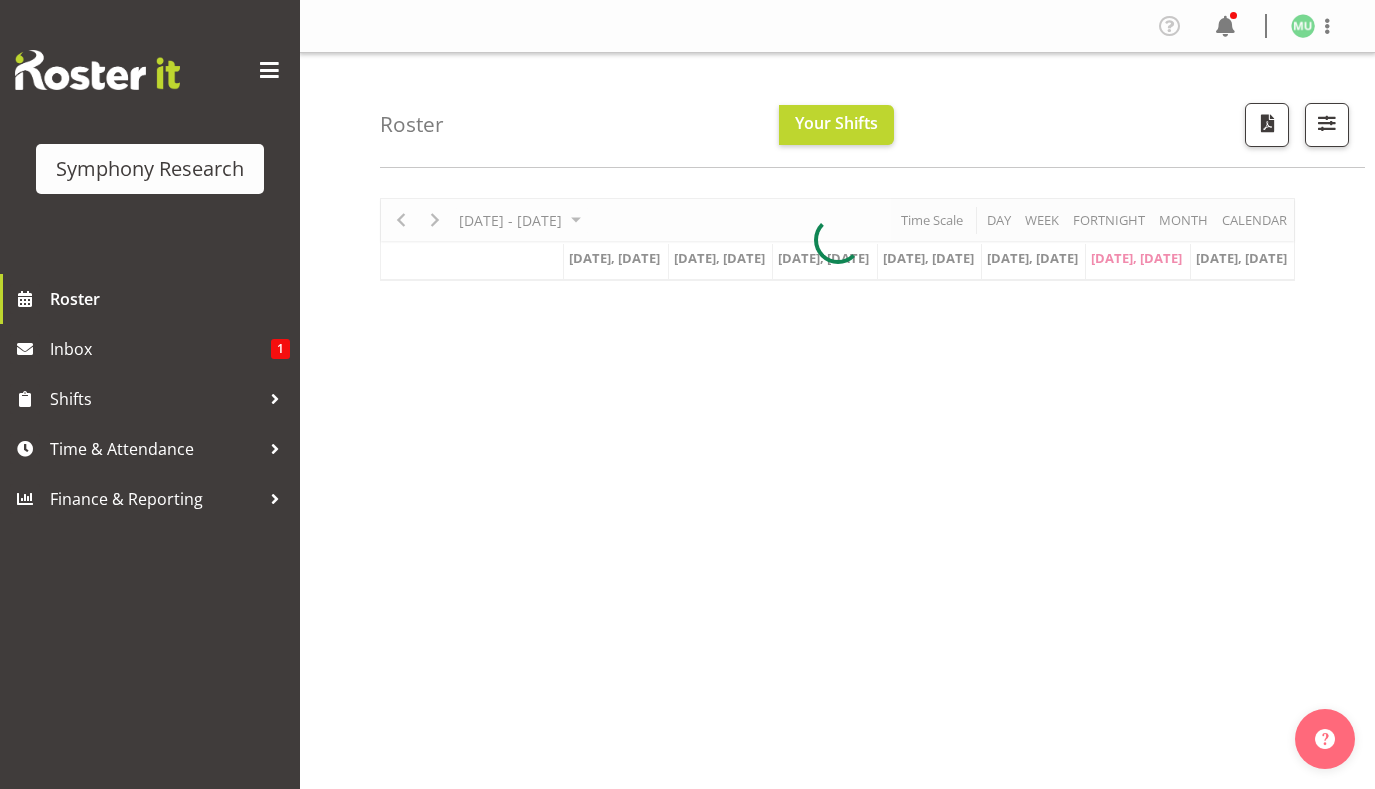 scroll, scrollTop: 0, scrollLeft: 0, axis: both 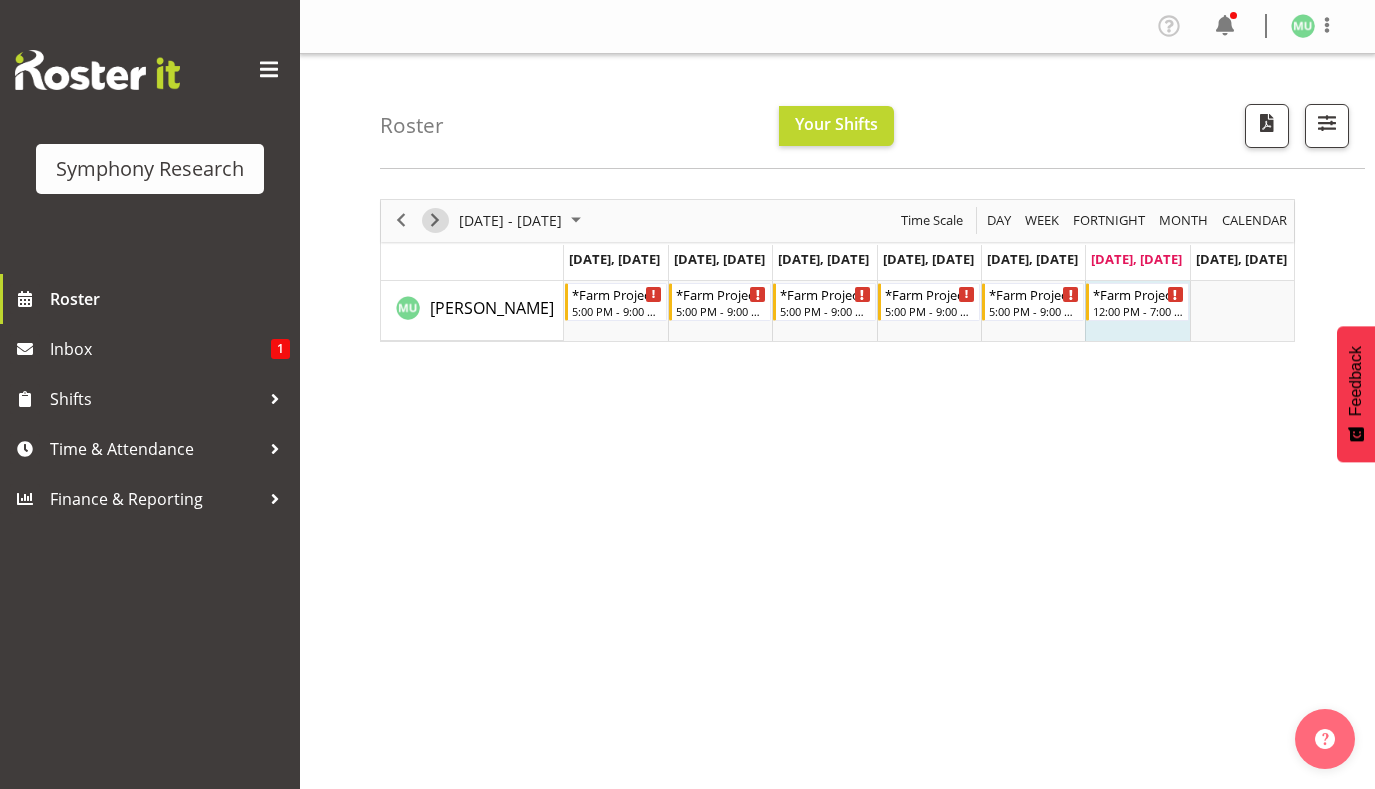 click at bounding box center [435, 220] 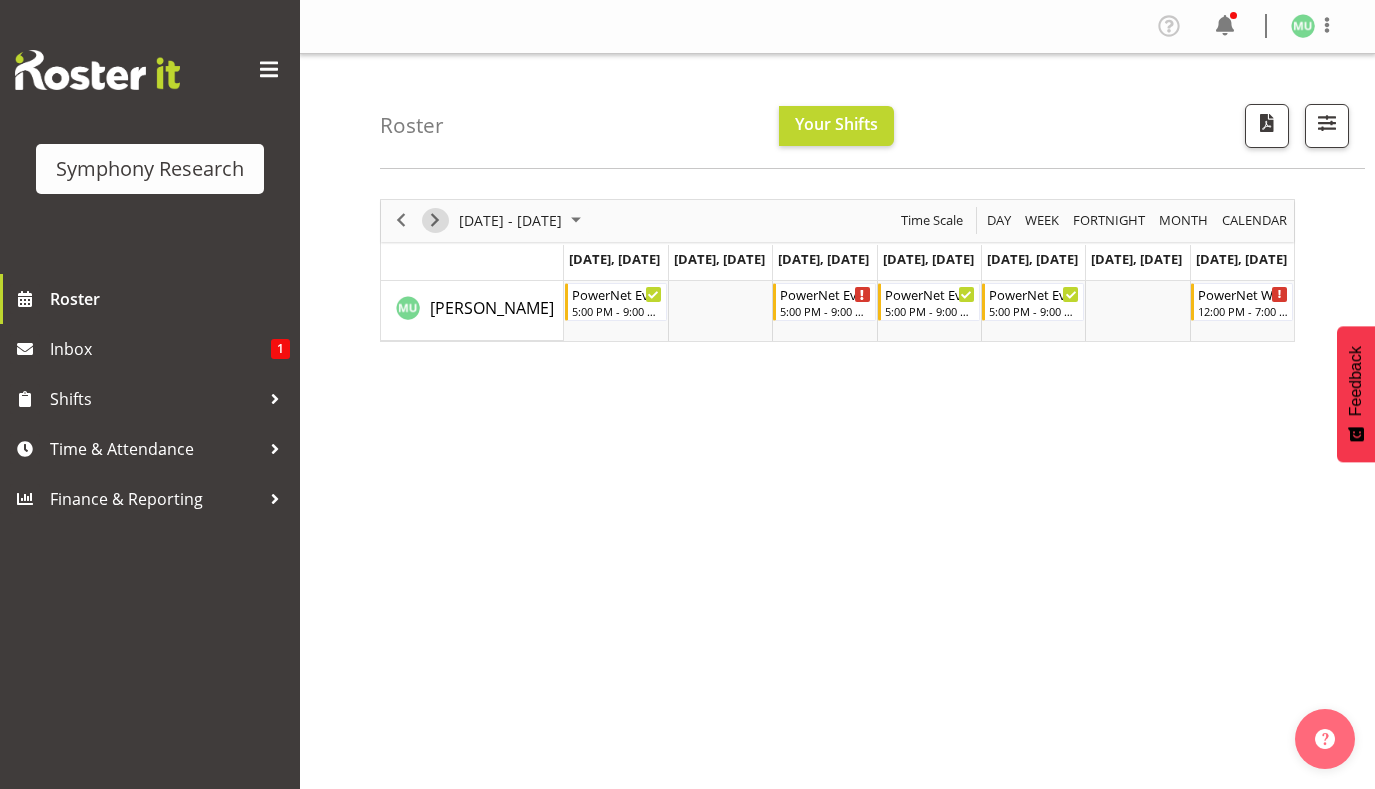 click at bounding box center (435, 220) 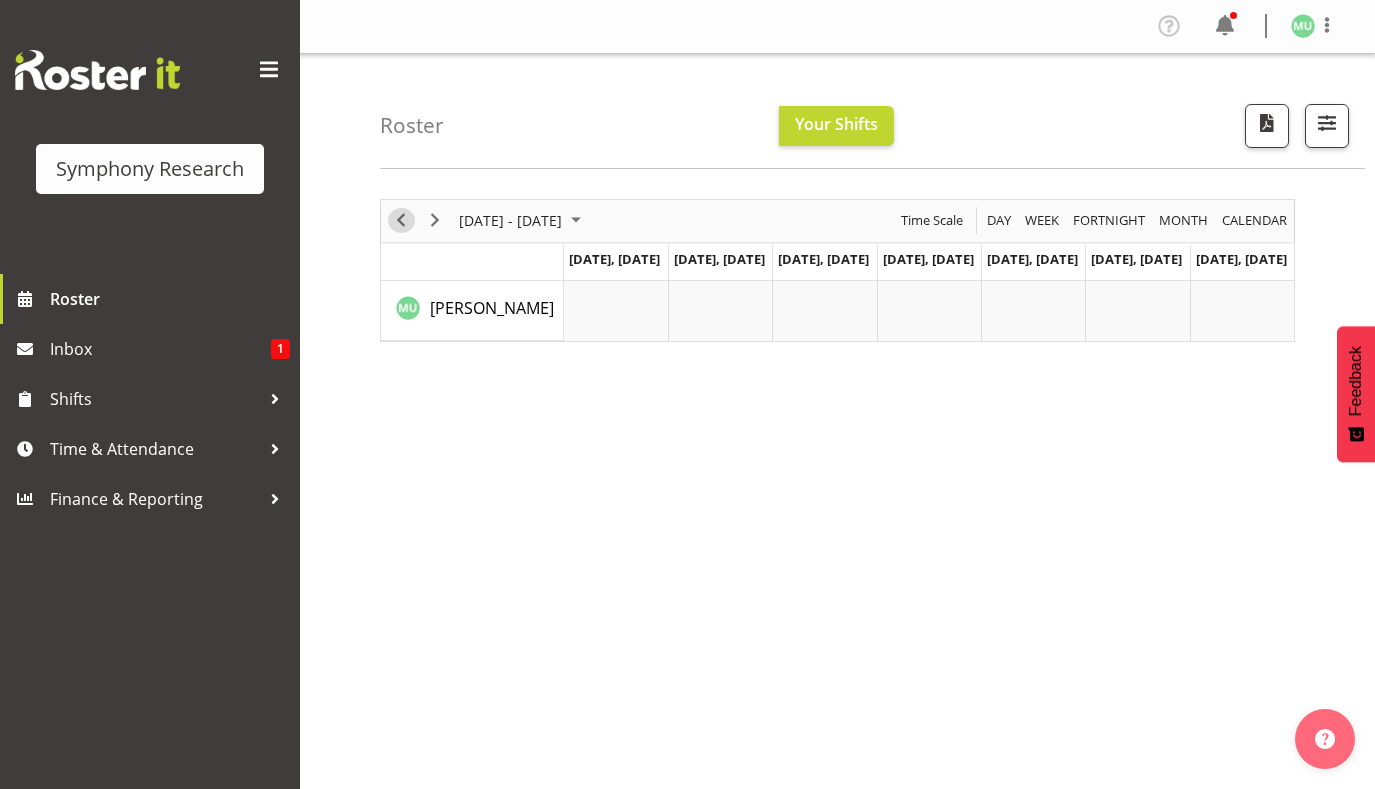 click at bounding box center [401, 220] 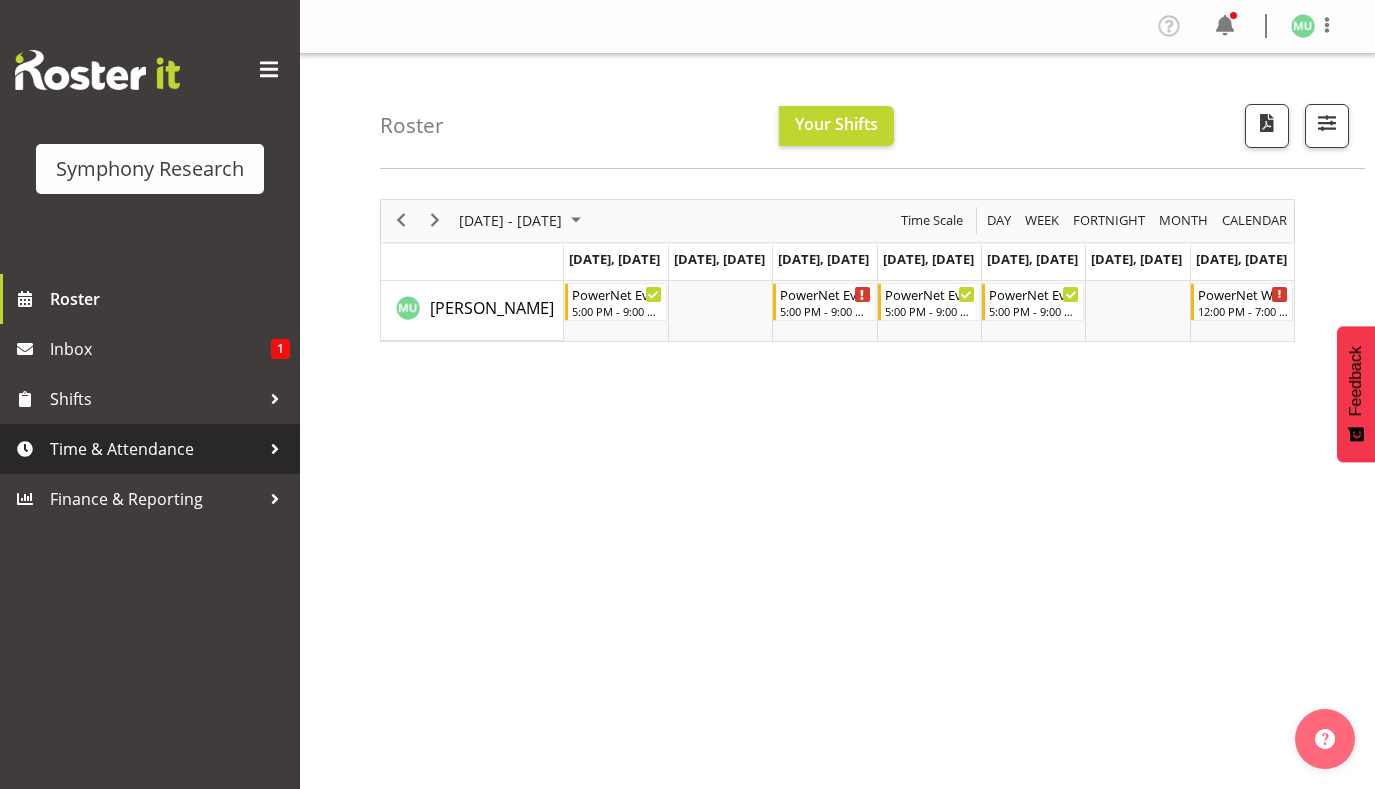 click at bounding box center [275, 449] 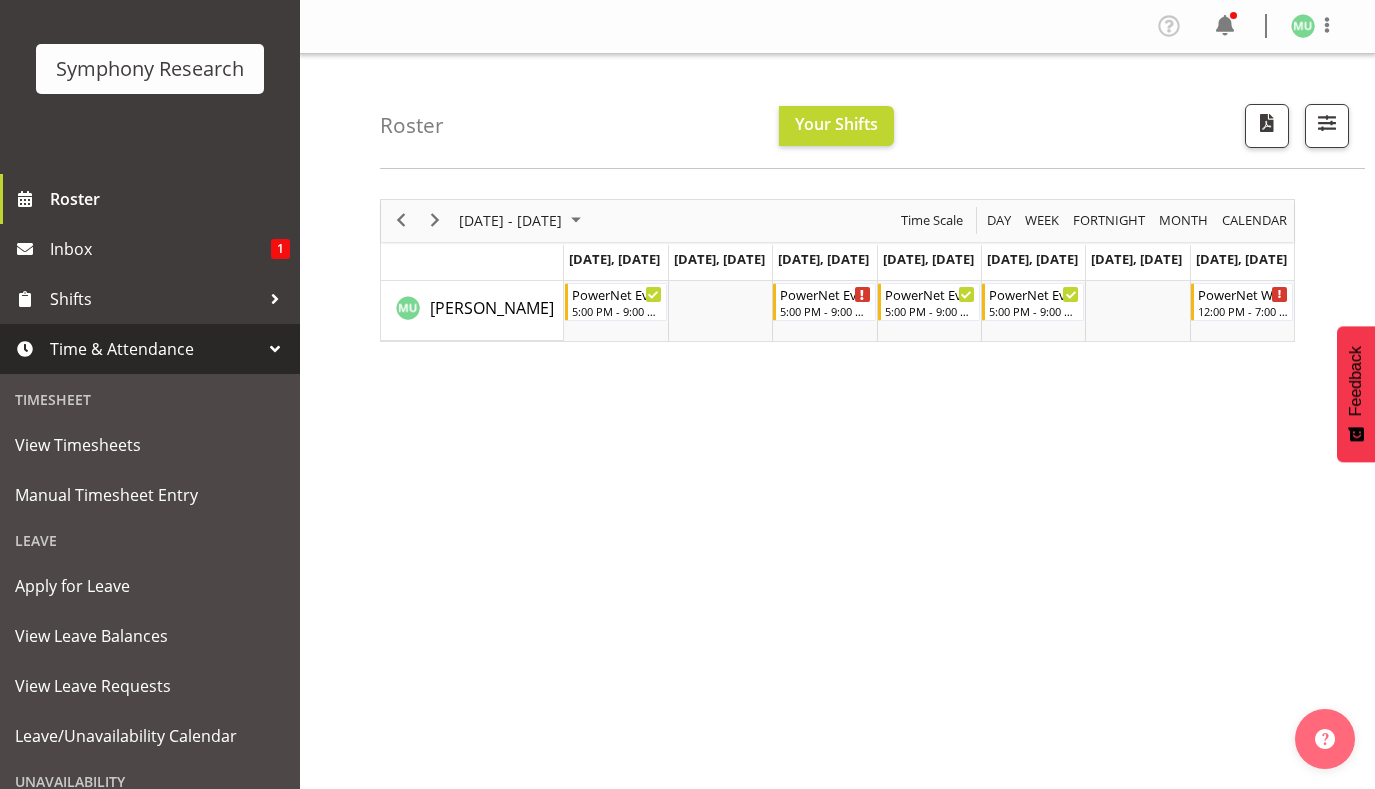 scroll, scrollTop: 268, scrollLeft: 0, axis: vertical 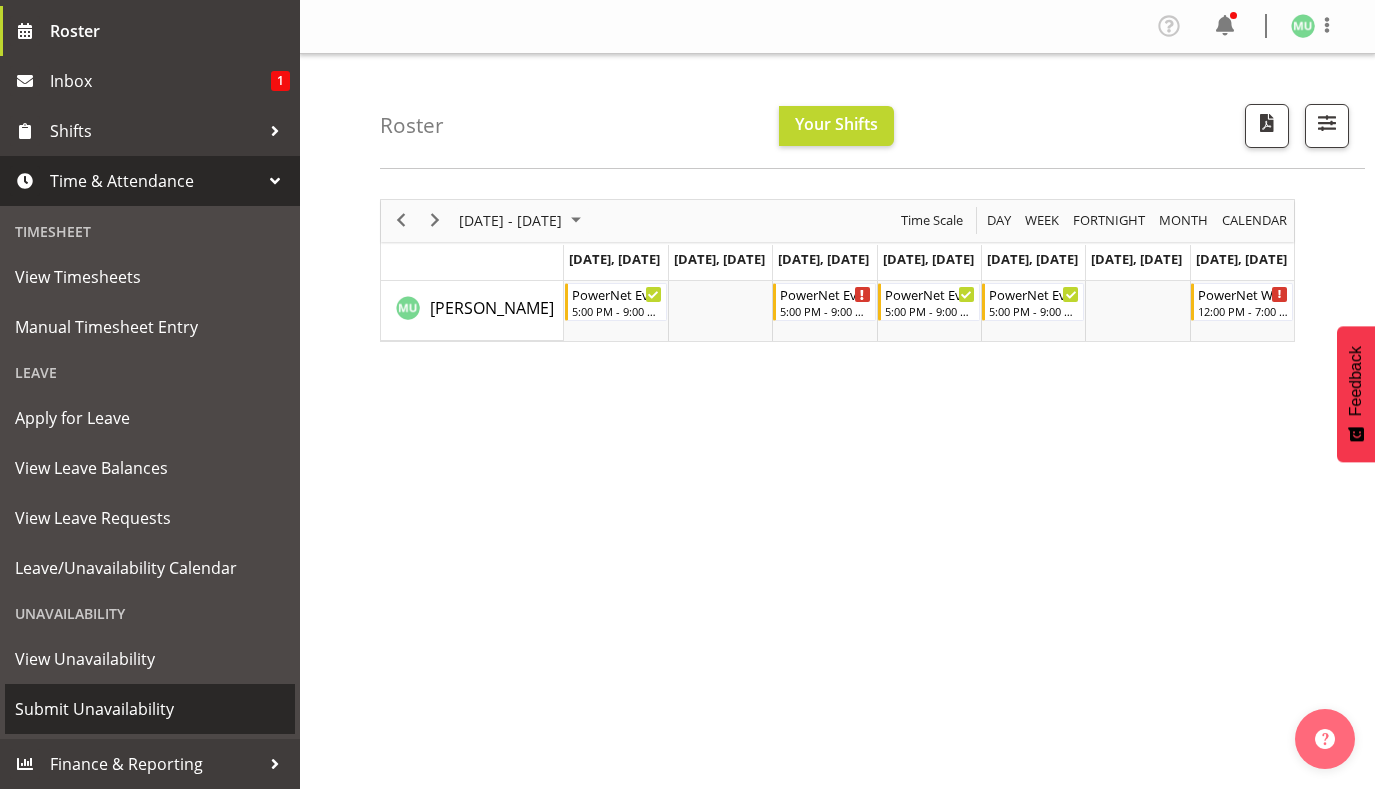 click on "Submit Unavailability" at bounding box center (150, 709) 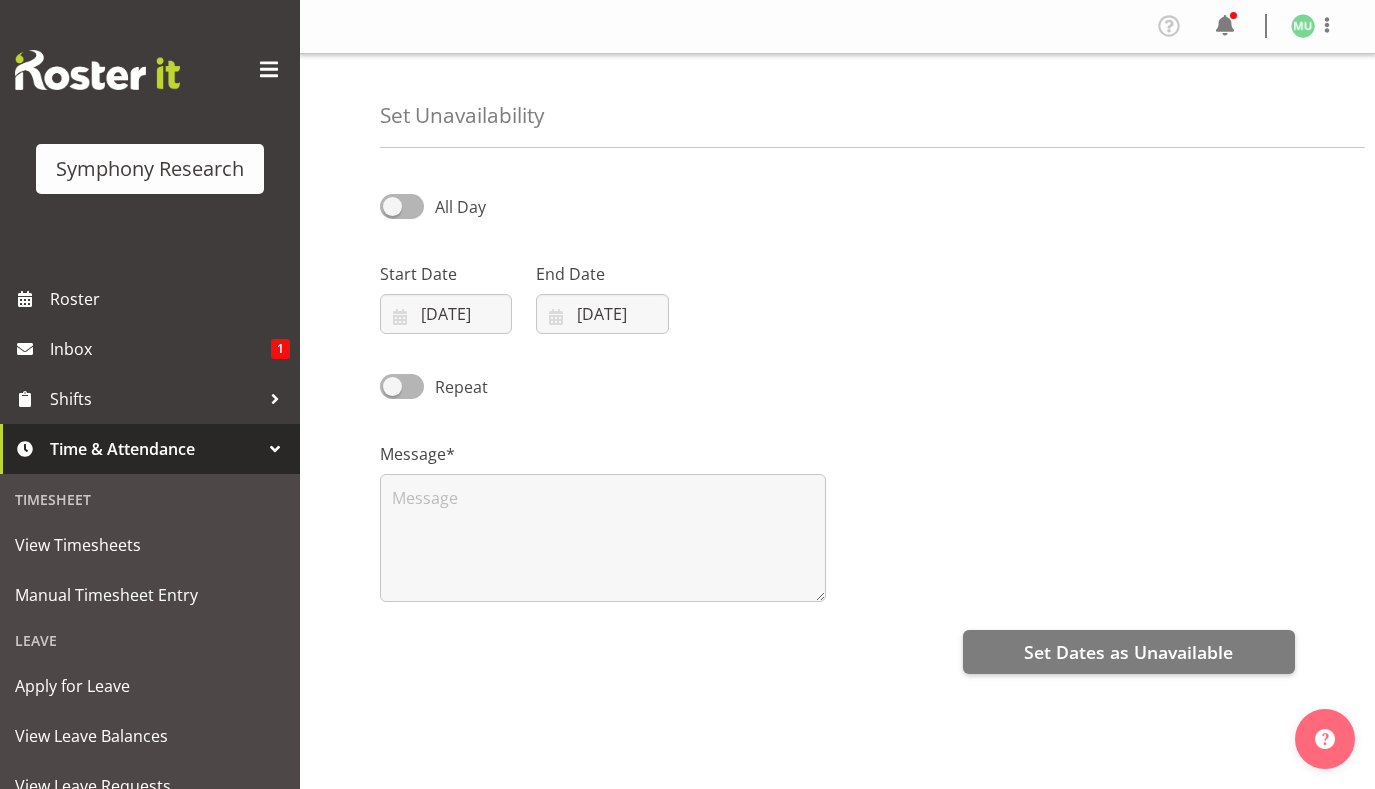 select on "6" 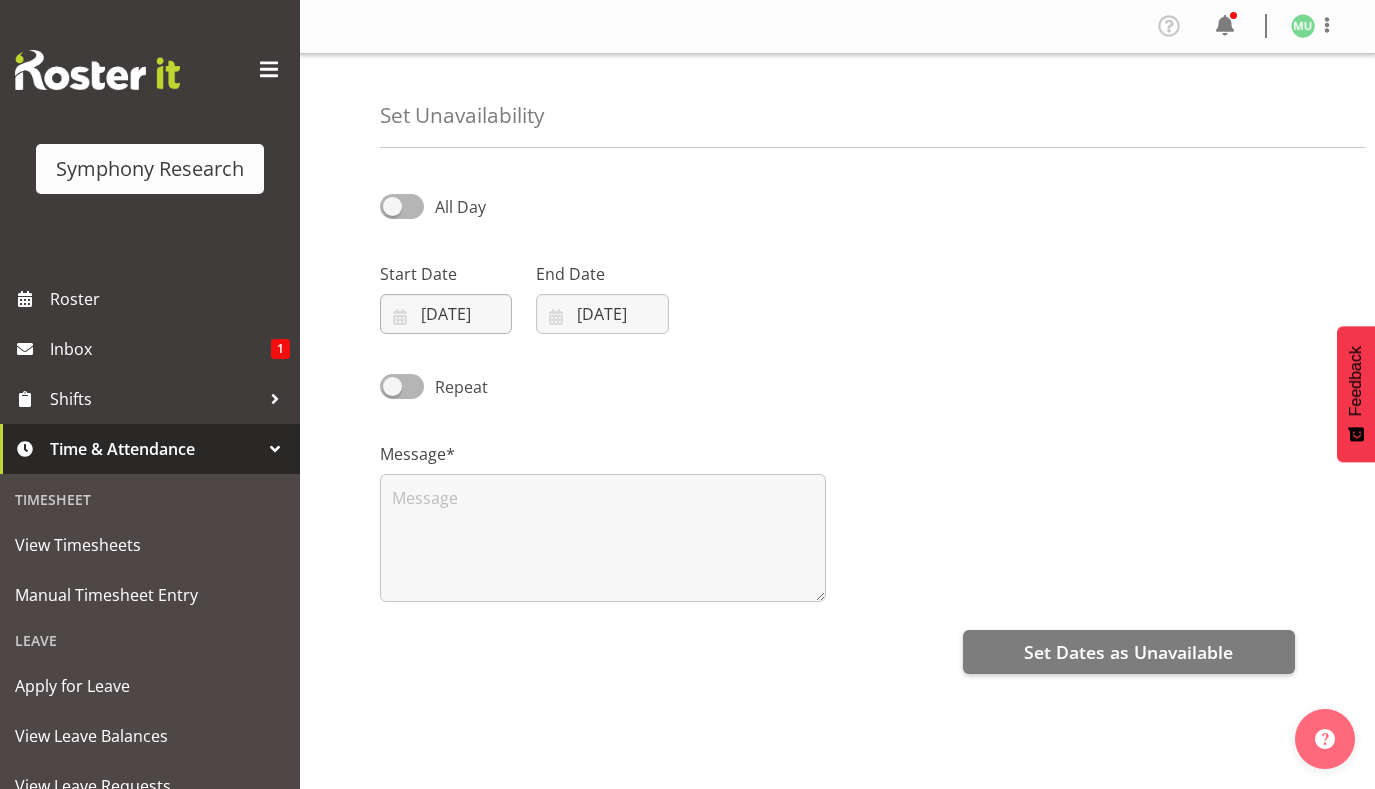 scroll, scrollTop: 0, scrollLeft: 0, axis: both 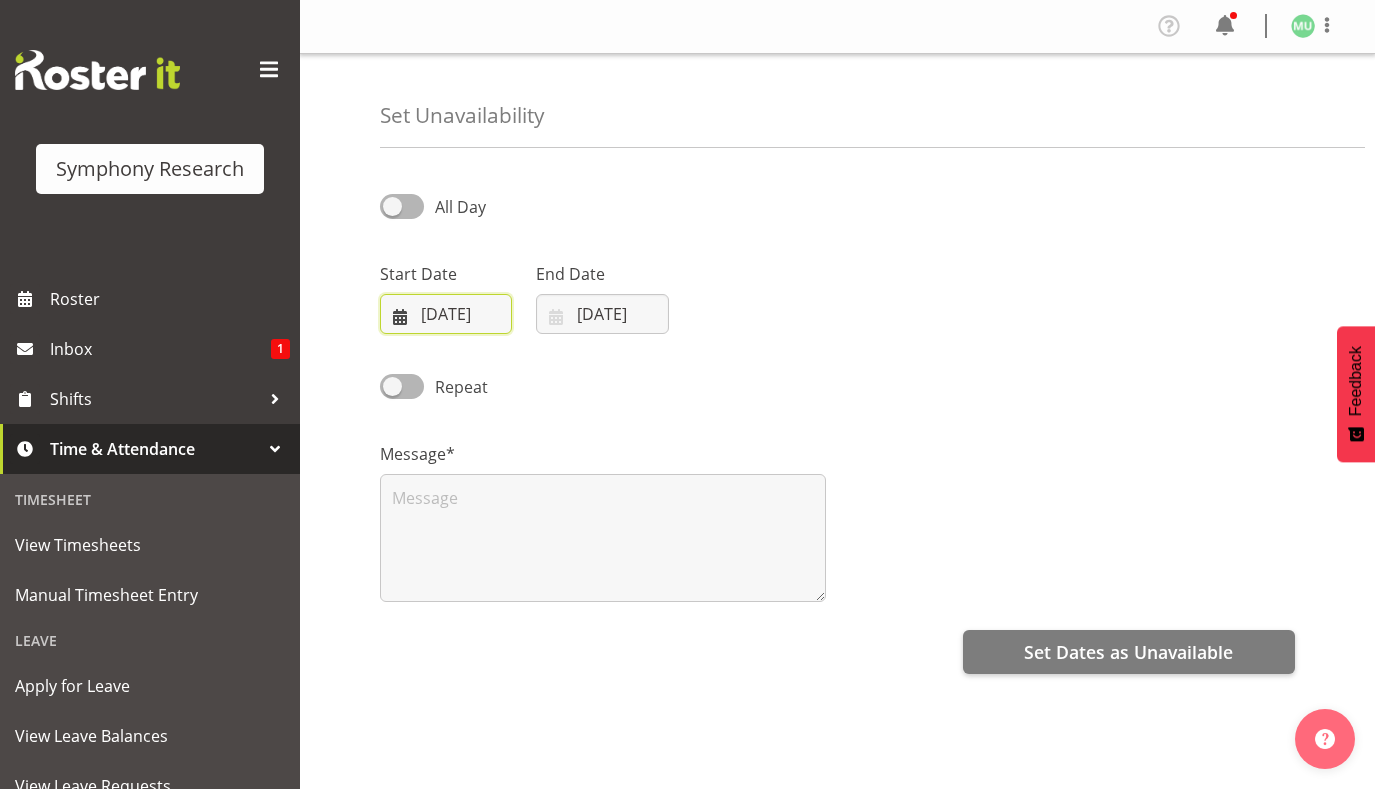 click on "[DATE]" at bounding box center (446, 314) 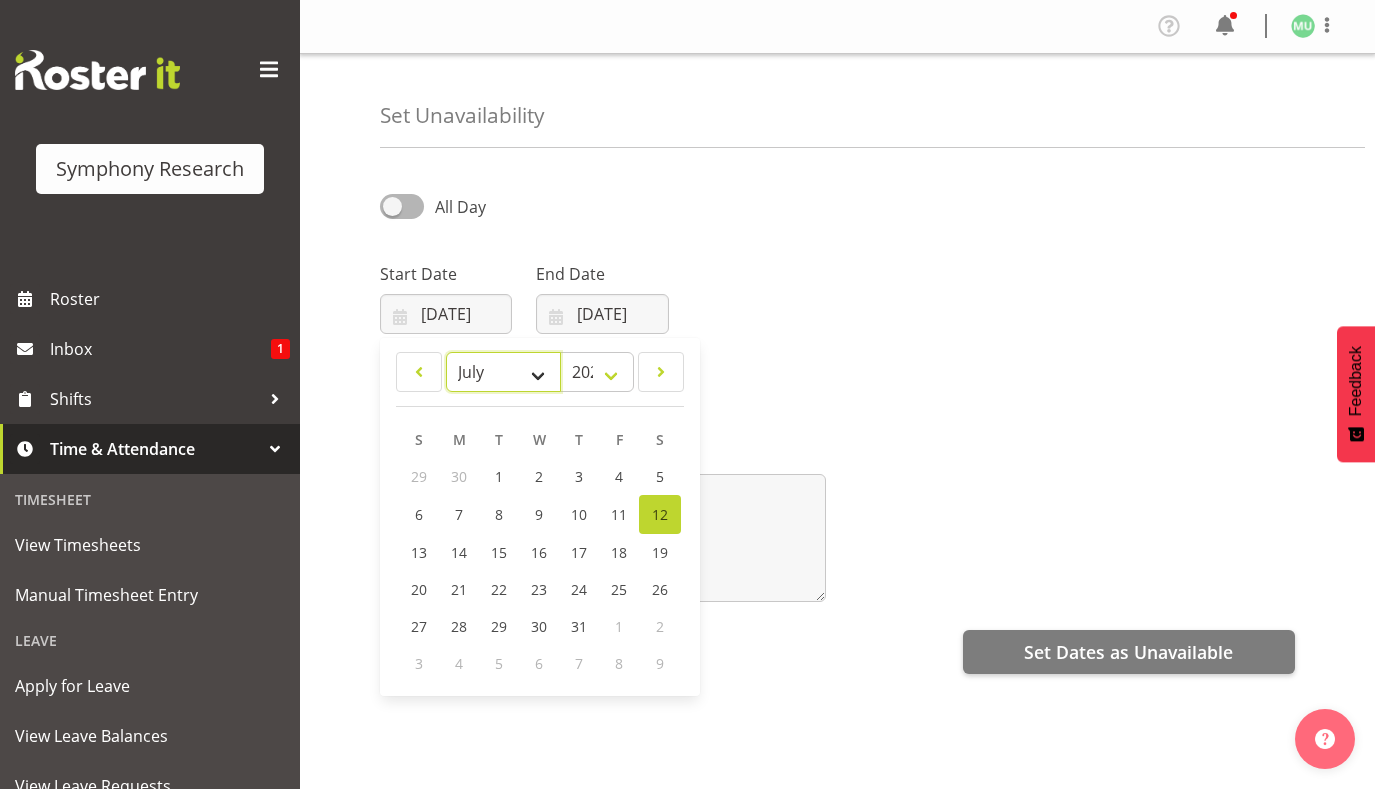 click on "January   February   March   April   May   June   July   August   September   October   November   December" at bounding box center [503, 372] 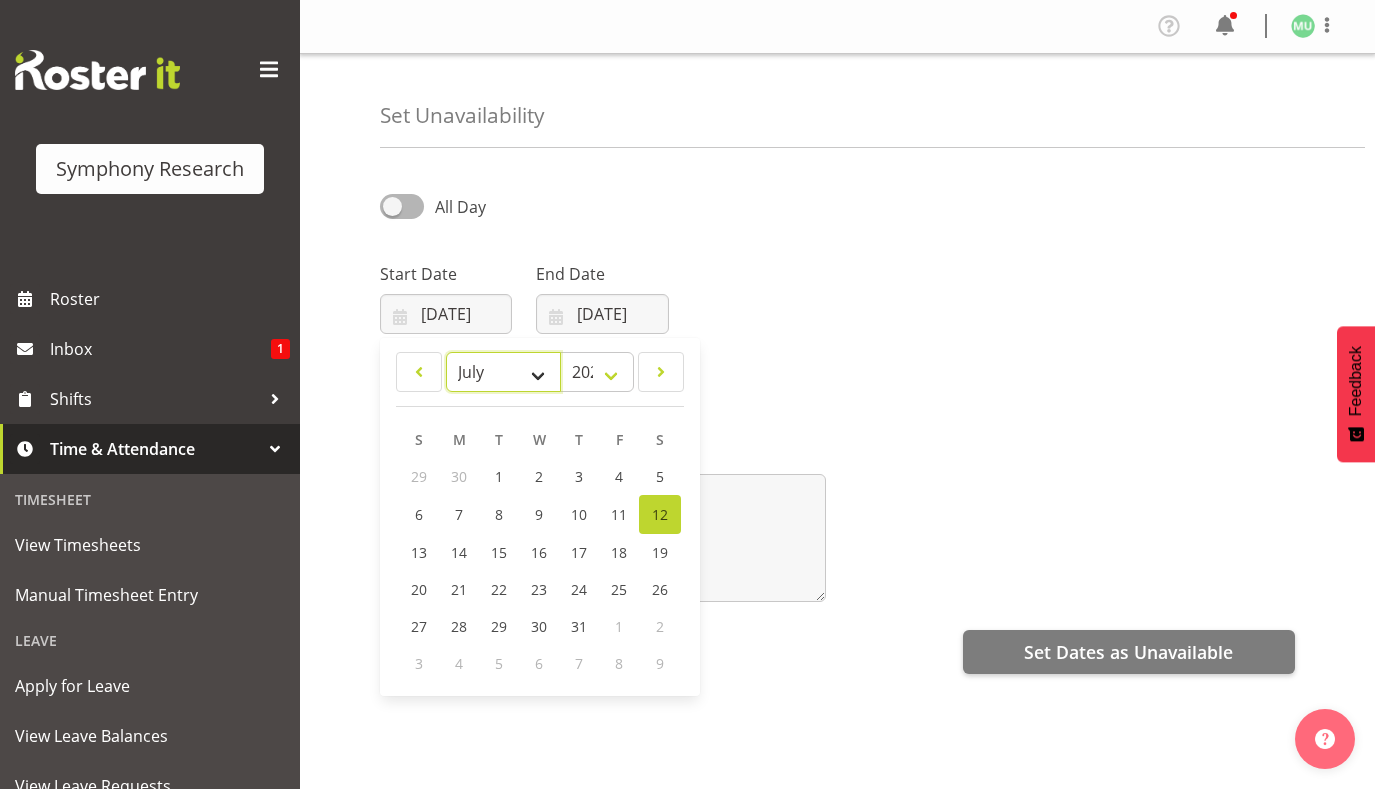 click on "January   February   March   April   May   June   July   August   September   October   November   December" at bounding box center [503, 372] 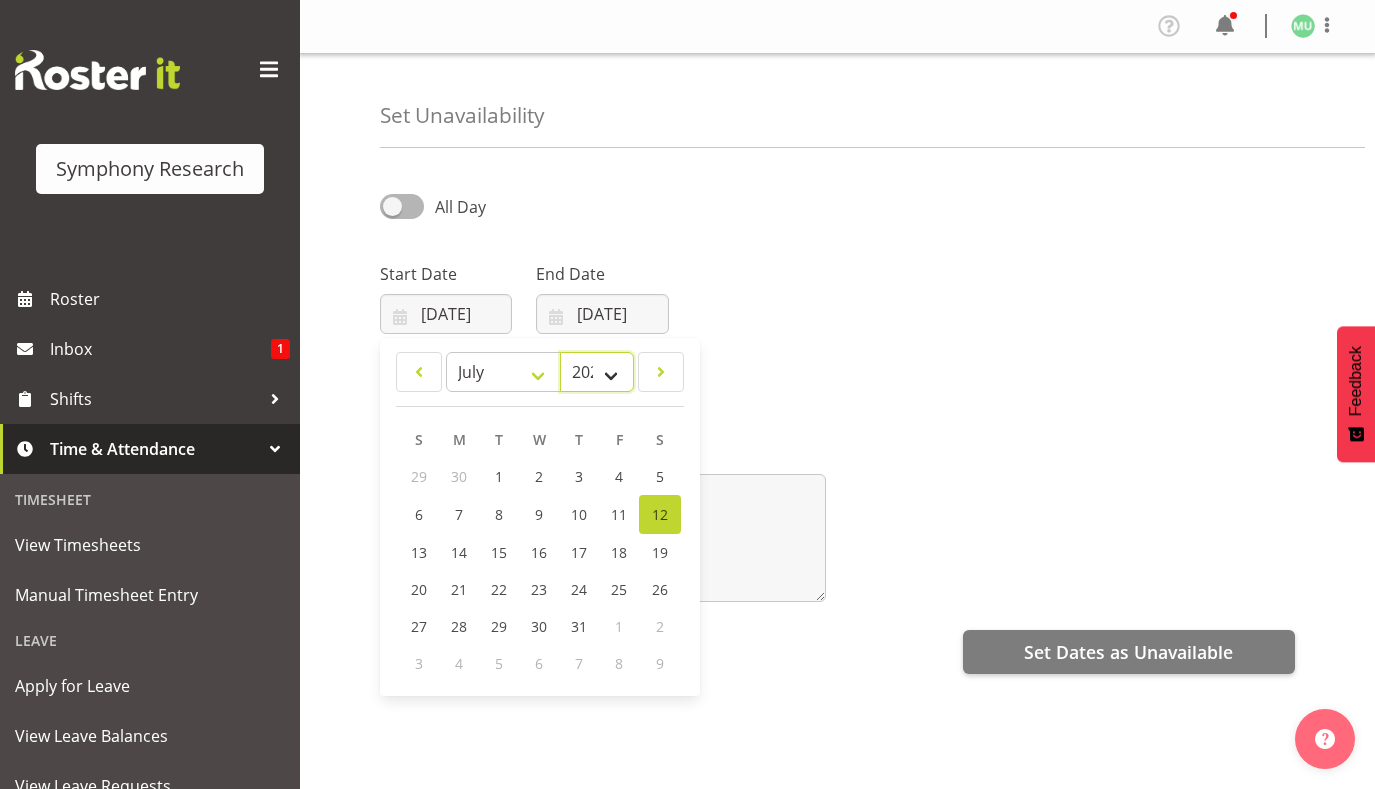 click on "2035   2034   2033   2032   2031   2030   2029   2028   2027   2026   2025   2024   2023   2022   2021   2020   2019   2018   2017   2016   2015   2014   2013   2012   2011   2010   2009   2008   2007   2006   2005   2004   2003   2002   2001   2000   1999   1998   1997   1996   1995   1994   1993   1992   1991   1990   1989   1988   1987   1986   1985   1984   1983   1982   1981   1980   1979   1978   1977   1976   1975   1974   1973   1972   1971   1970   1969   1968   1967   1966   1965   1964   1963   1962   1961   1960   1959   1958   1957   1956   1955   1954   1953   1952   1951   1950   1949   1948   1947   1946   1945   1944   1943   1942   1941   1940   1939   1938   1937   1936   1935   1934   1933   1932   1931   1930   1929   1928   1927   1926   1925" at bounding box center (597, 372) 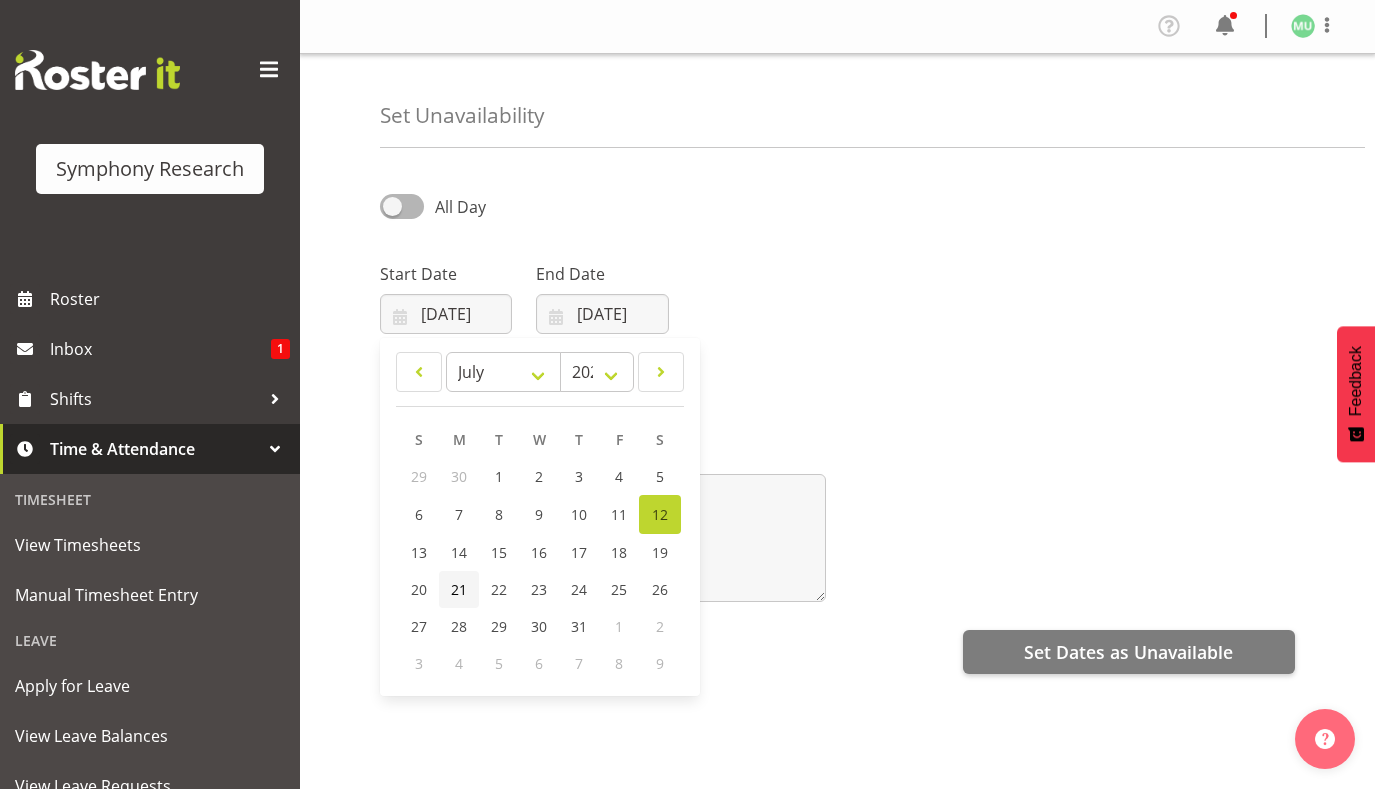 click on "21" at bounding box center (459, 589) 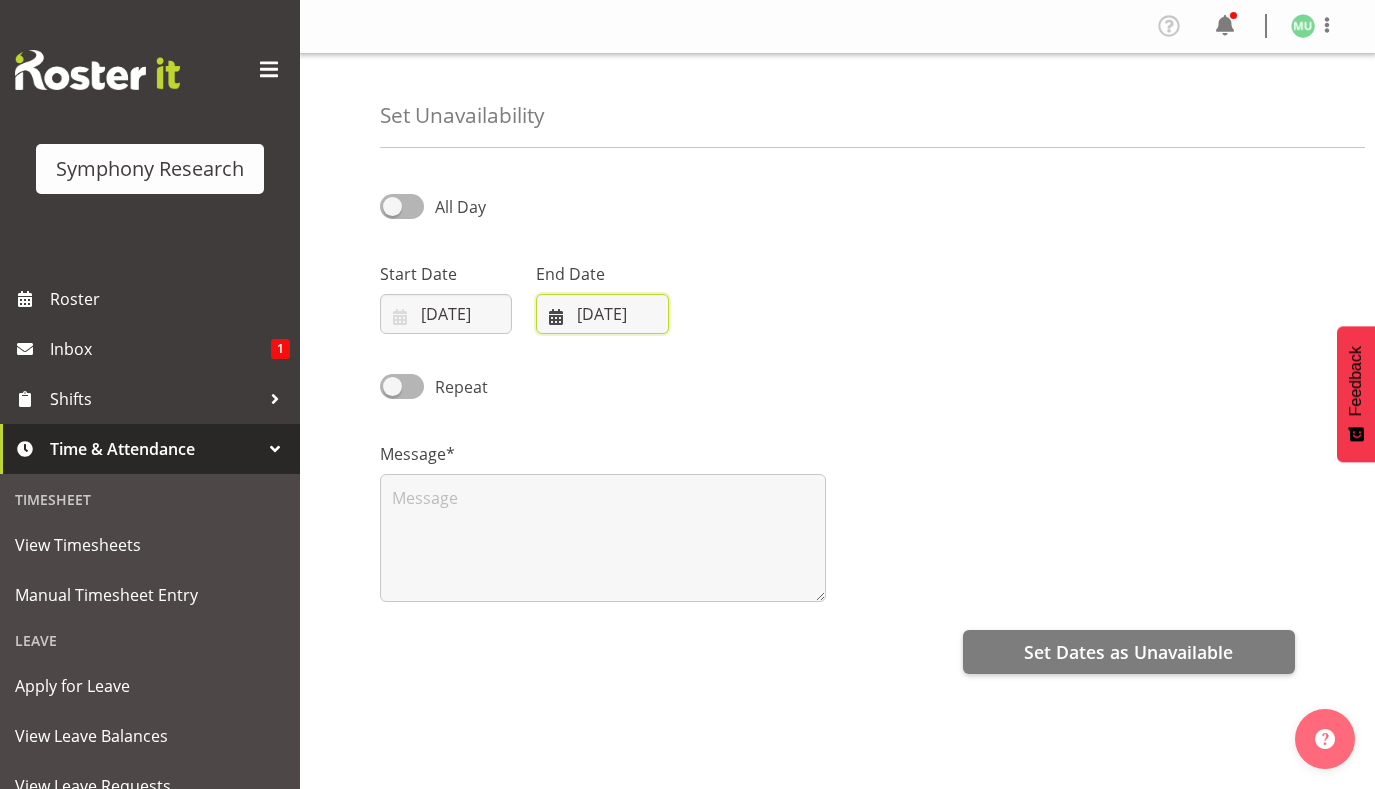 click on "[DATE]" at bounding box center (602, 314) 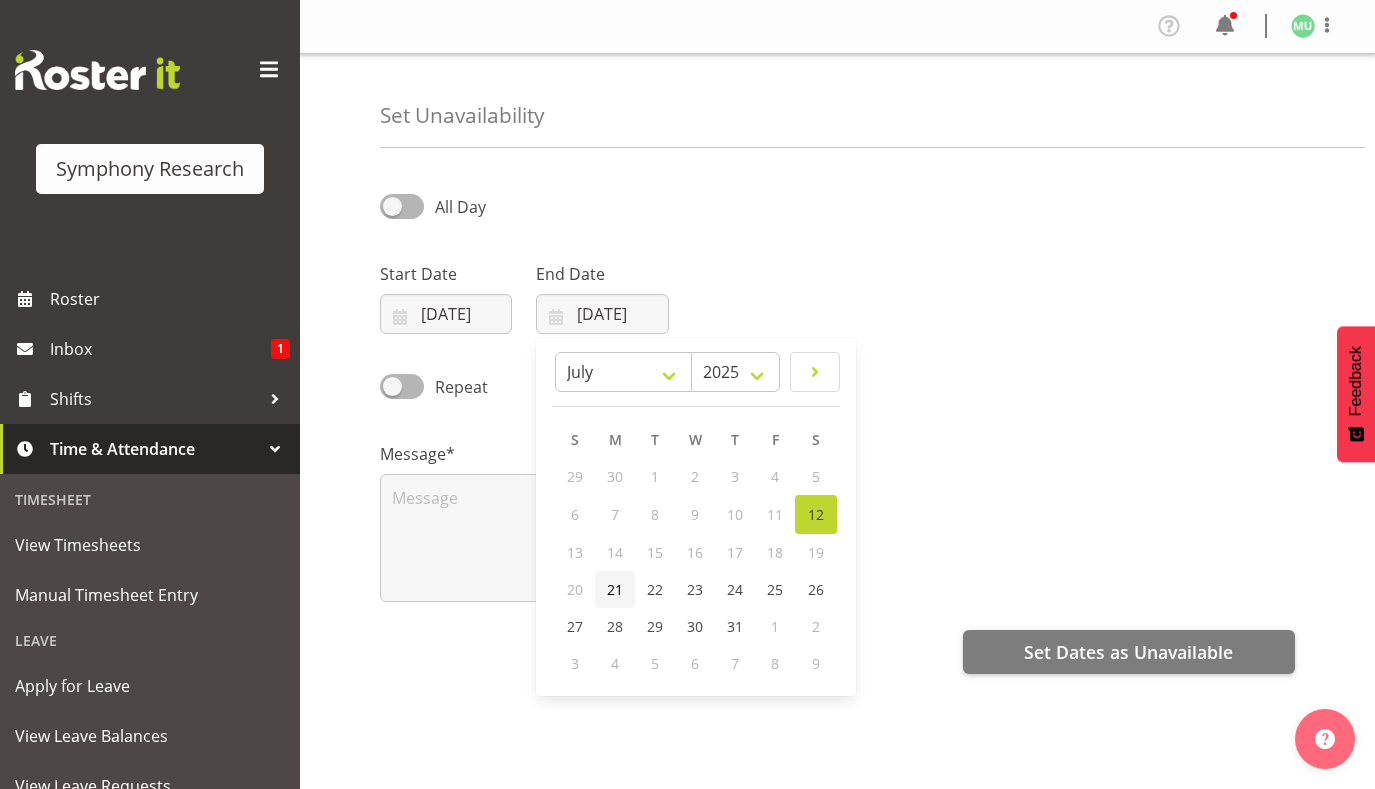 click on "21" at bounding box center (615, 589) 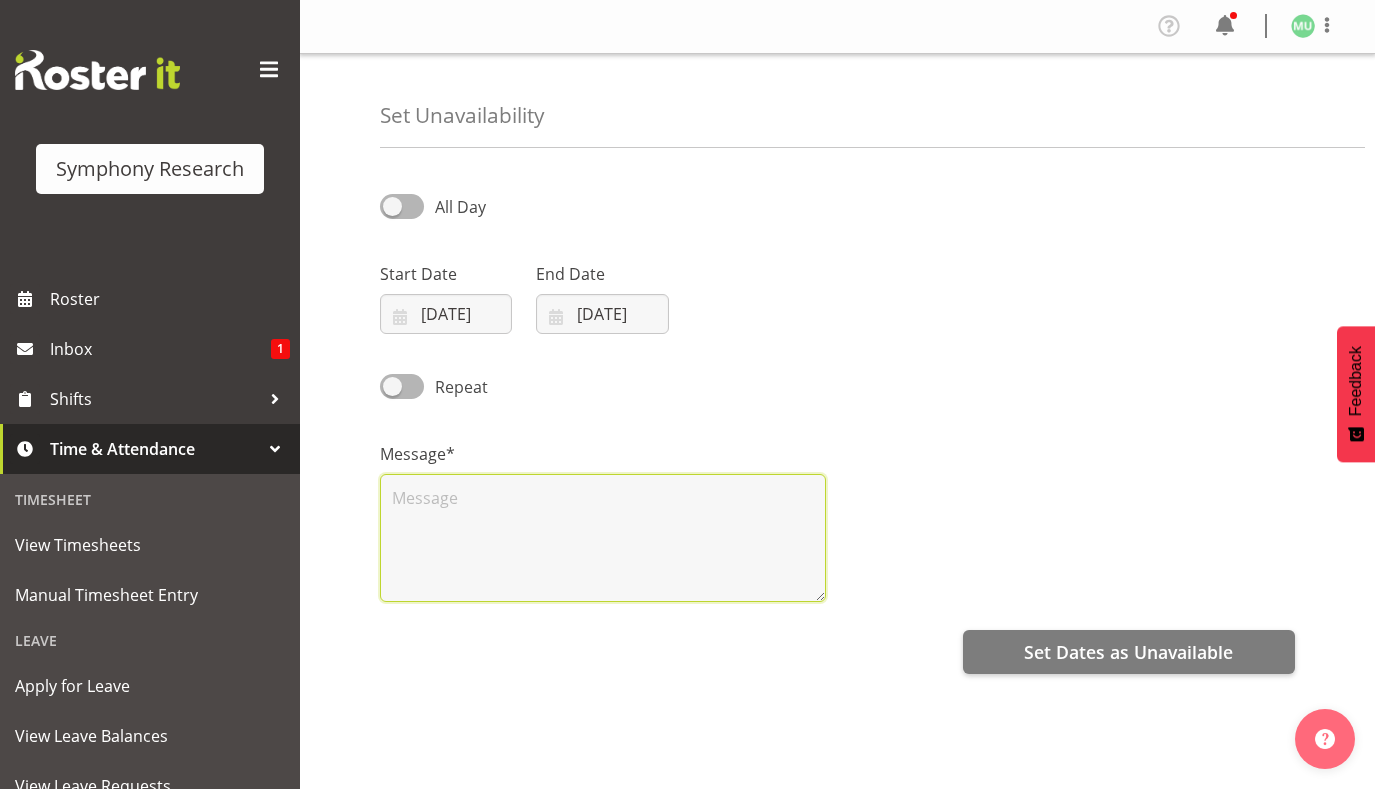 click at bounding box center (603, 538) 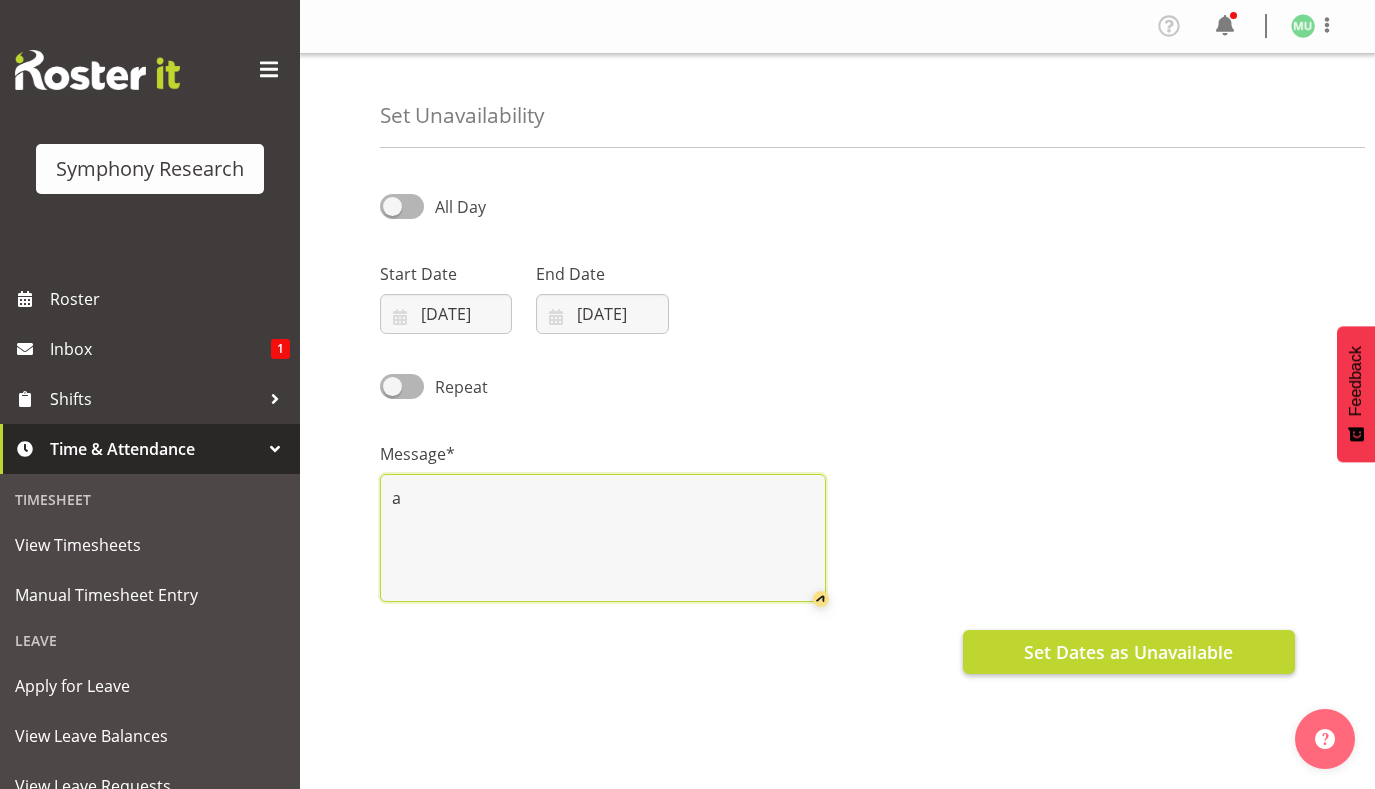 type on "a" 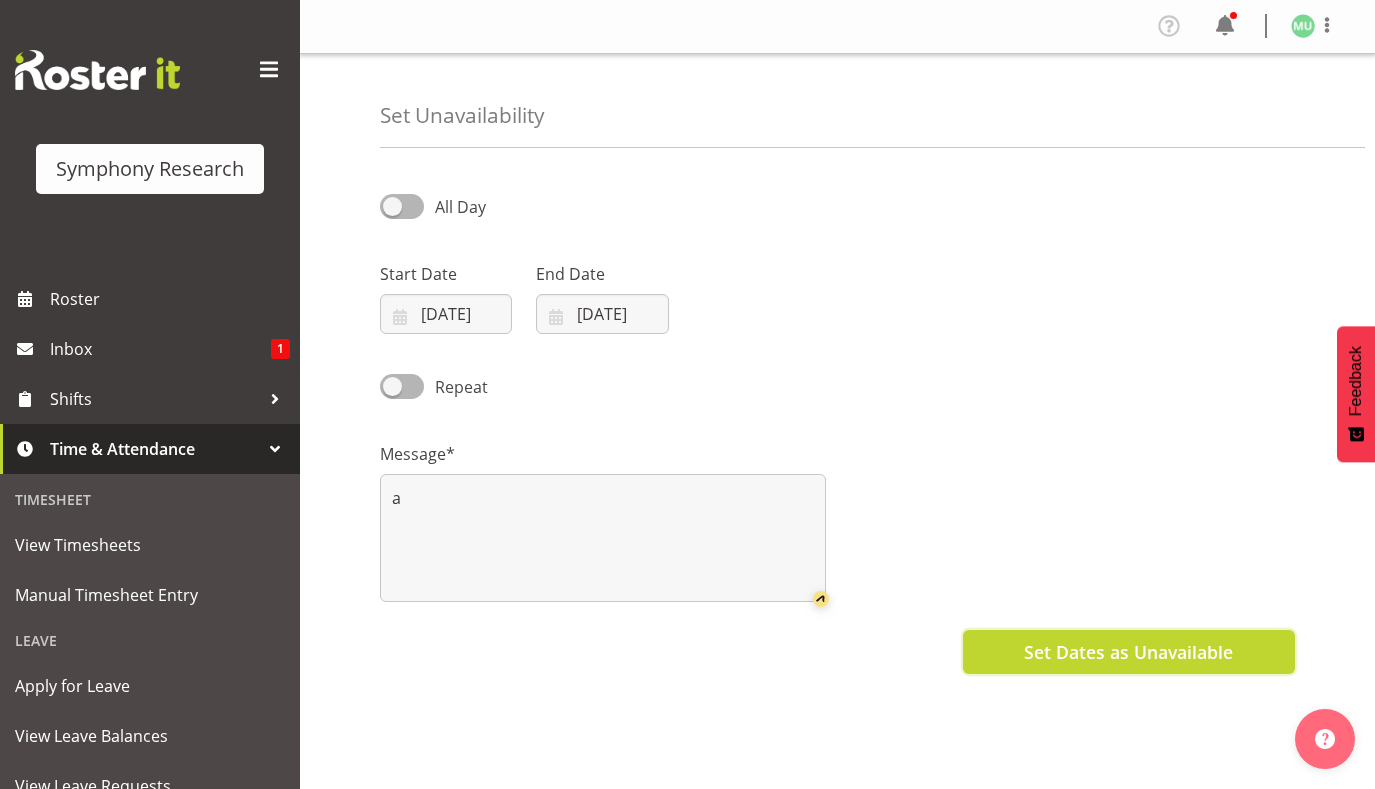 click on "Set Dates as Unavailable" at bounding box center [1128, 652] 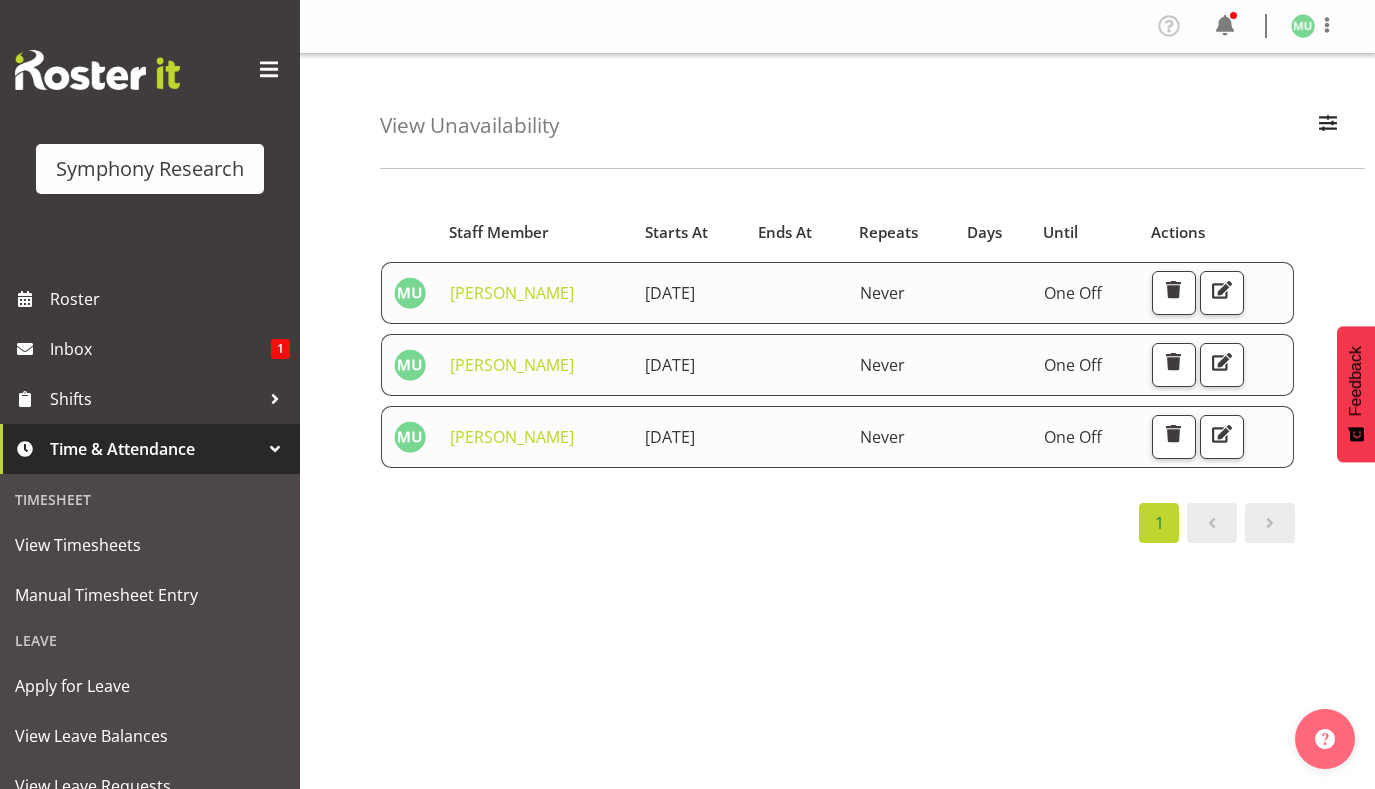scroll, scrollTop: 0, scrollLeft: 0, axis: both 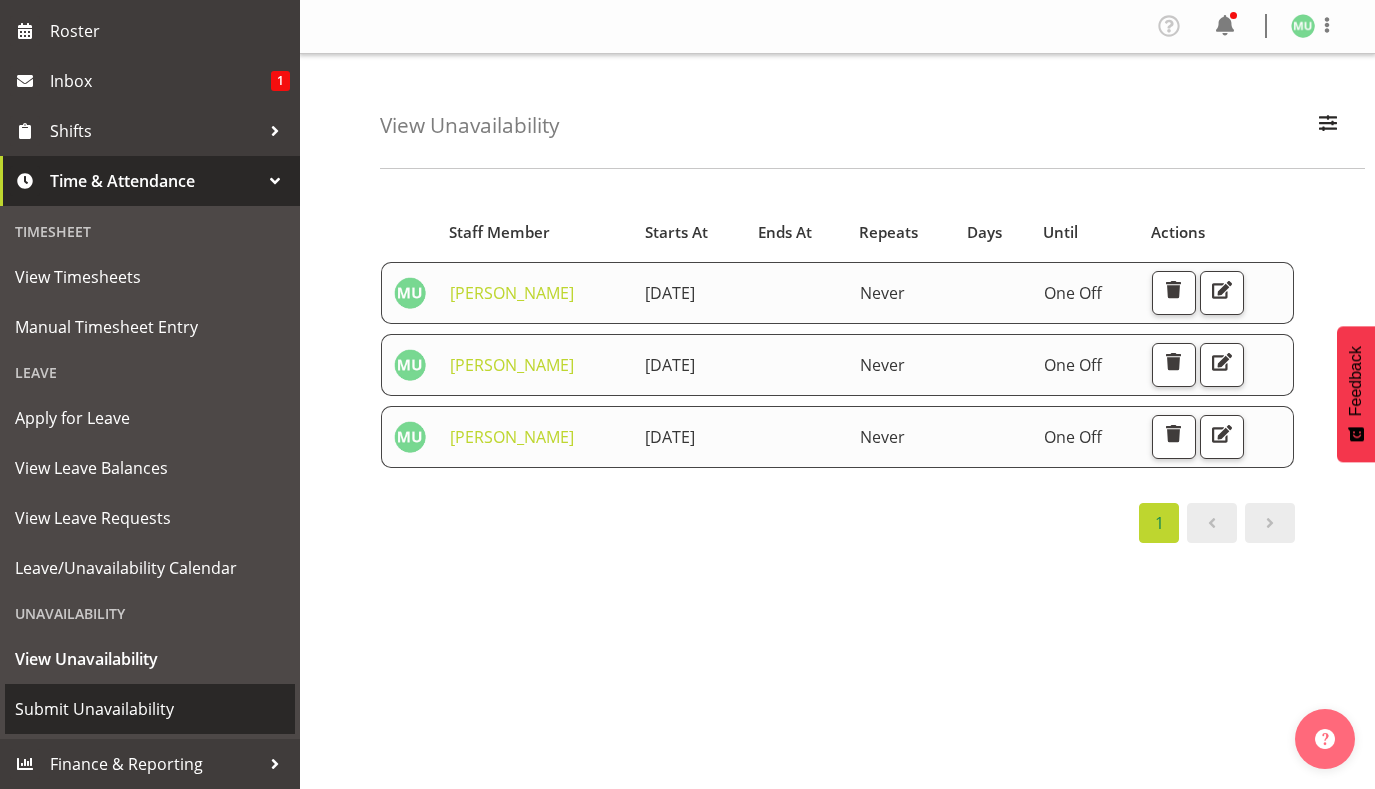 click on "Submit Unavailability" at bounding box center (150, 709) 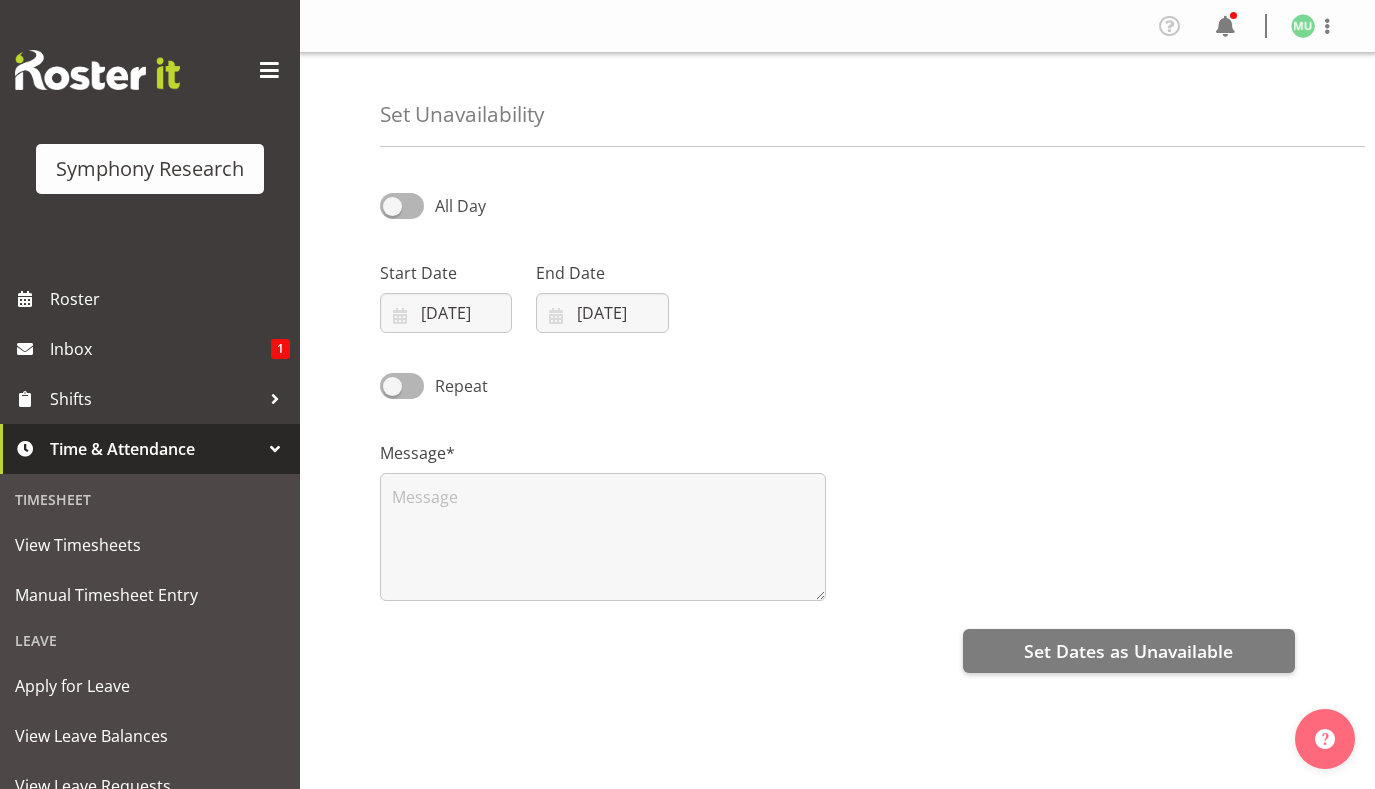 select on "6" 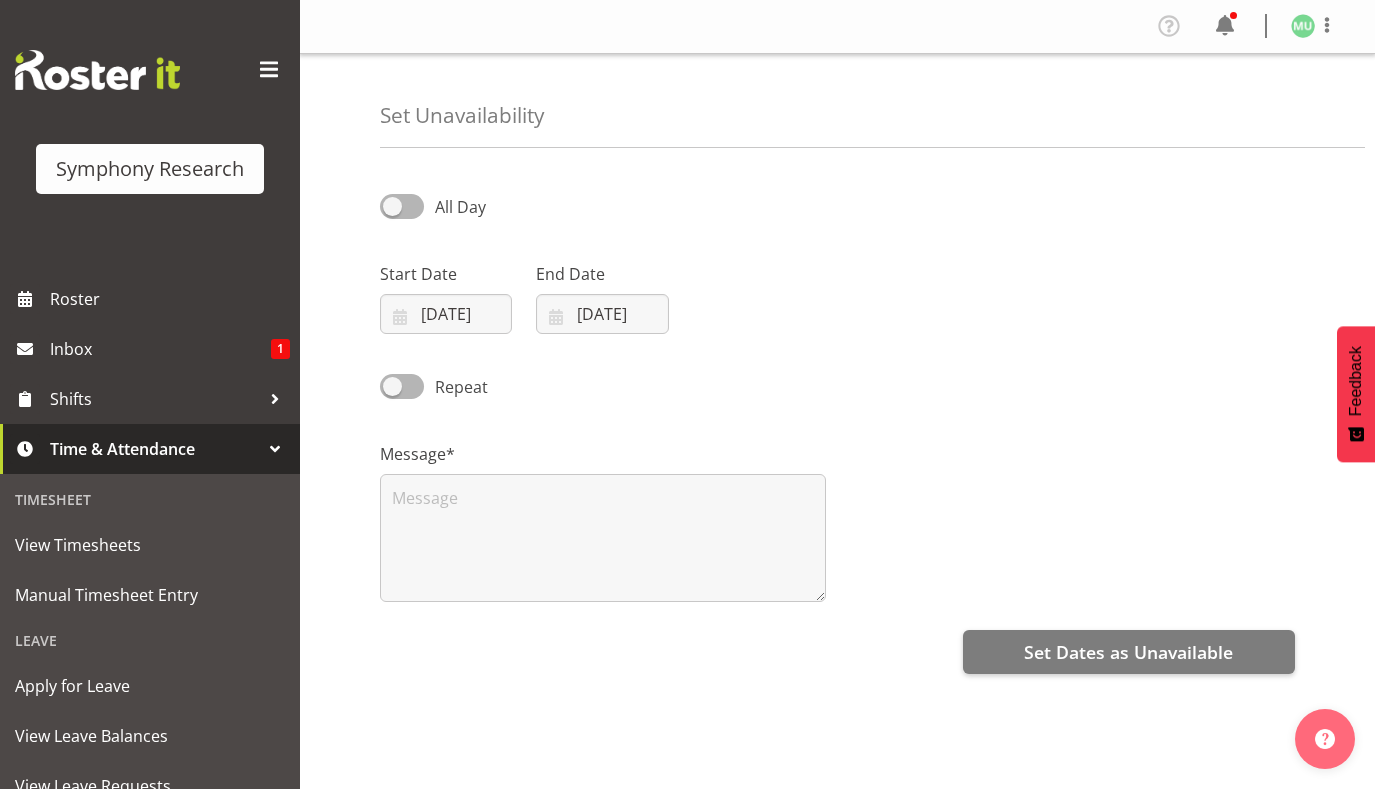 scroll, scrollTop: 0, scrollLeft: 0, axis: both 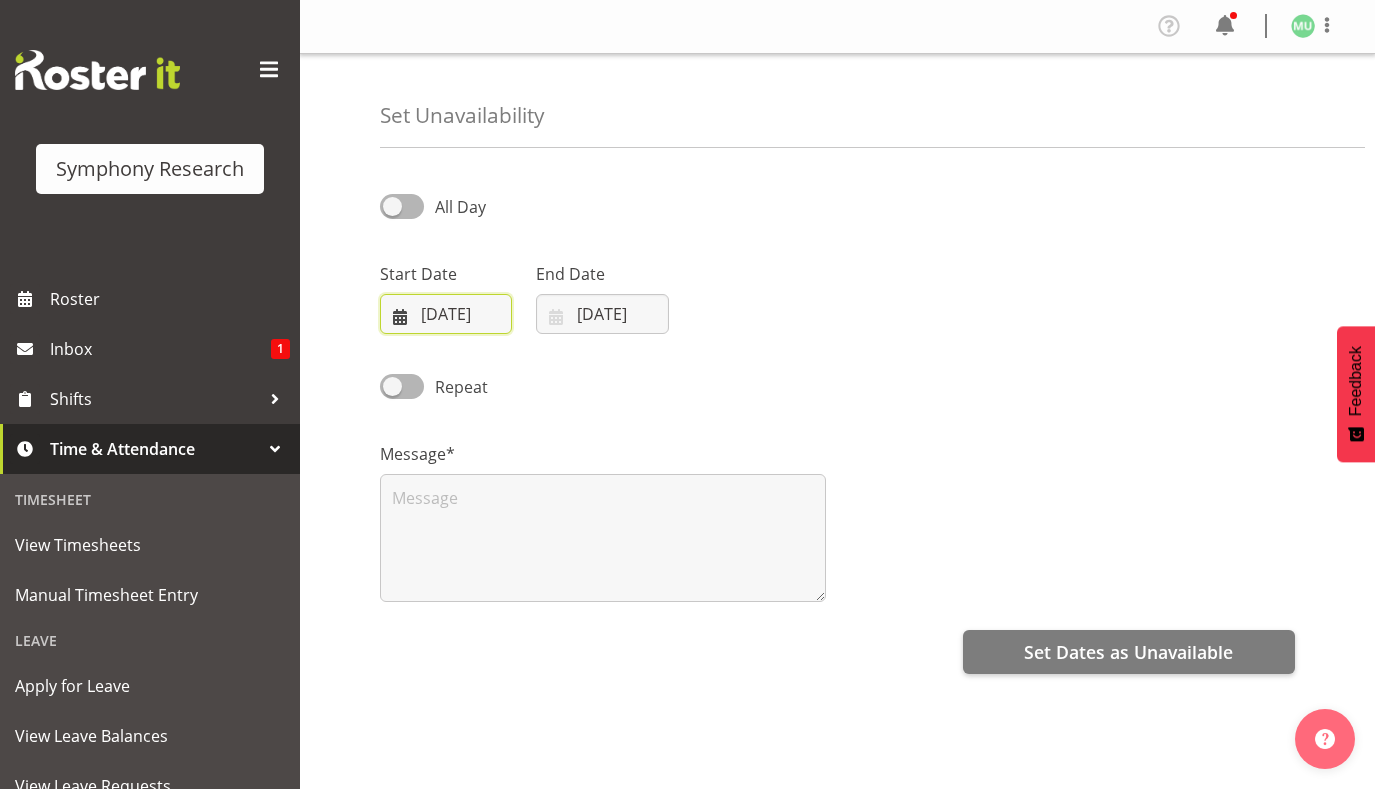 click on "12/07/2025" at bounding box center (446, 314) 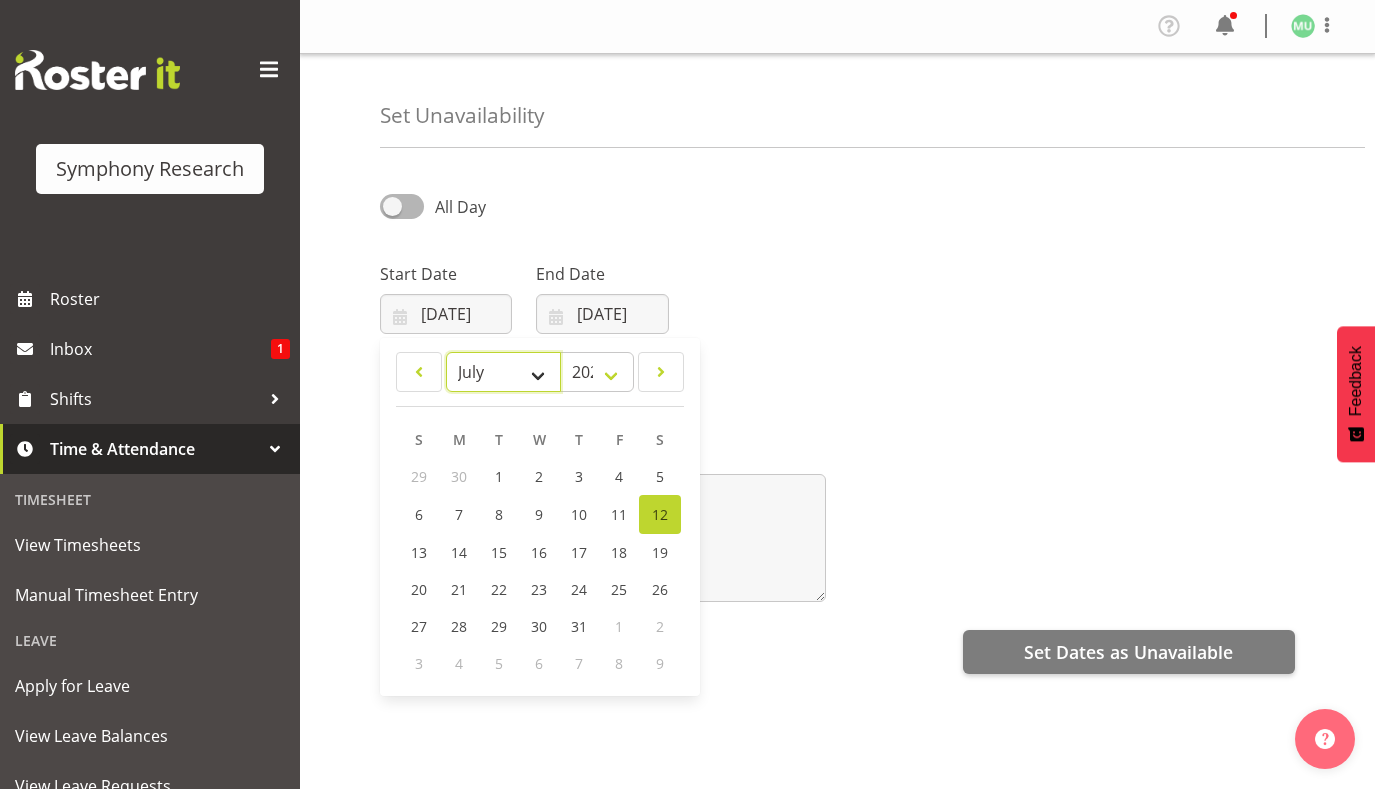click on "January   February   March   April   May   June   July   August   September   October   November   December" at bounding box center [503, 372] 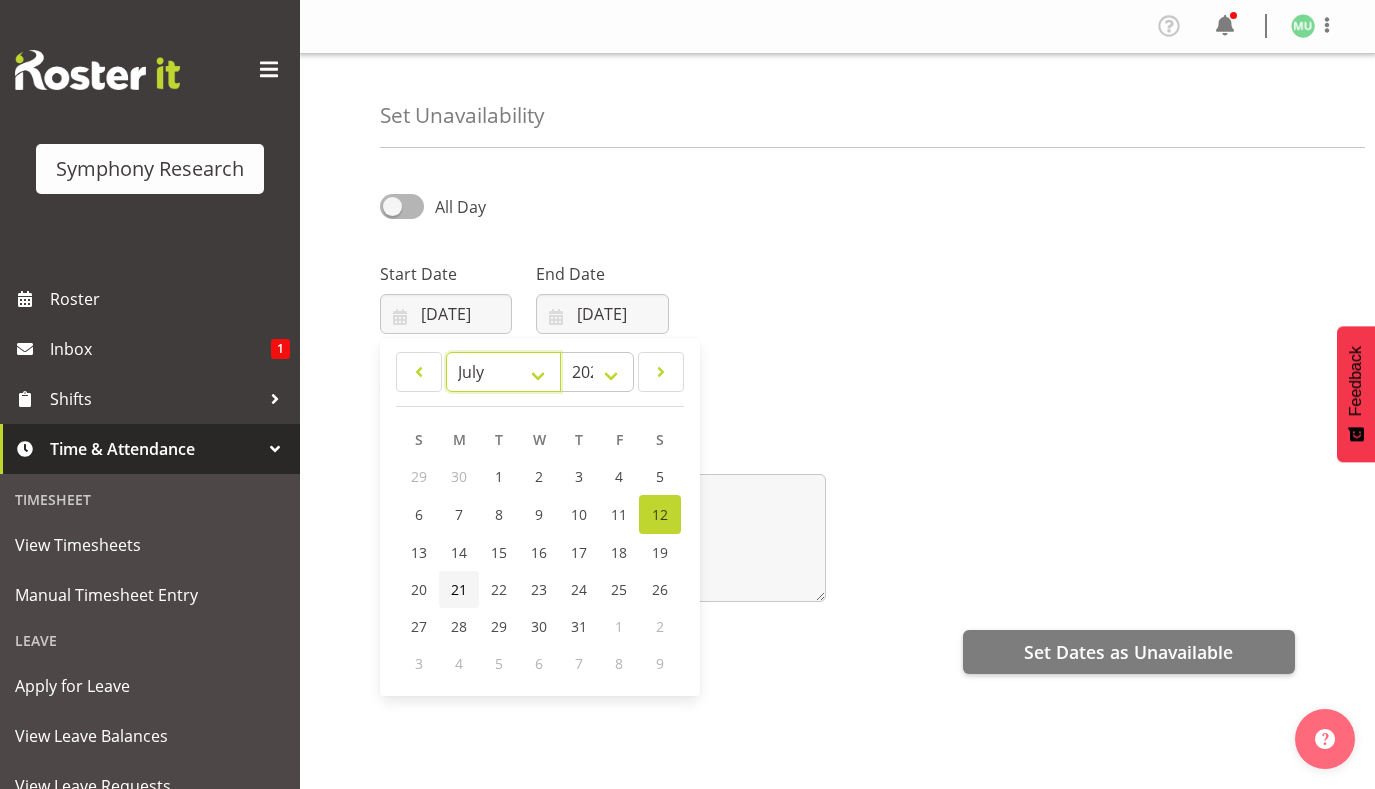 click on "January   February   March   April   May   June   July   August   September   October   November   December" at bounding box center (503, 372) 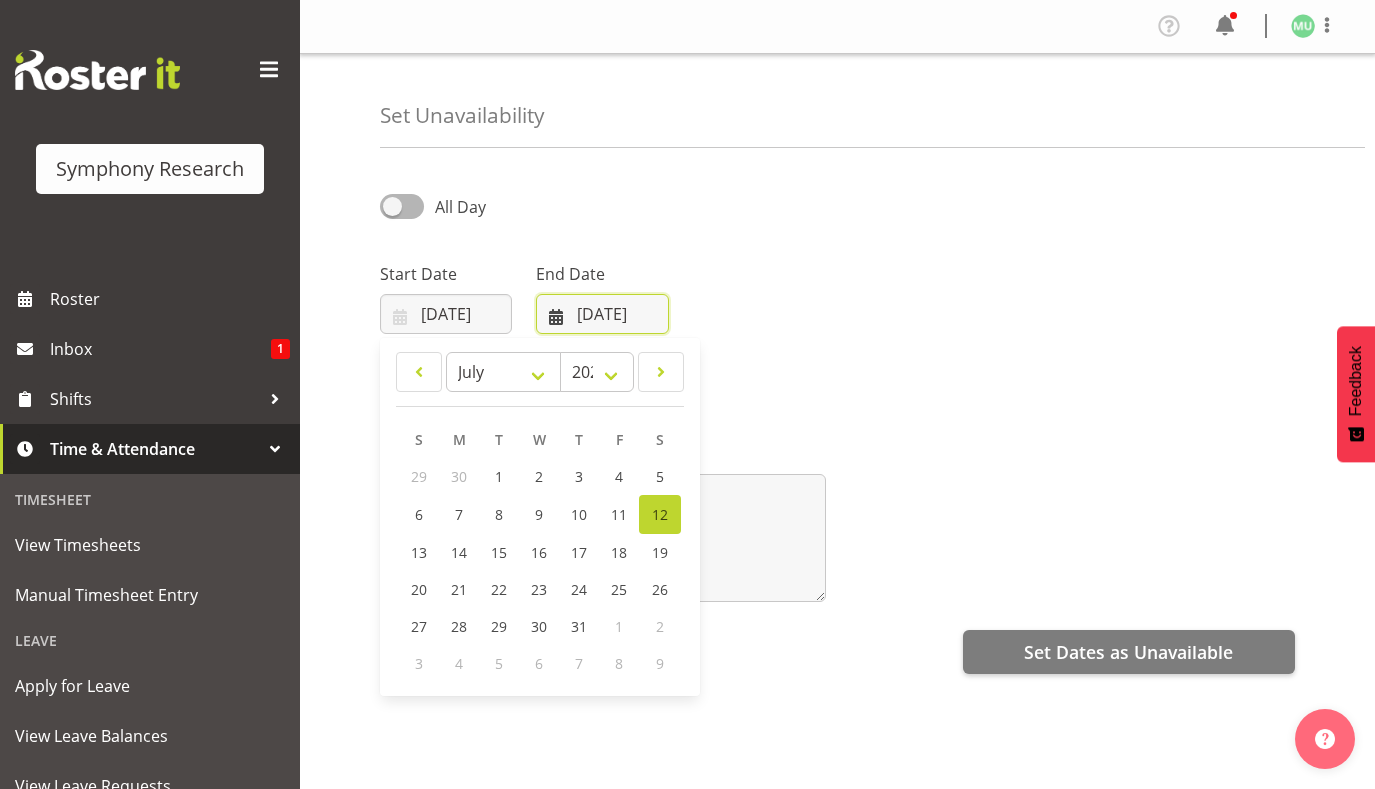 click on "12/07/2025" at bounding box center [602, 314] 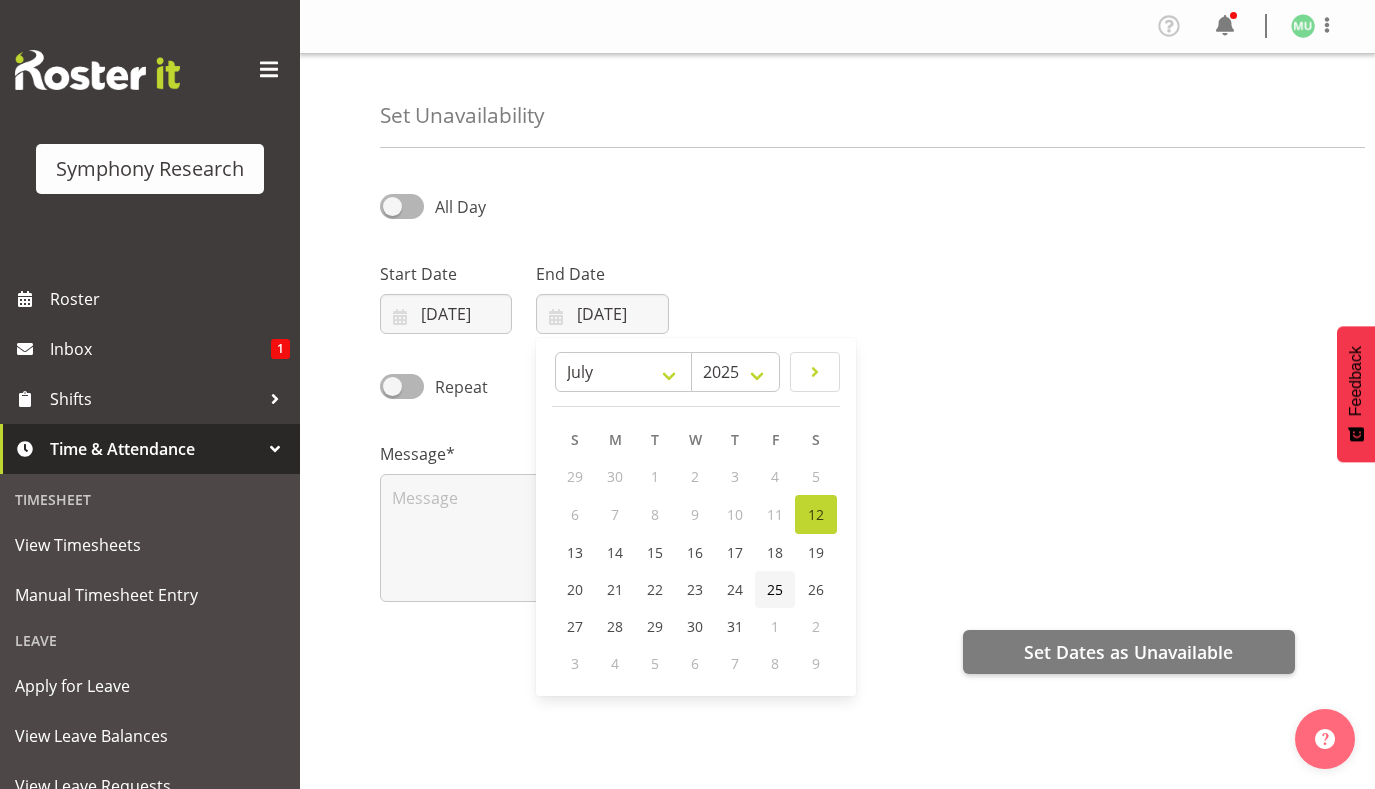 click on "25" at bounding box center (775, 589) 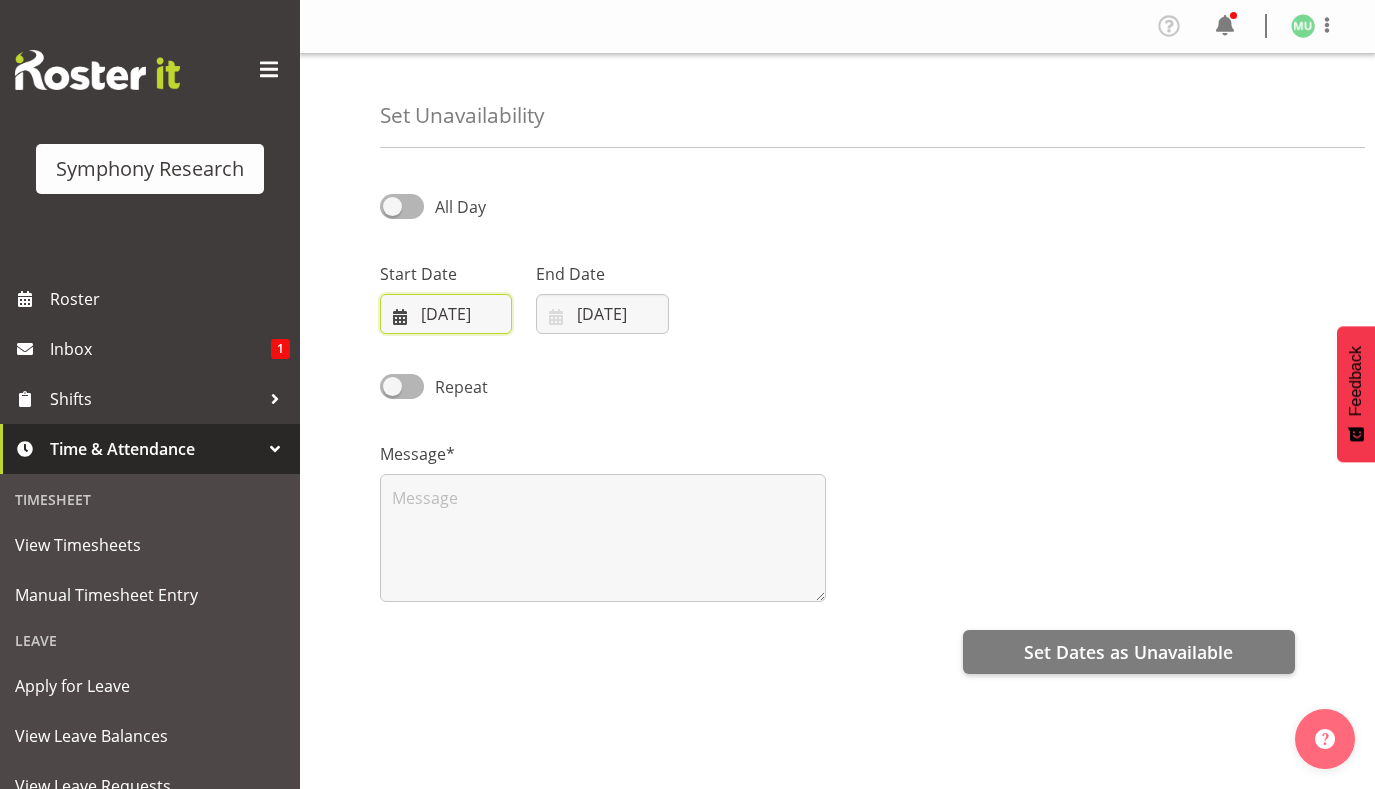click on "[DATE]" at bounding box center (446, 314) 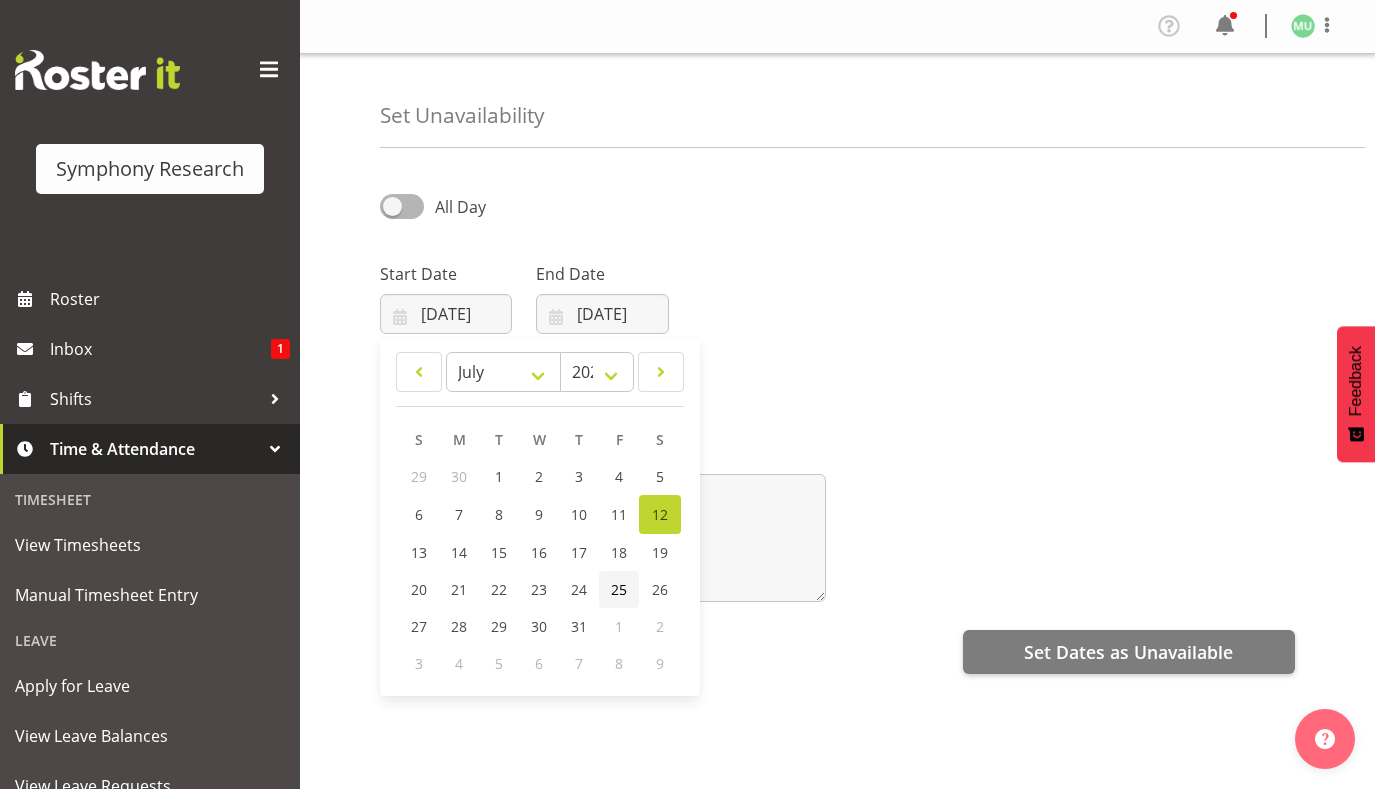 click on "25" at bounding box center (619, 589) 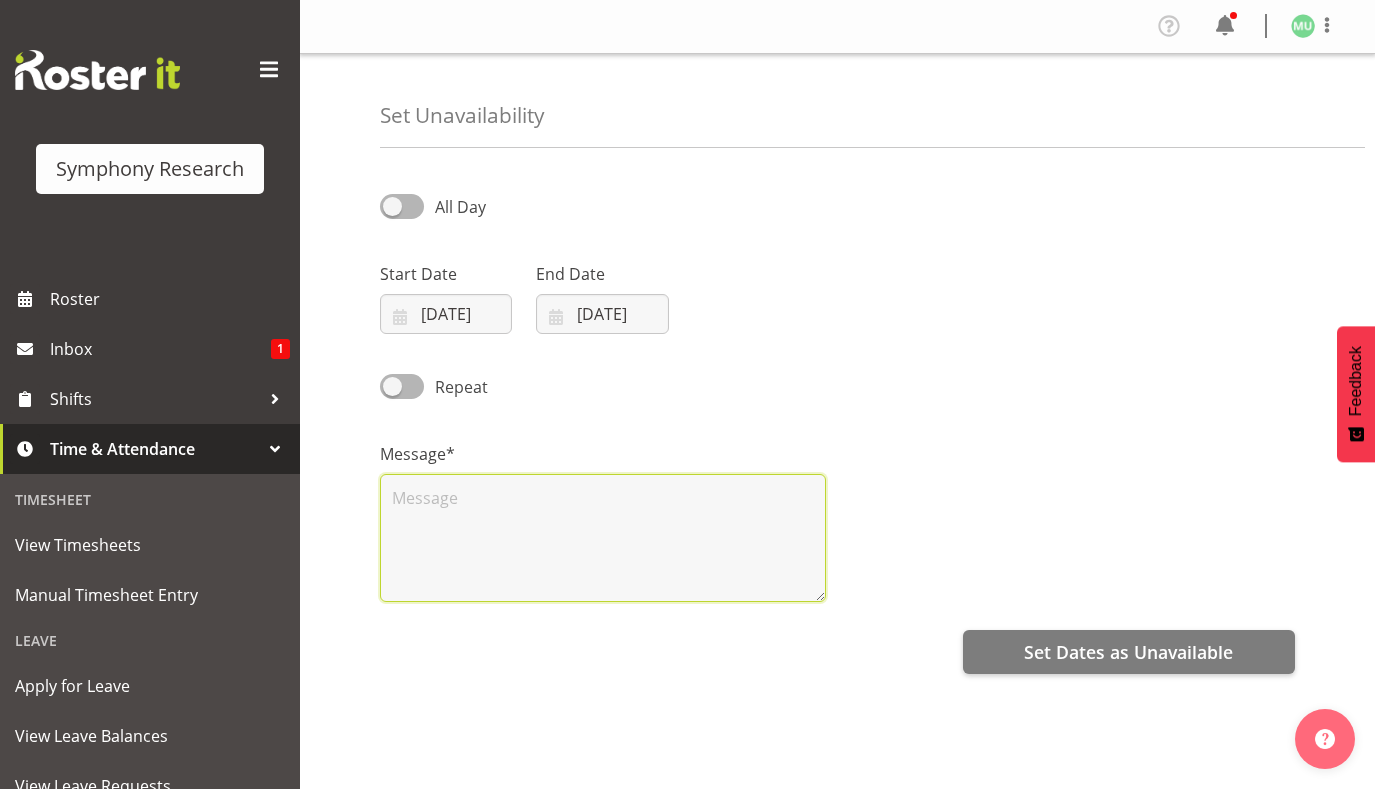 click at bounding box center [603, 538] 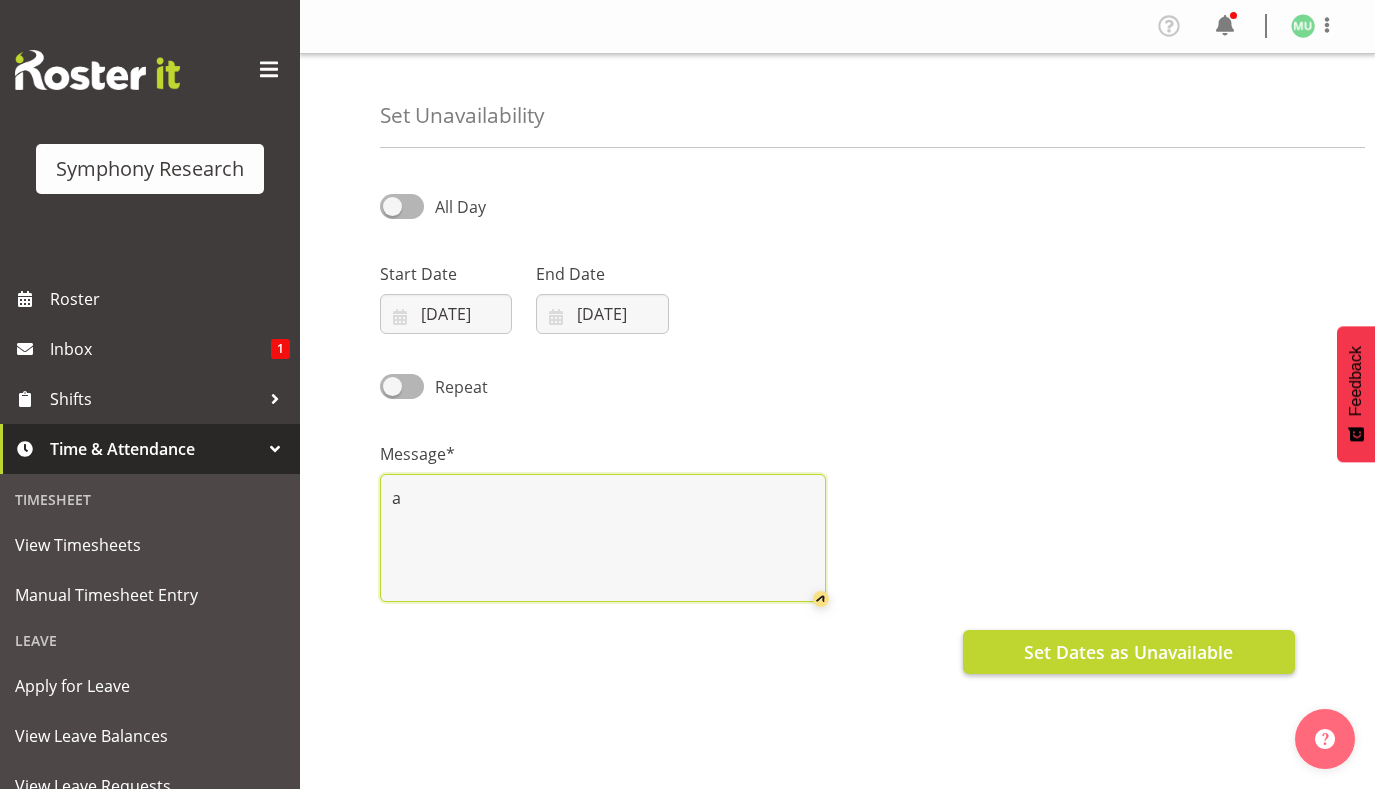 type on "a" 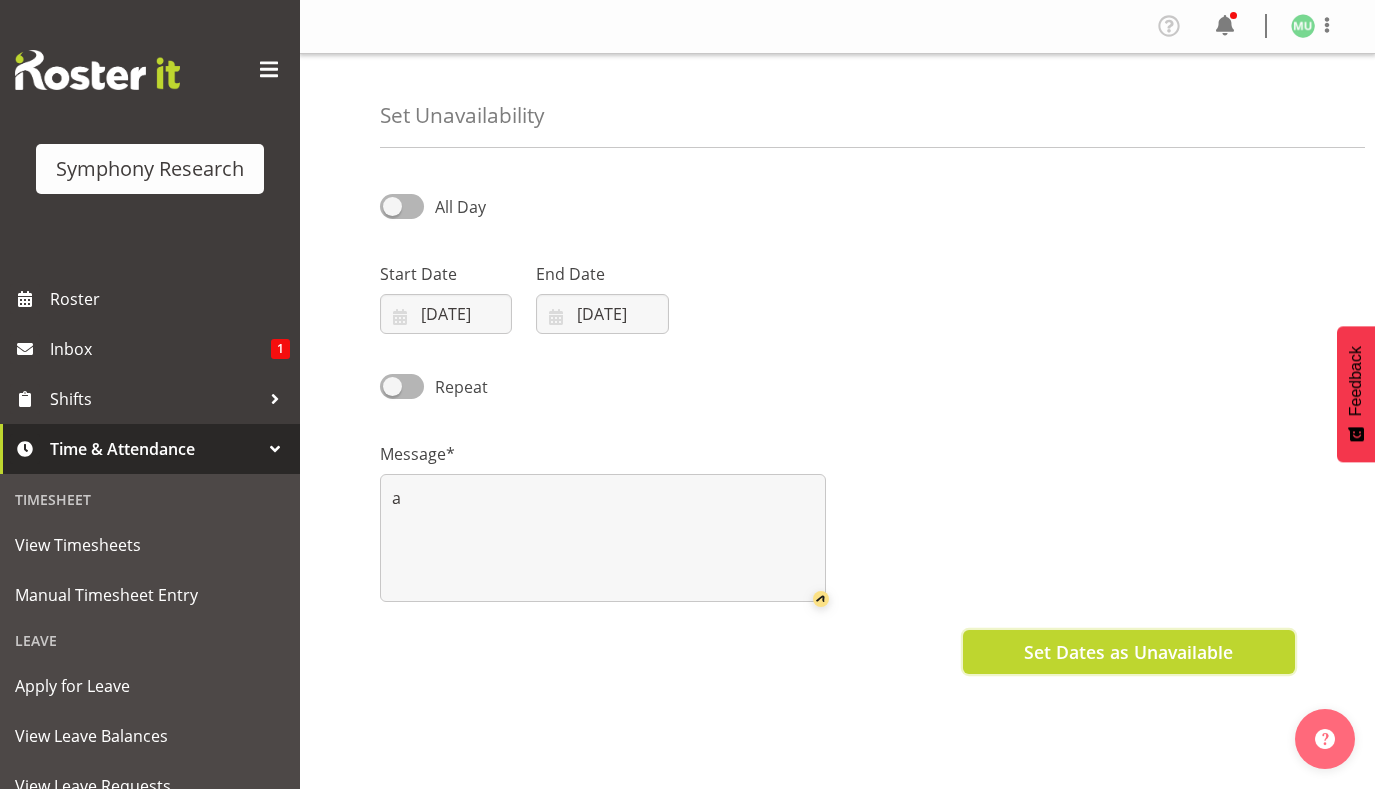 click on "Set Dates as Unavailable" at bounding box center [1128, 652] 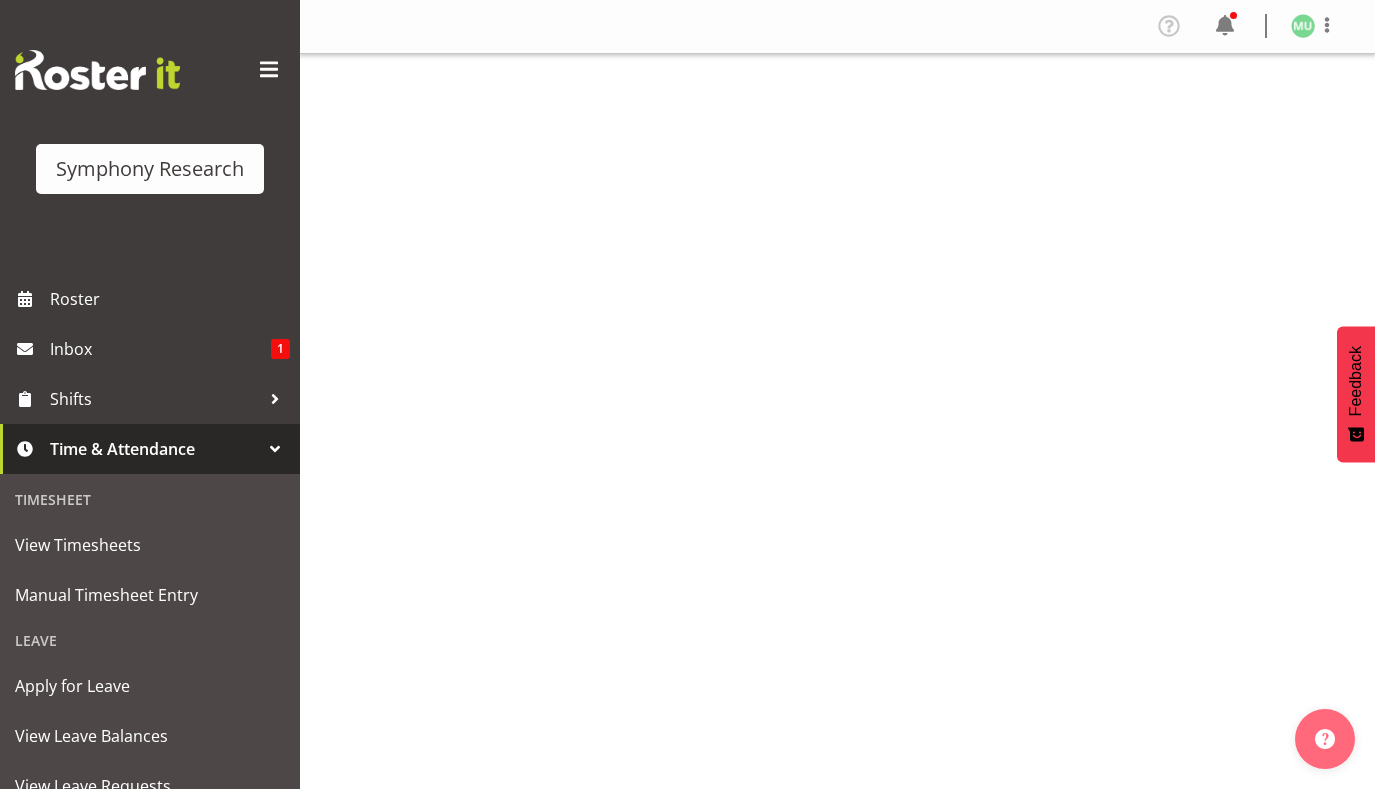 scroll, scrollTop: 0, scrollLeft: 0, axis: both 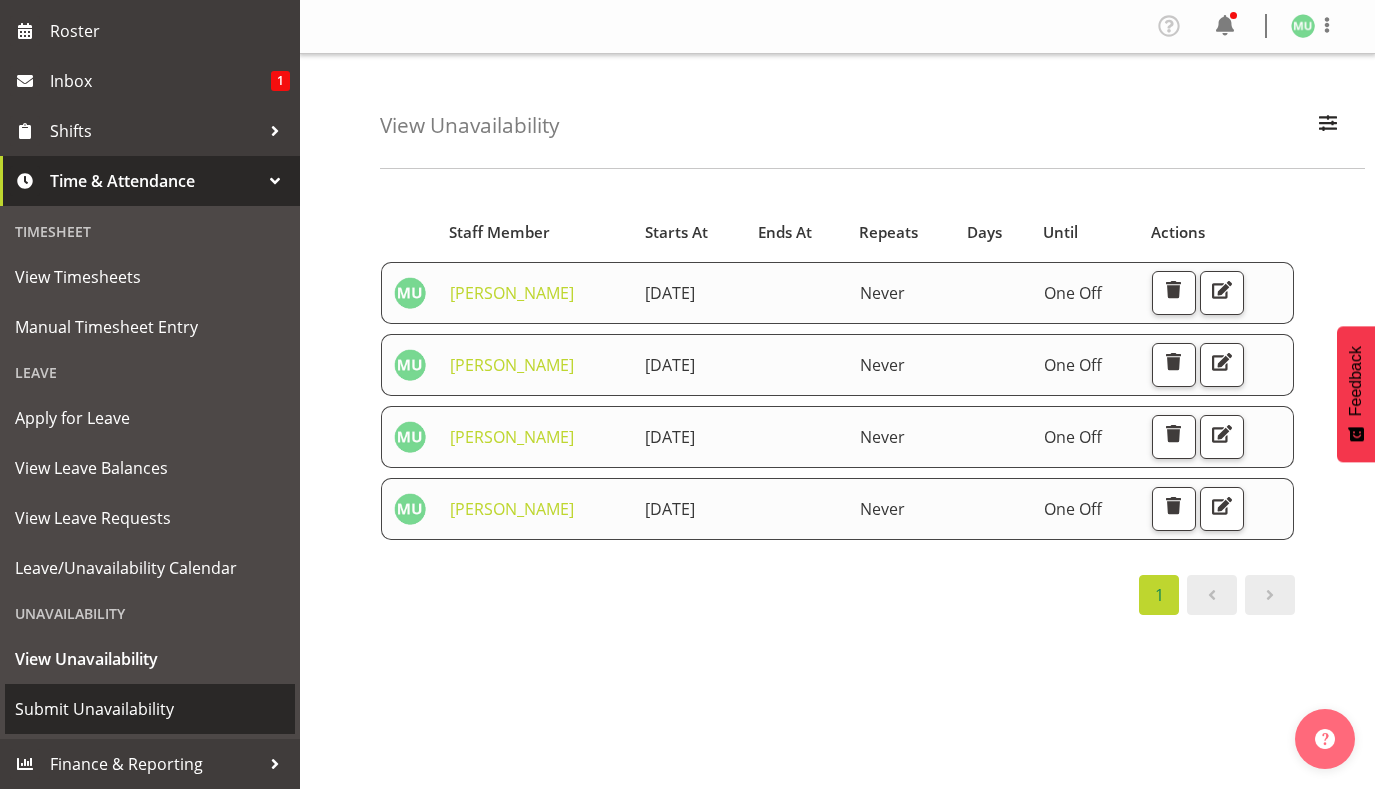 click on "Submit Unavailability" at bounding box center (150, 709) 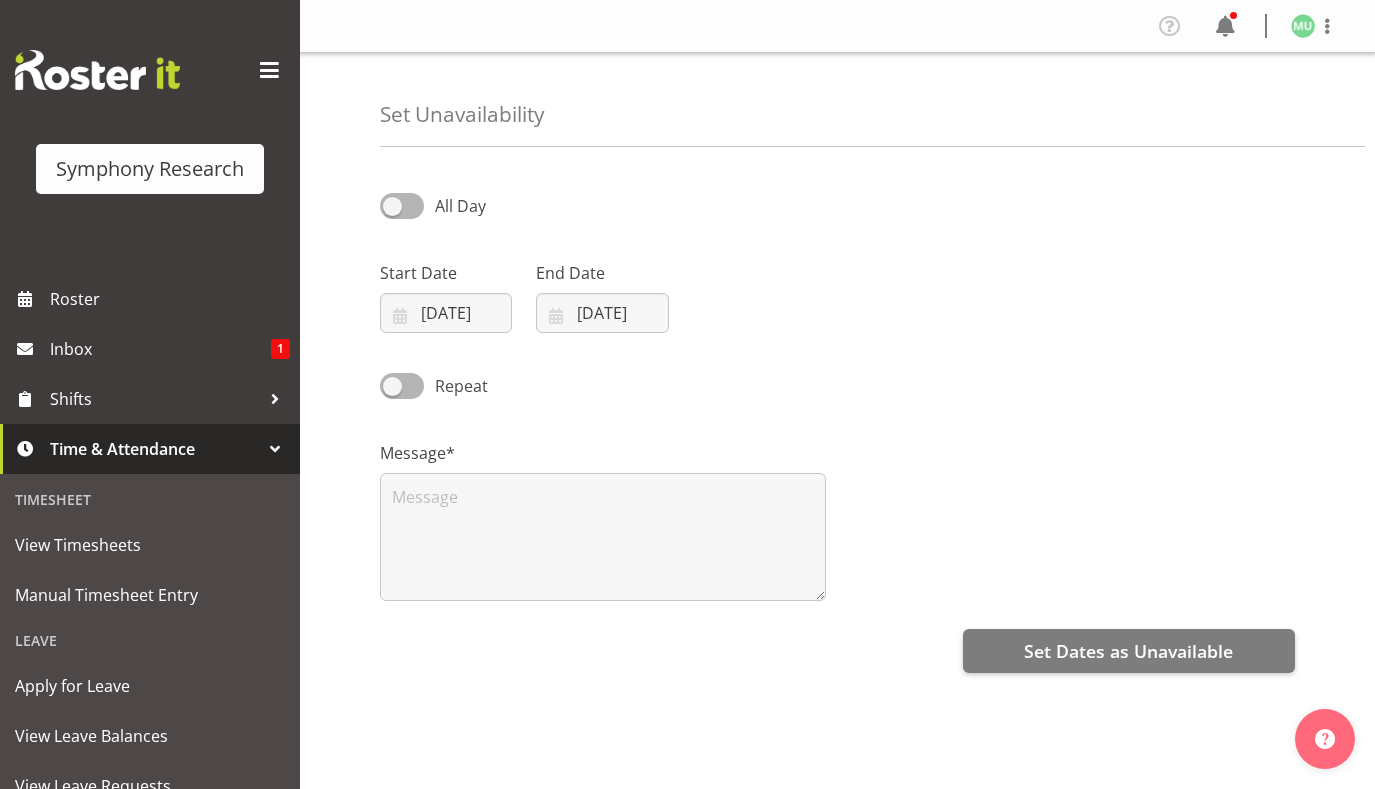 select on "6" 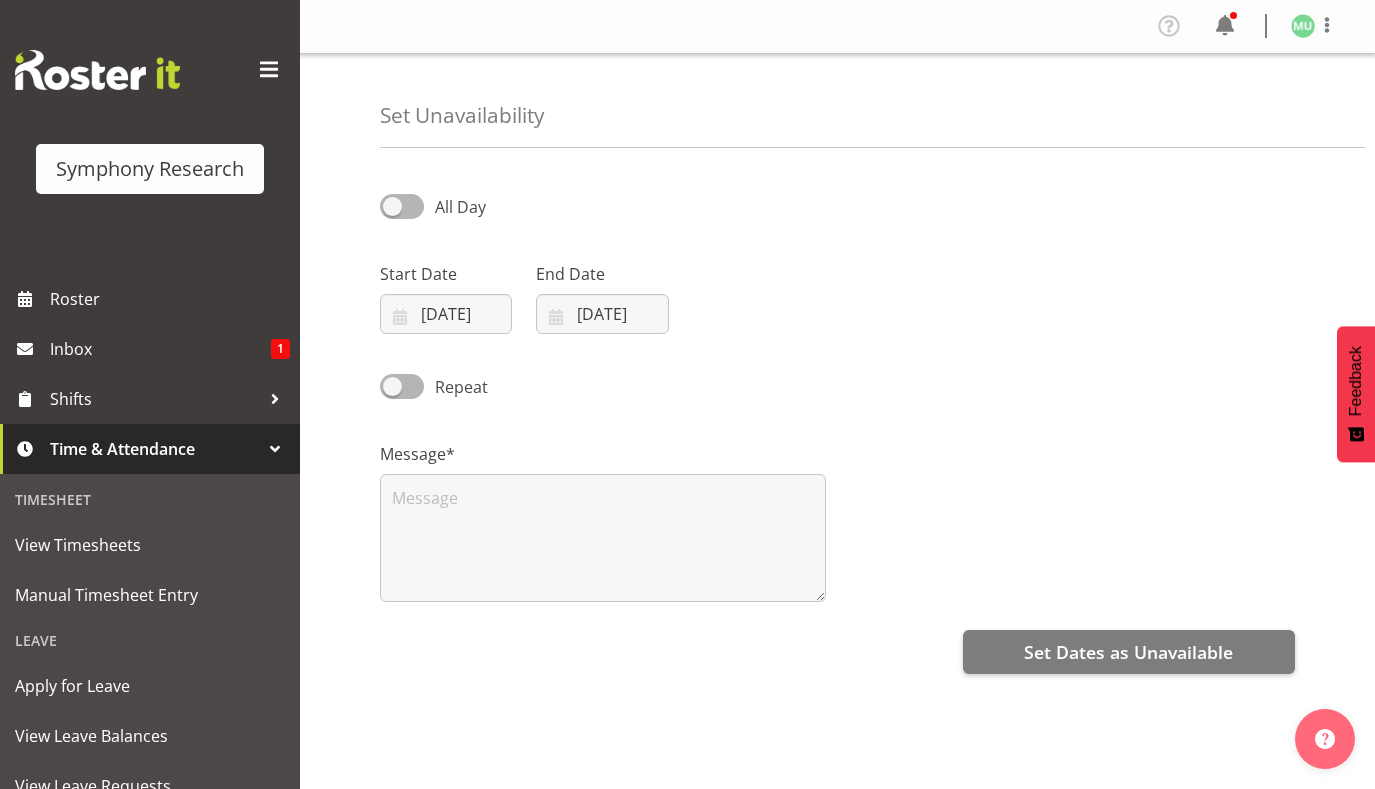scroll, scrollTop: 0, scrollLeft: 0, axis: both 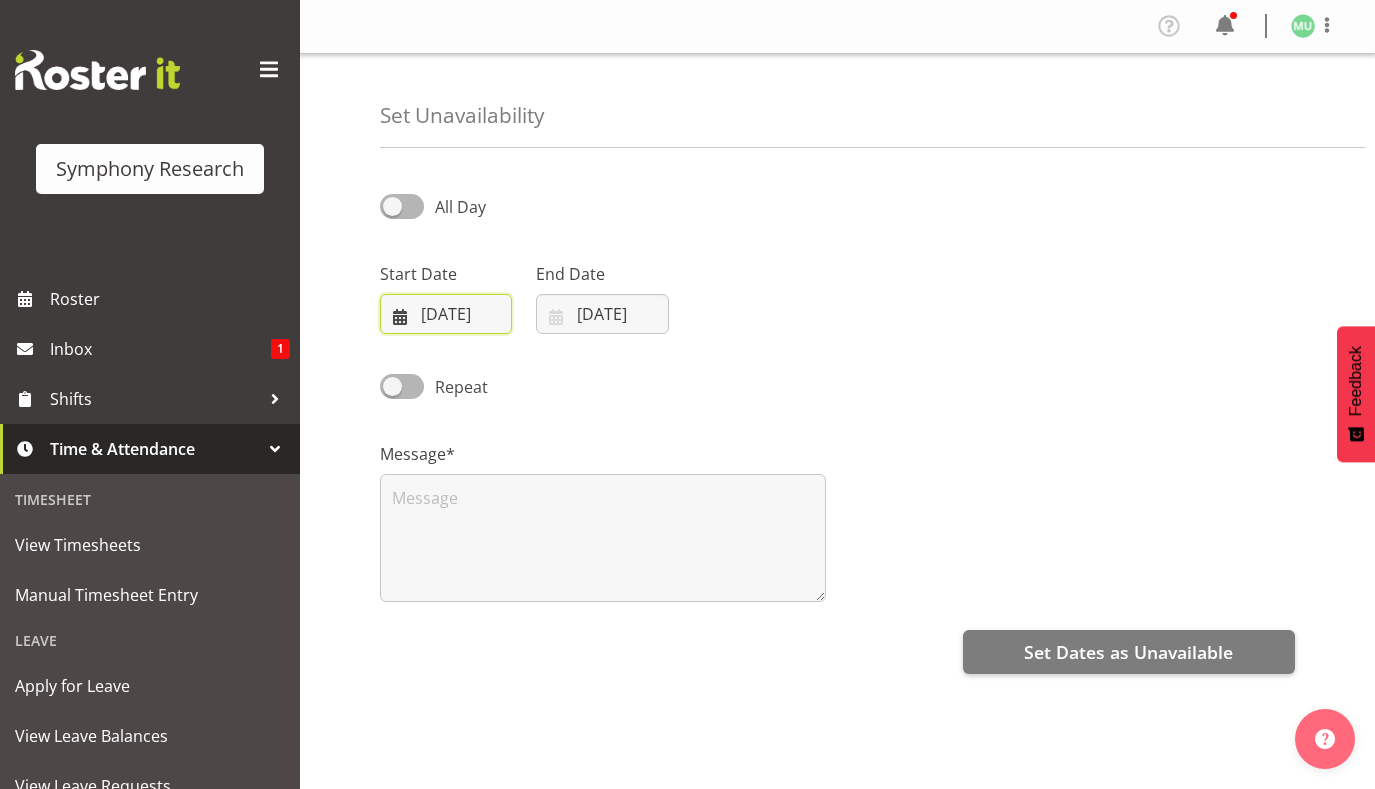 click on "[DATE]" at bounding box center (446, 314) 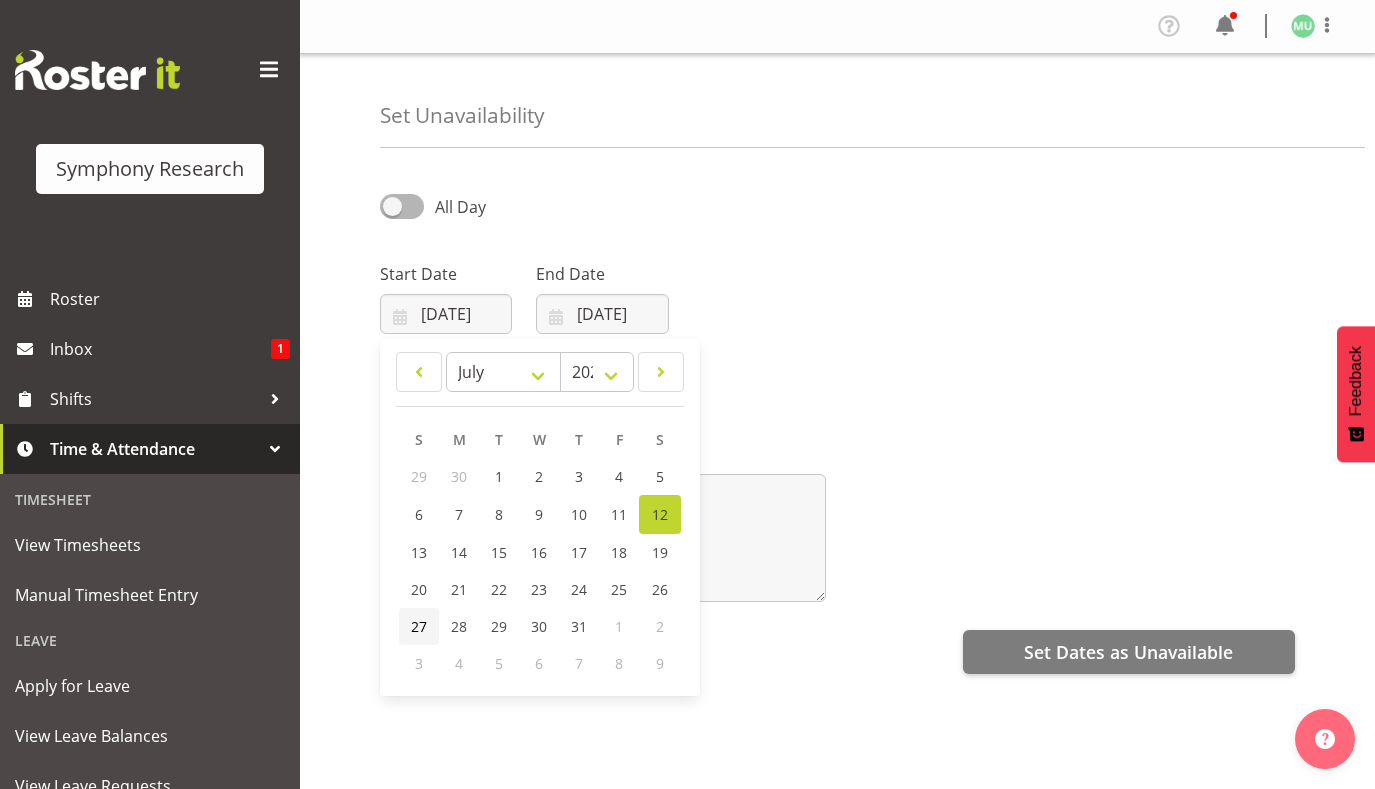 click on "27" at bounding box center [419, 626] 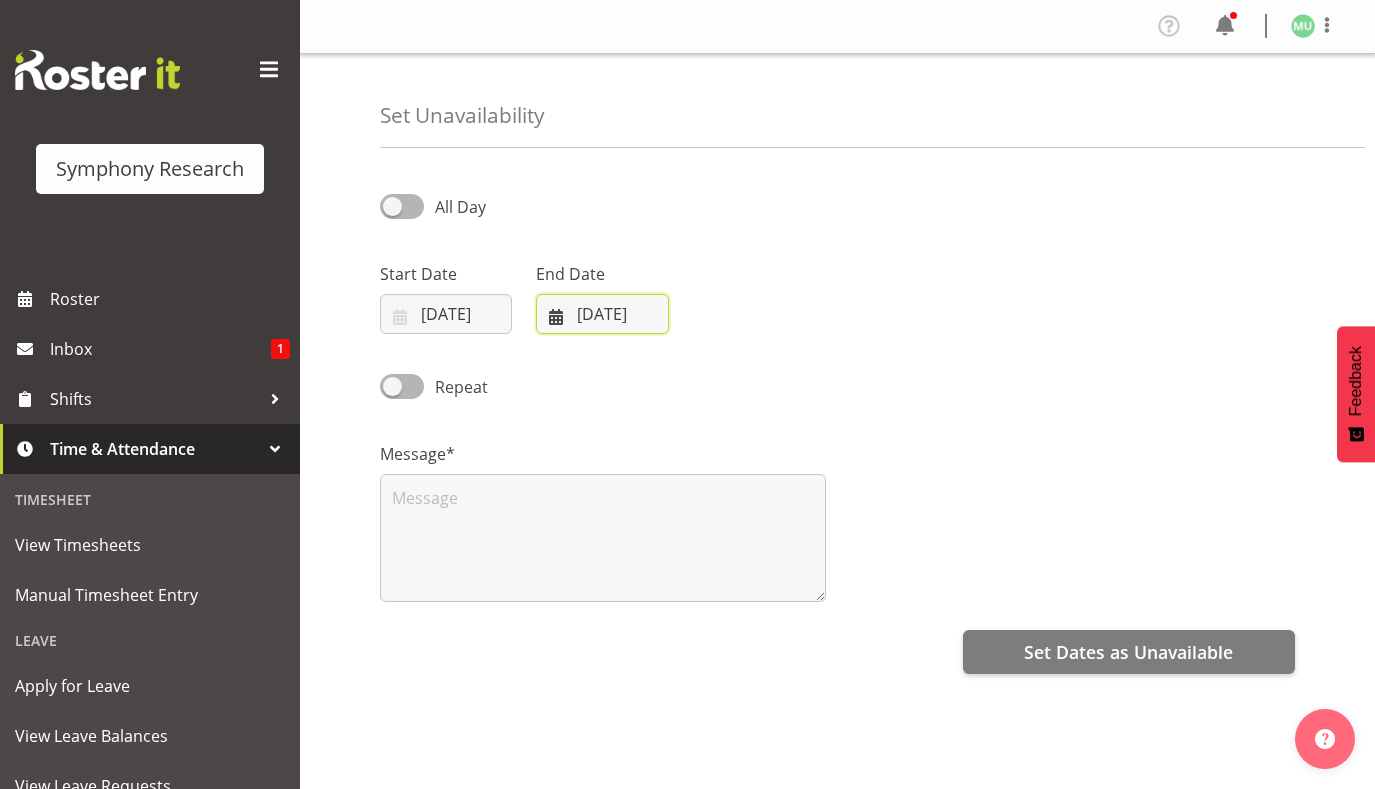 click on "[DATE]" at bounding box center [602, 314] 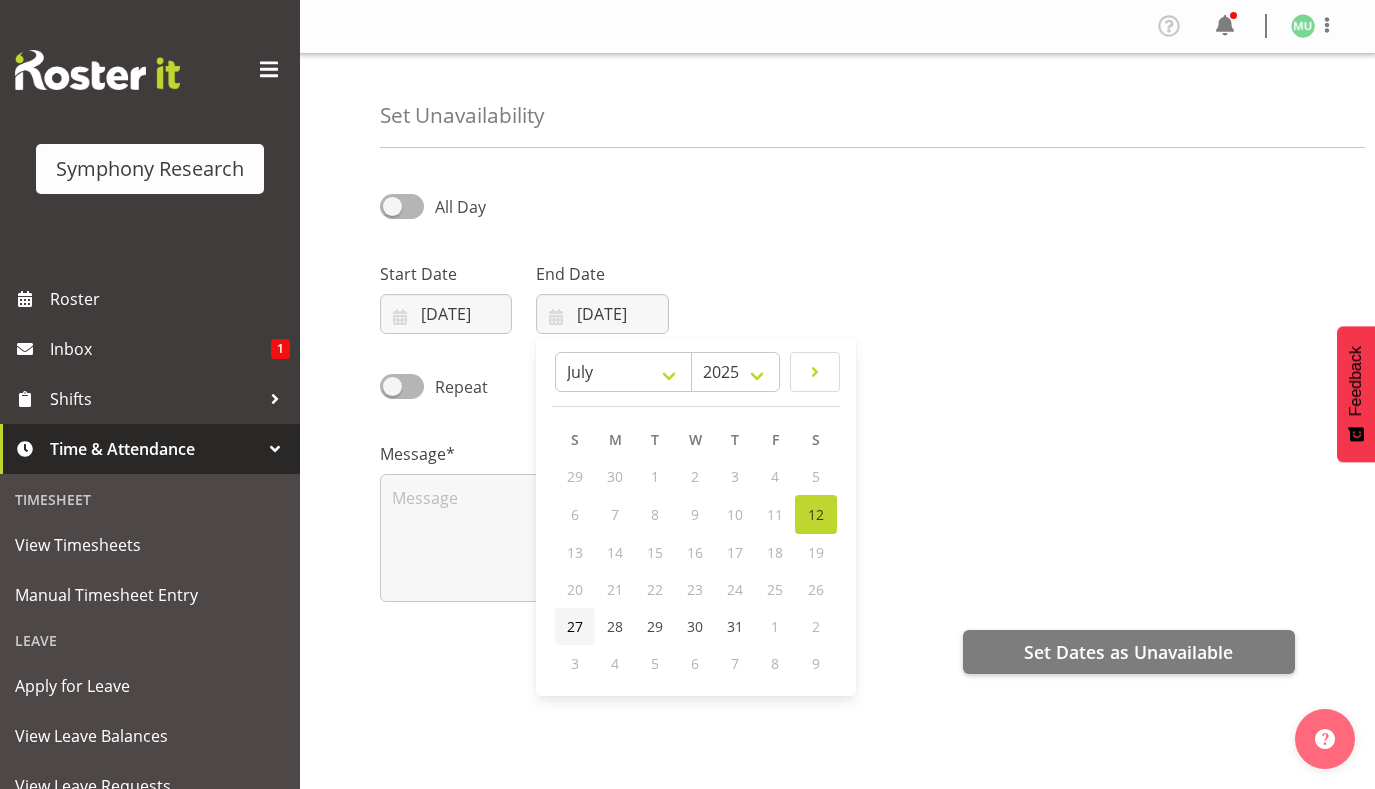 click on "27" at bounding box center [575, 626] 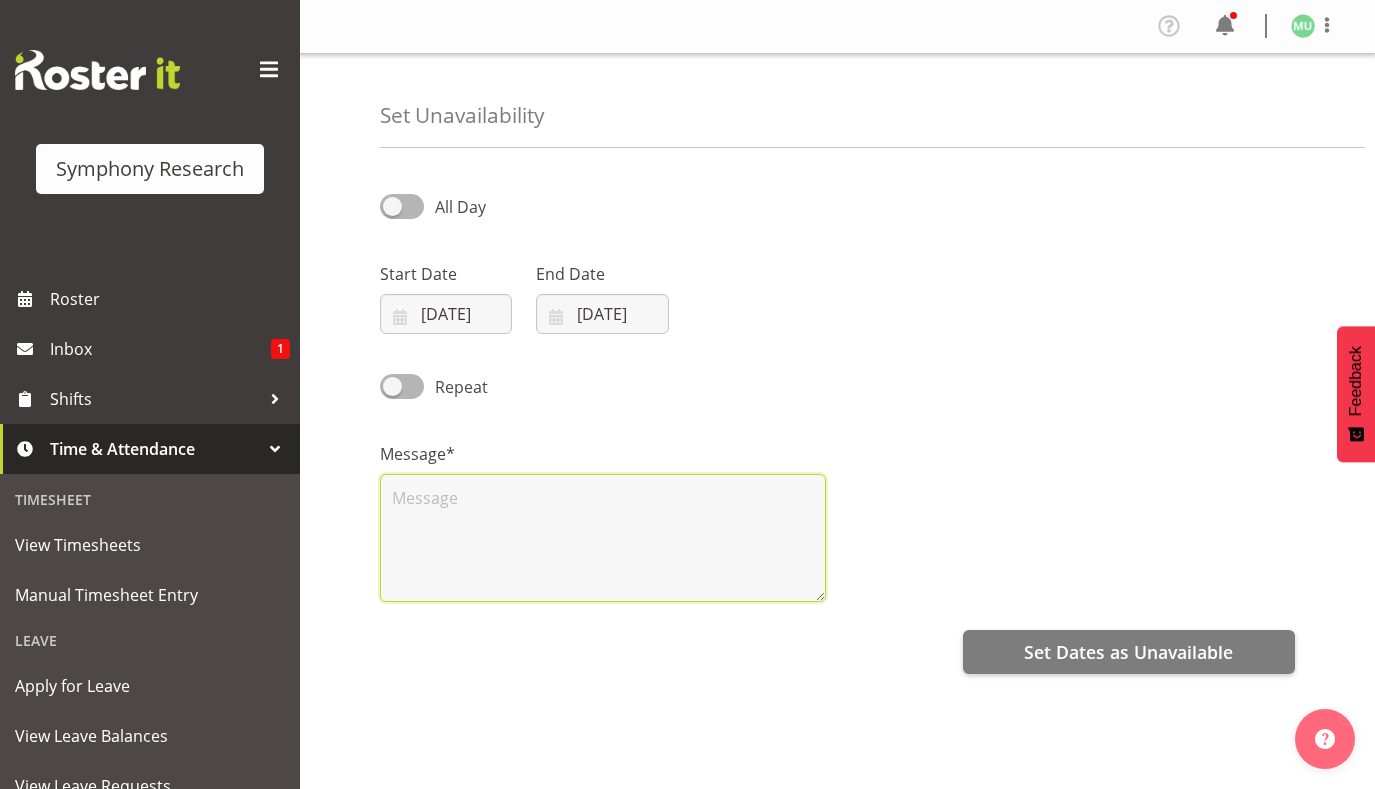 click at bounding box center (603, 538) 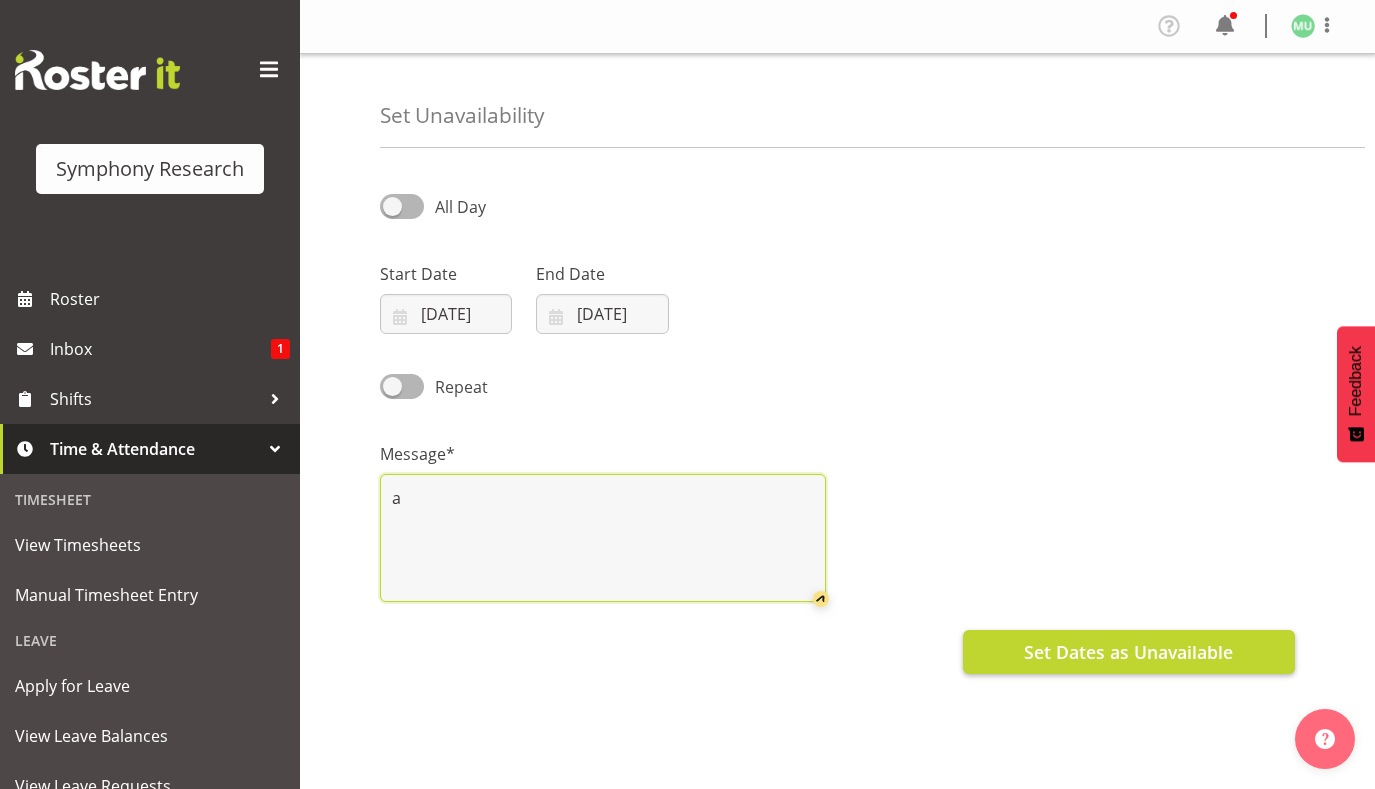 type on "a" 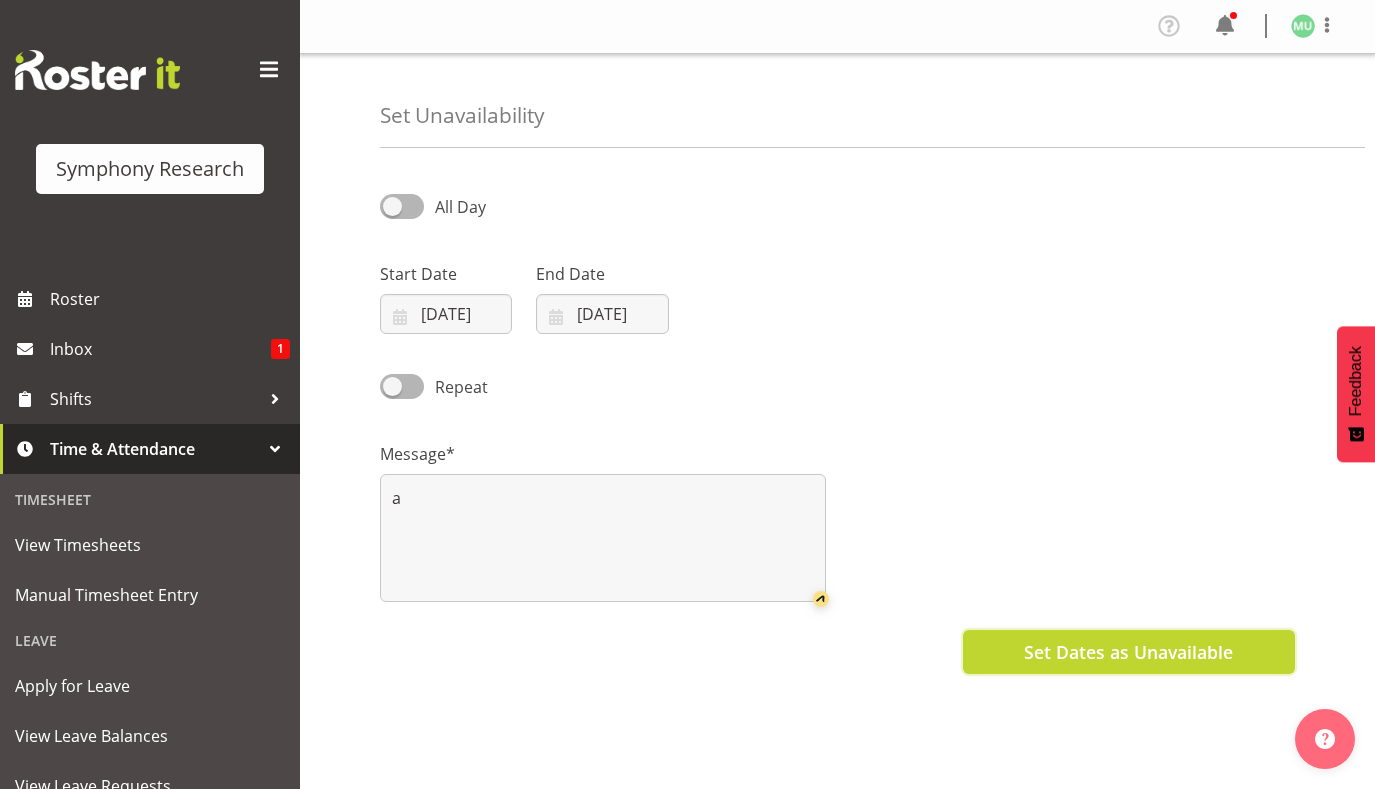 click on "Set Dates as Unavailable" at bounding box center [1128, 652] 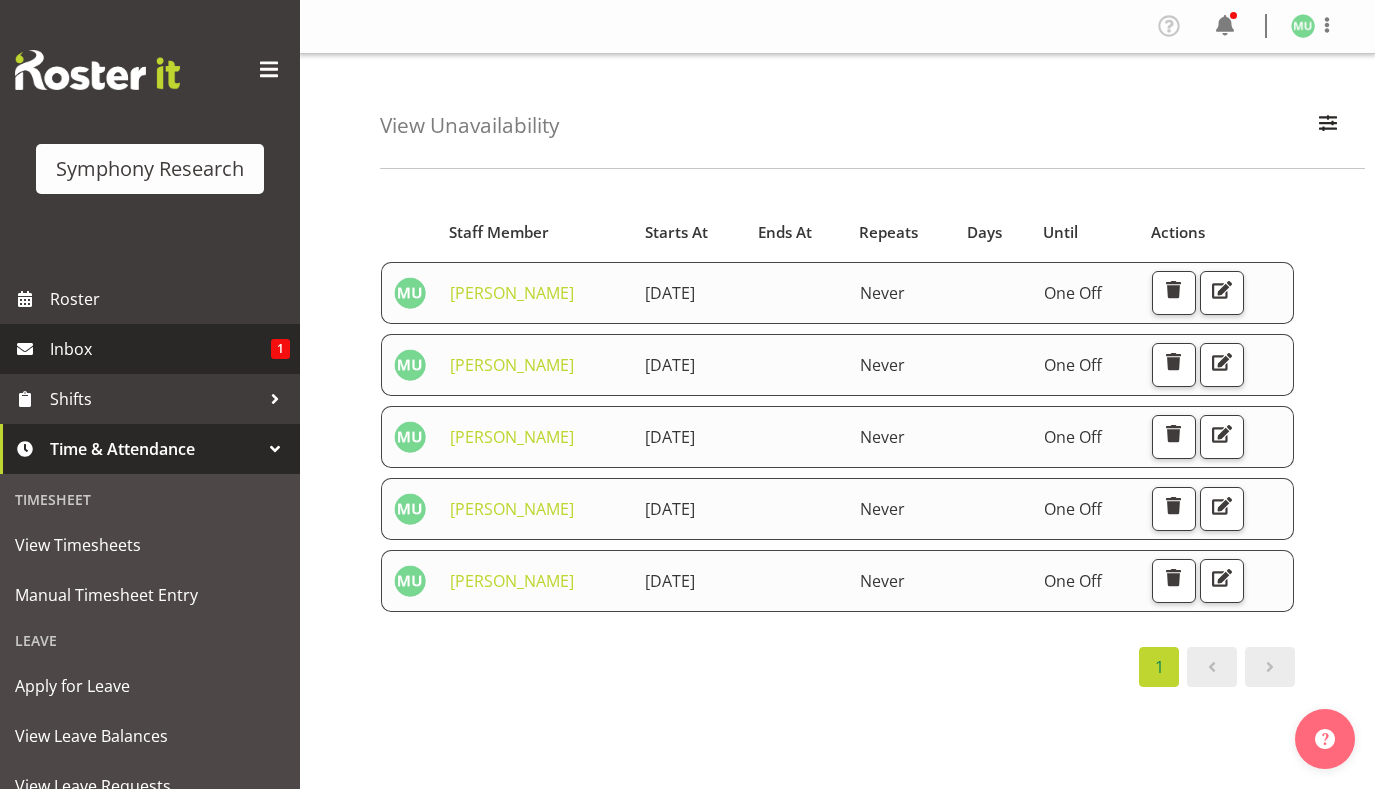 click on "Inbox" at bounding box center [160, 349] 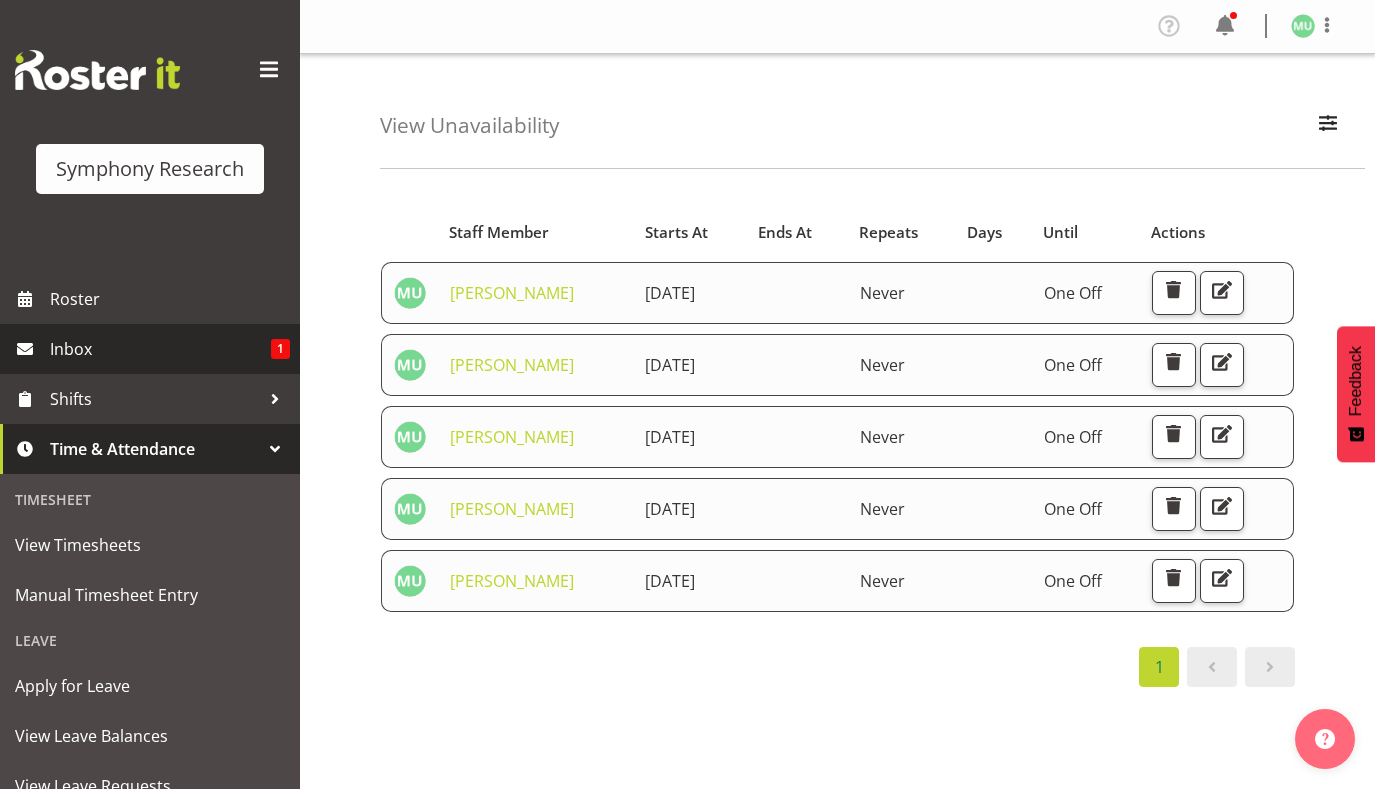 scroll, scrollTop: 0, scrollLeft: 0, axis: both 